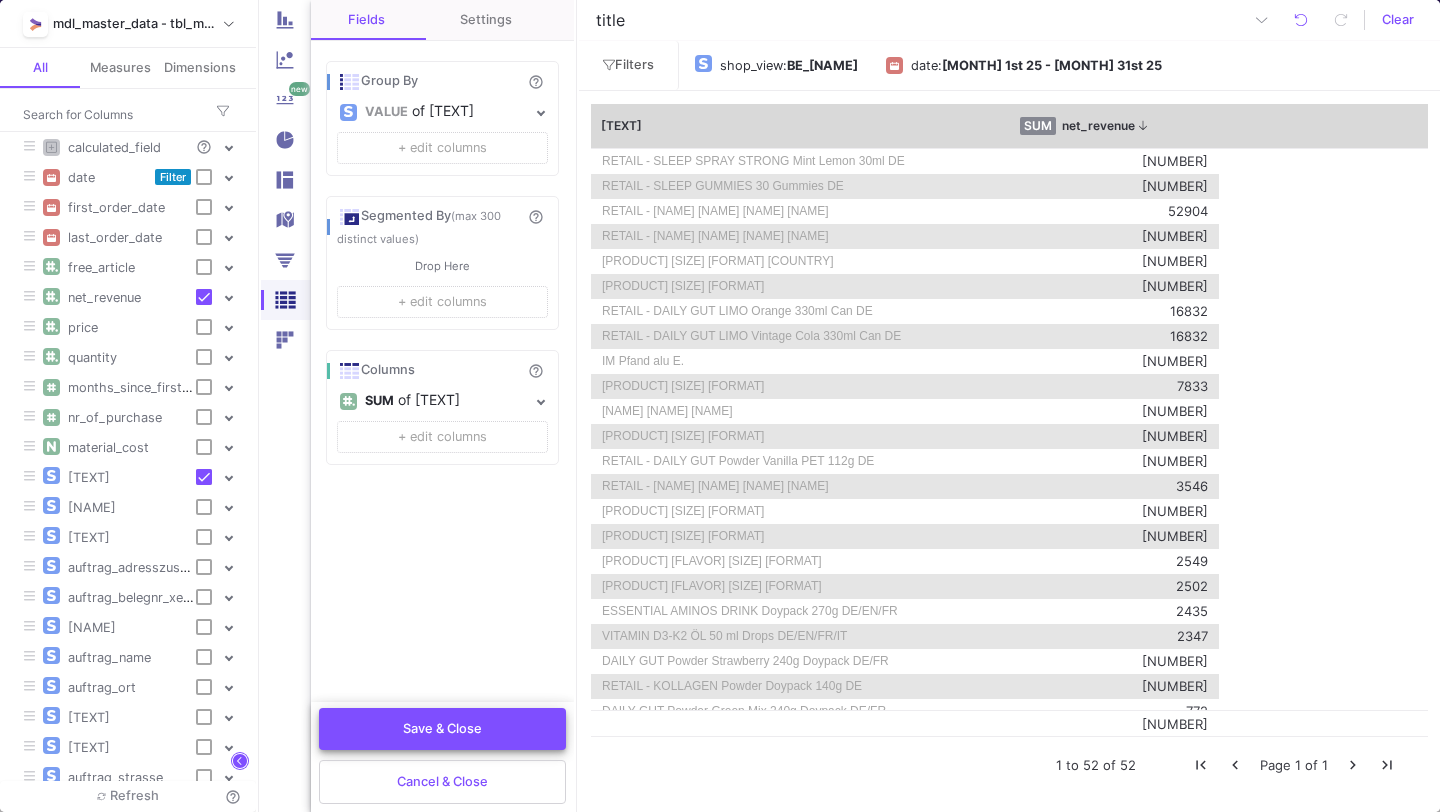scroll, scrollTop: 0, scrollLeft: 0, axis: both 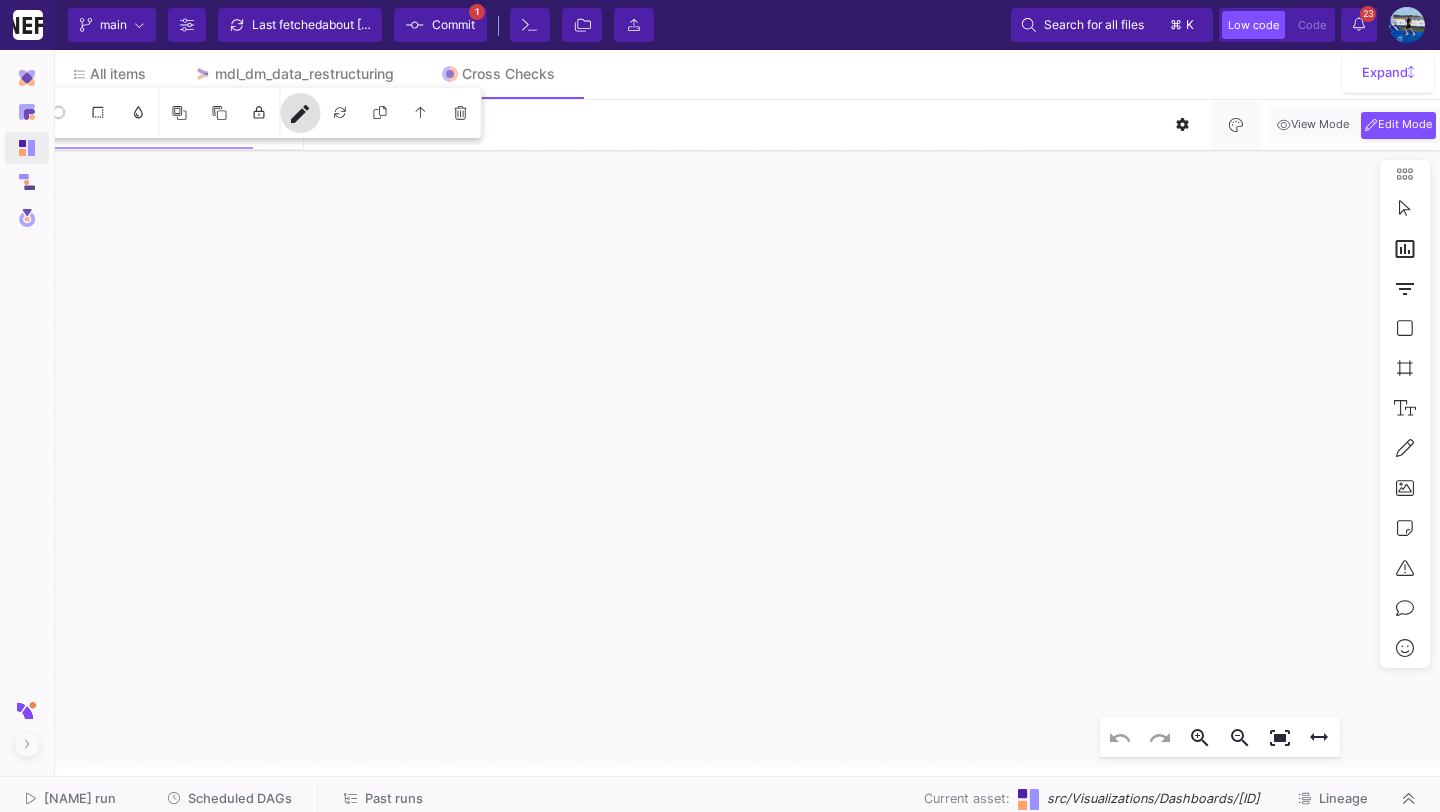 click on "Scheduled DAGs" 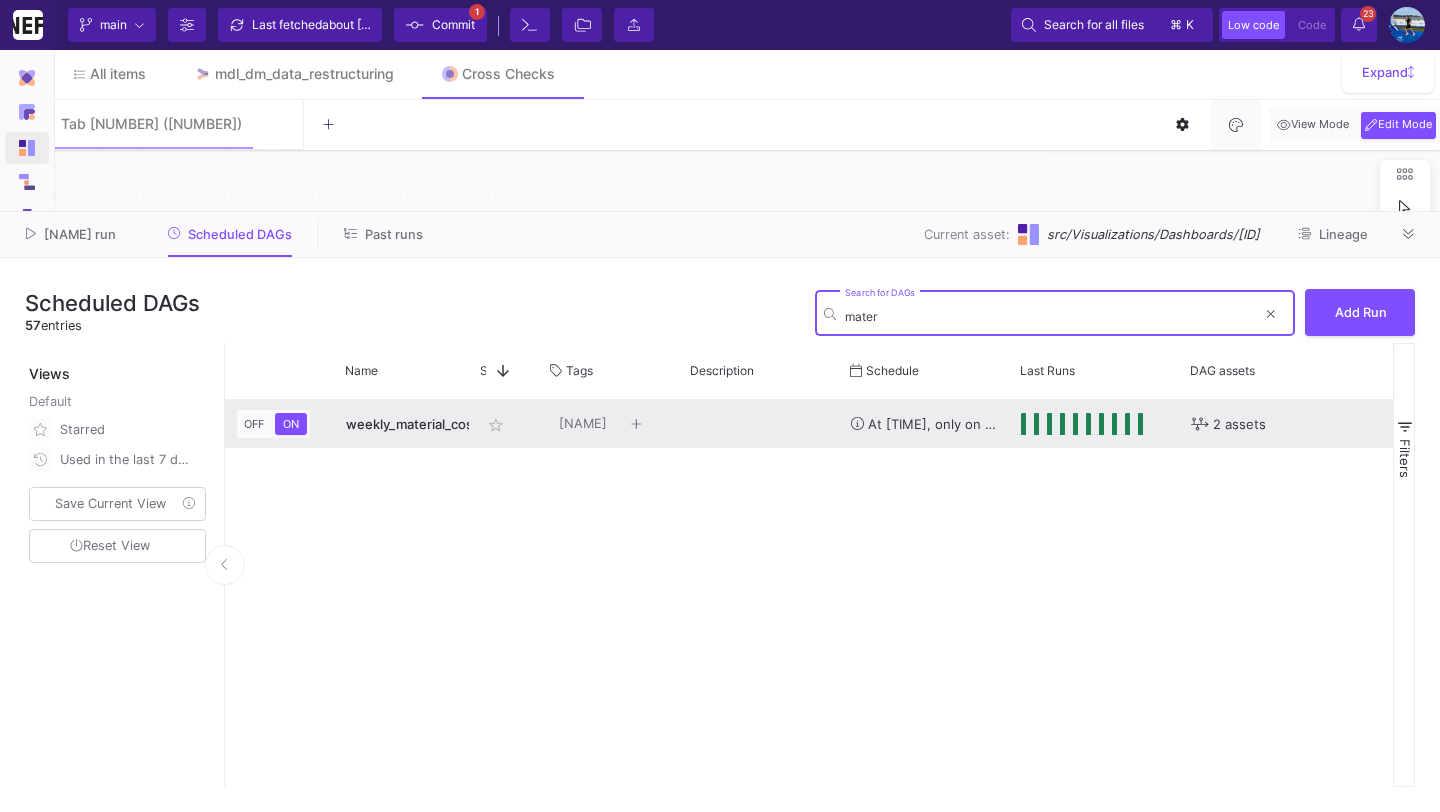 scroll, scrollTop: 0, scrollLeft: 15, axis: horizontal 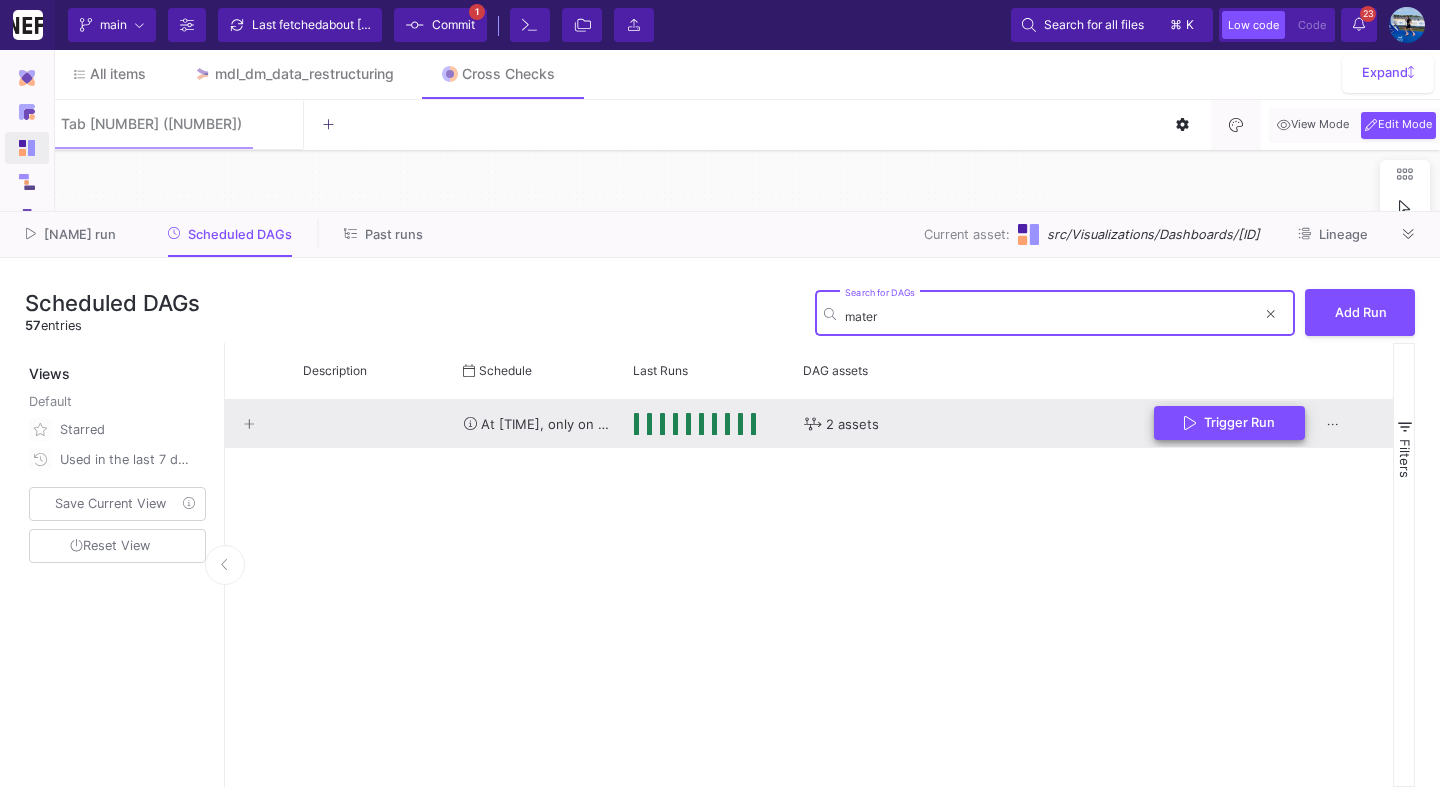 type on "mater" 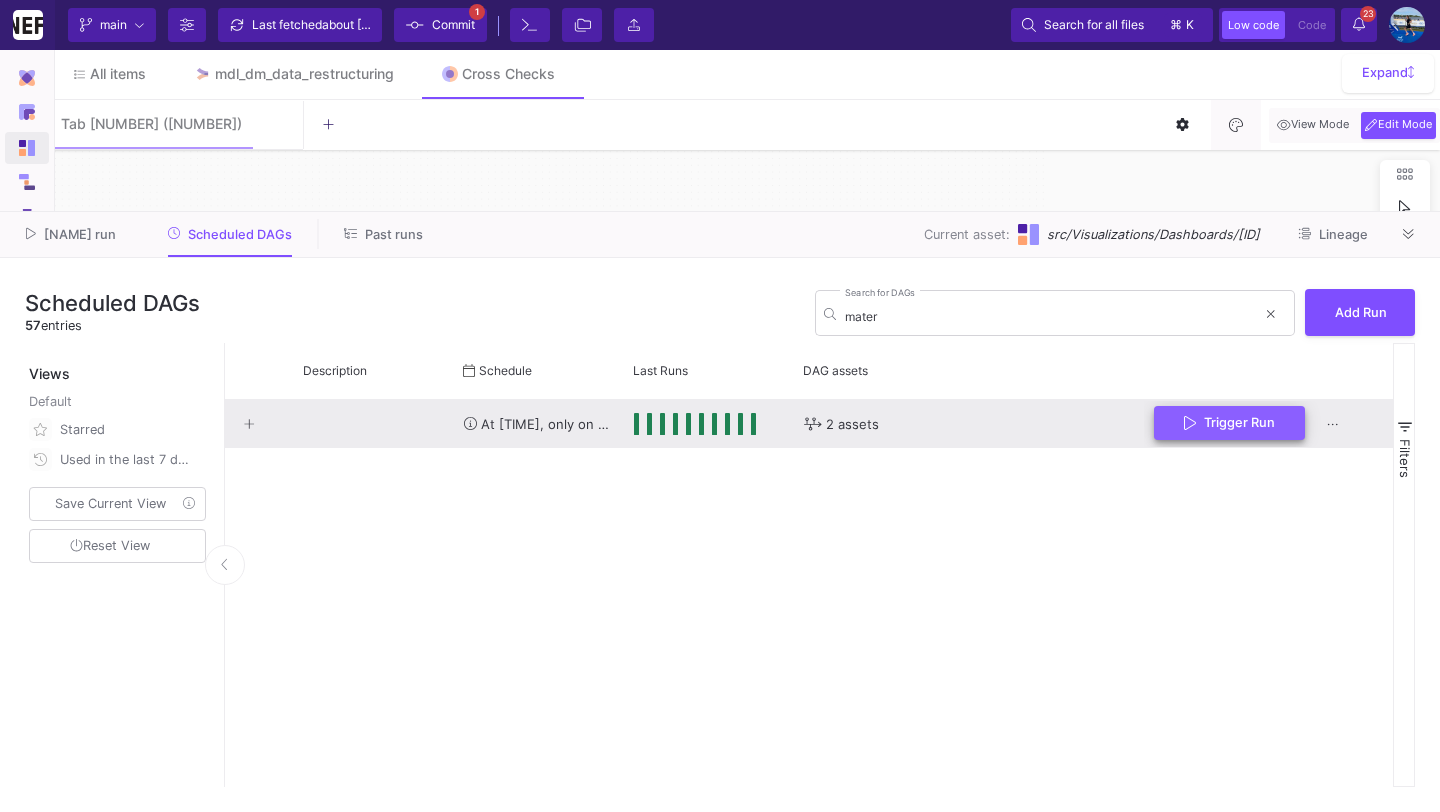 click on "Trigger Run" at bounding box center [1239, 422] 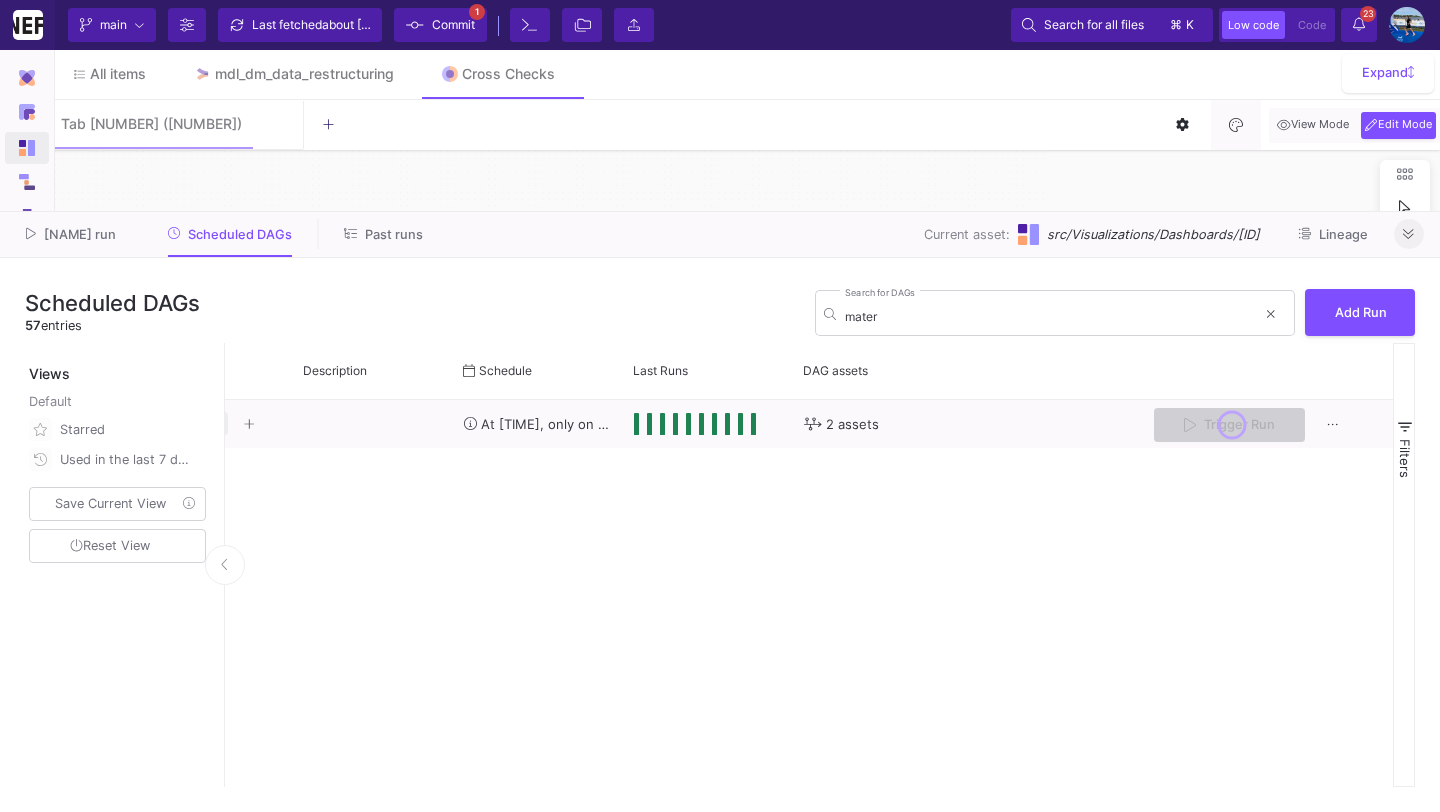 click 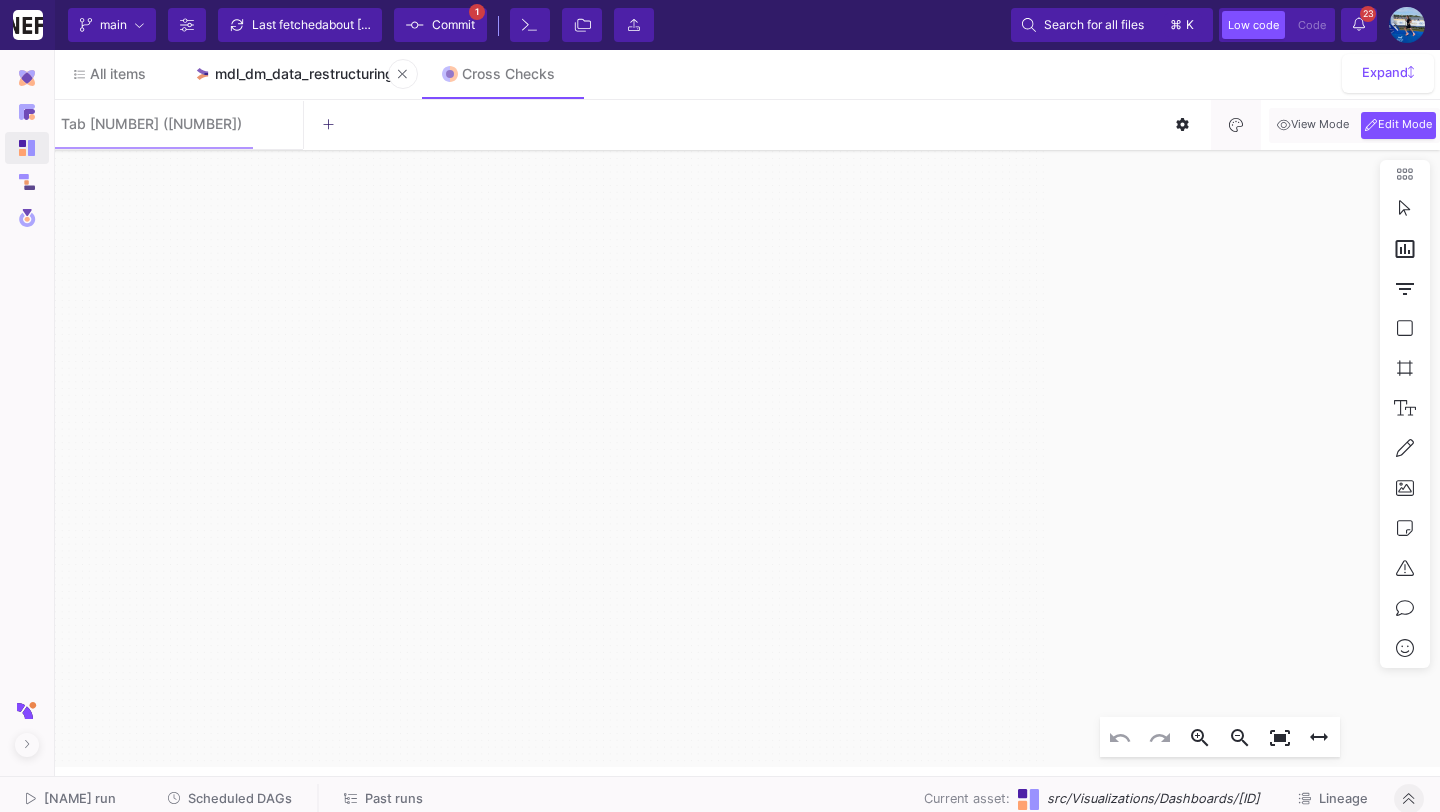 click on "mdl_dm_data_restructuring" at bounding box center [294, 74] 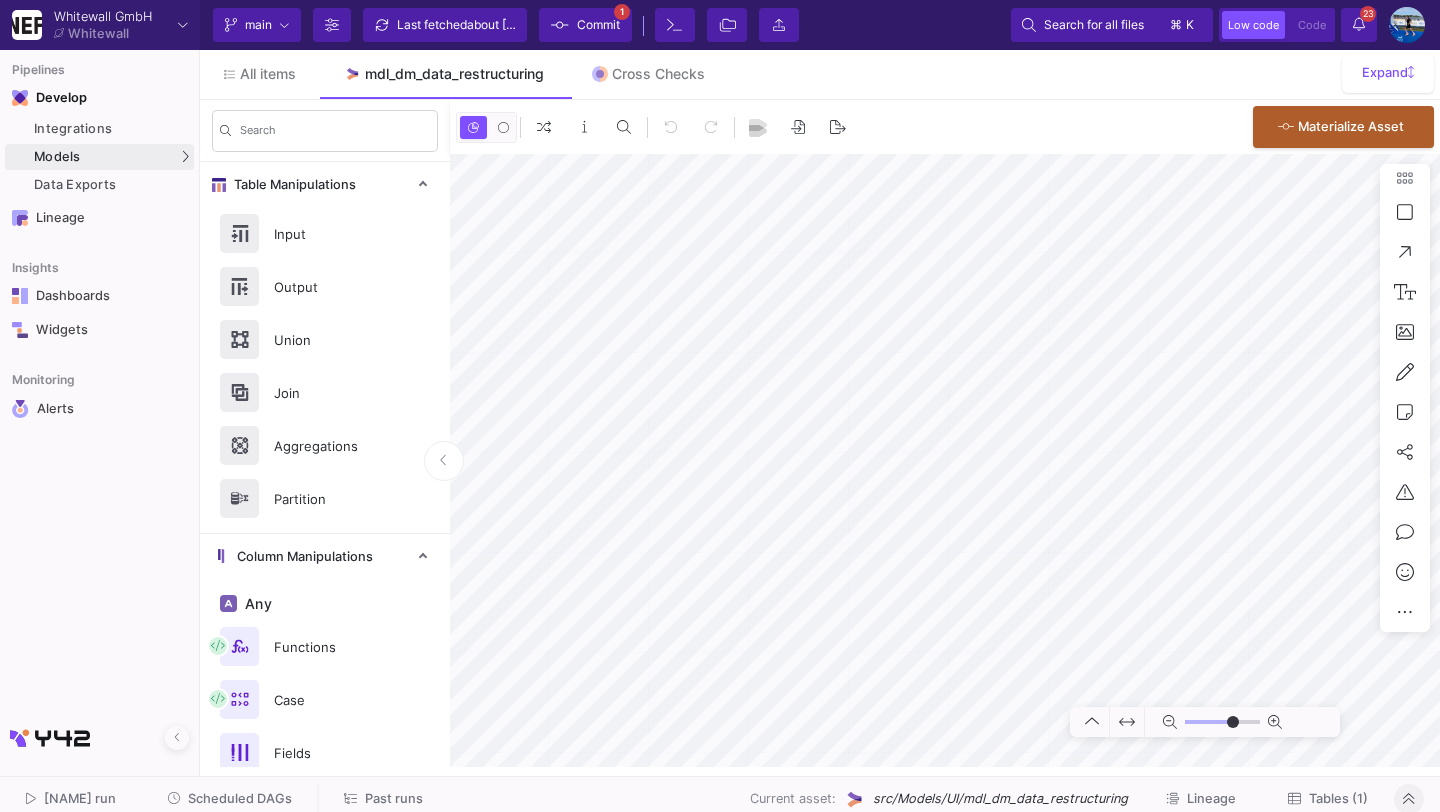 type on "-24" 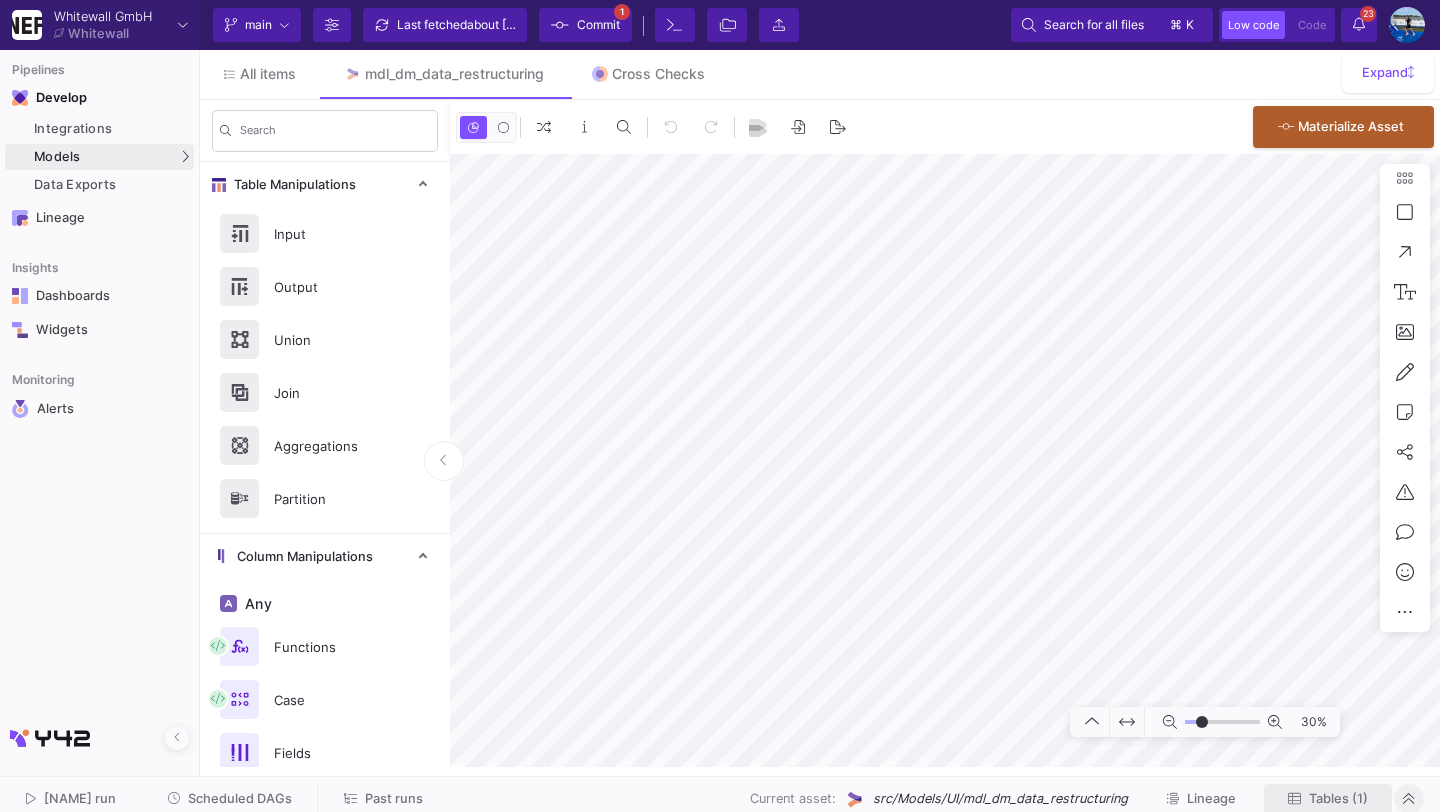 click on "Tables (1)" 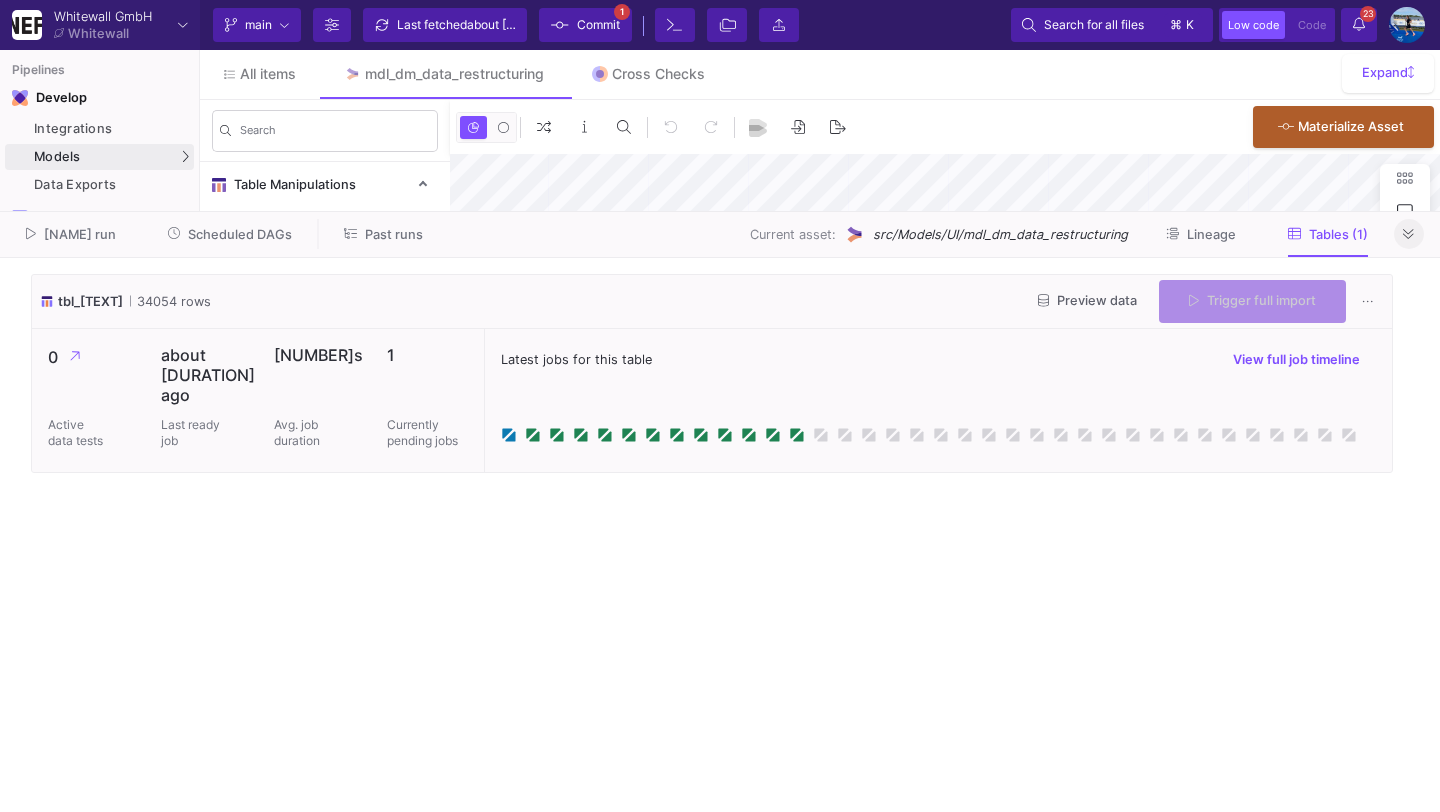 type on "-24" 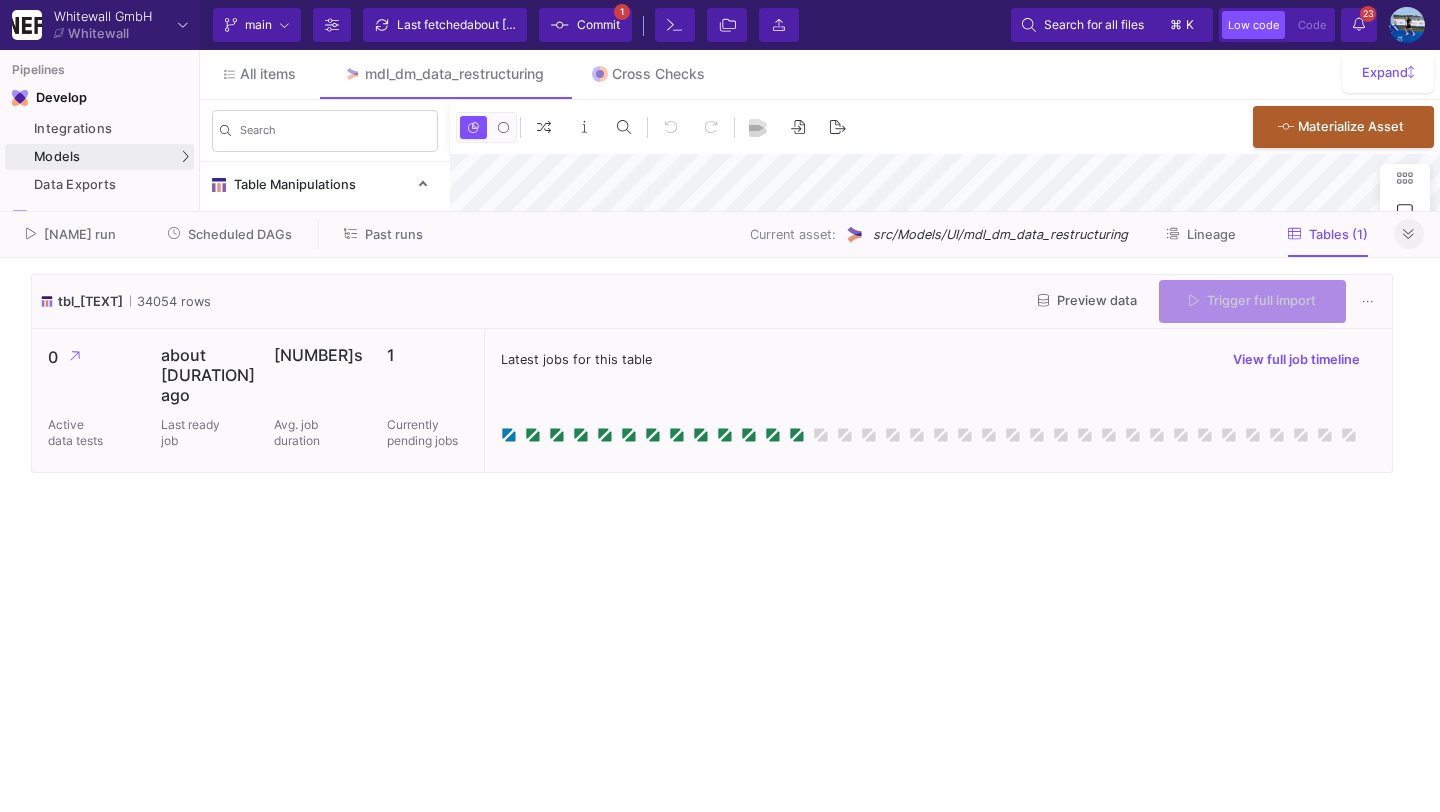 click 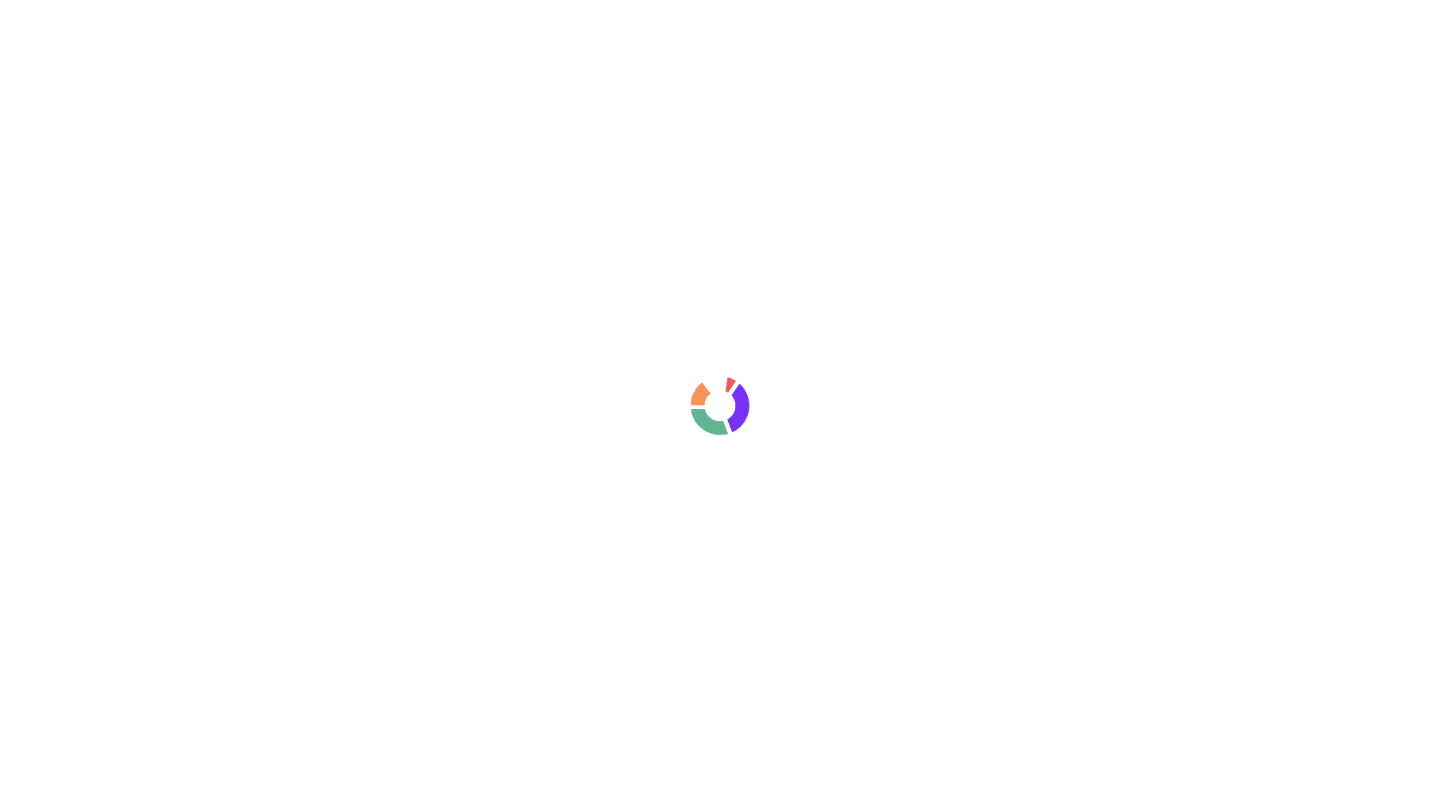 scroll, scrollTop: 0, scrollLeft: 0, axis: both 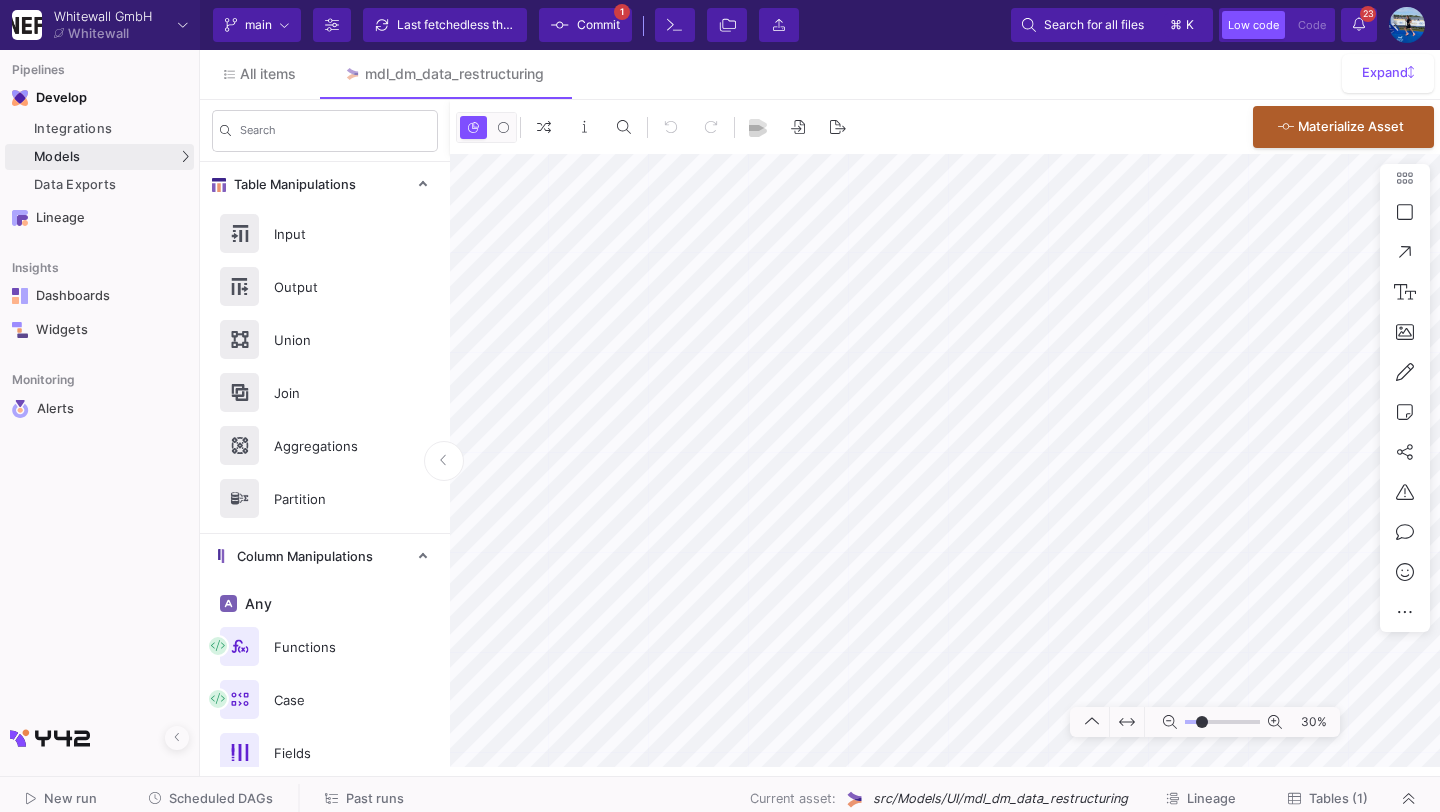 type on "-12" 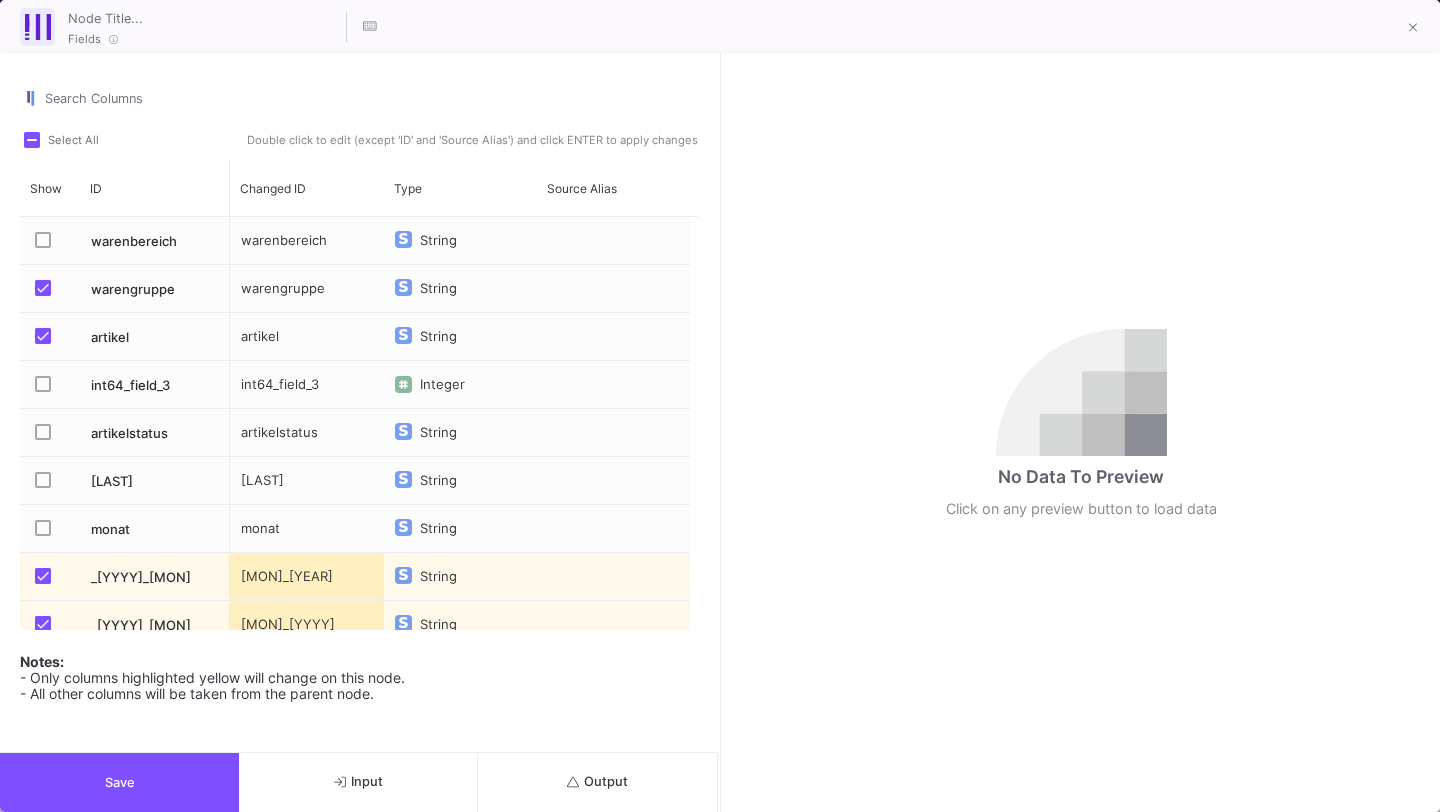 scroll, scrollTop: 25, scrollLeft: 0, axis: vertical 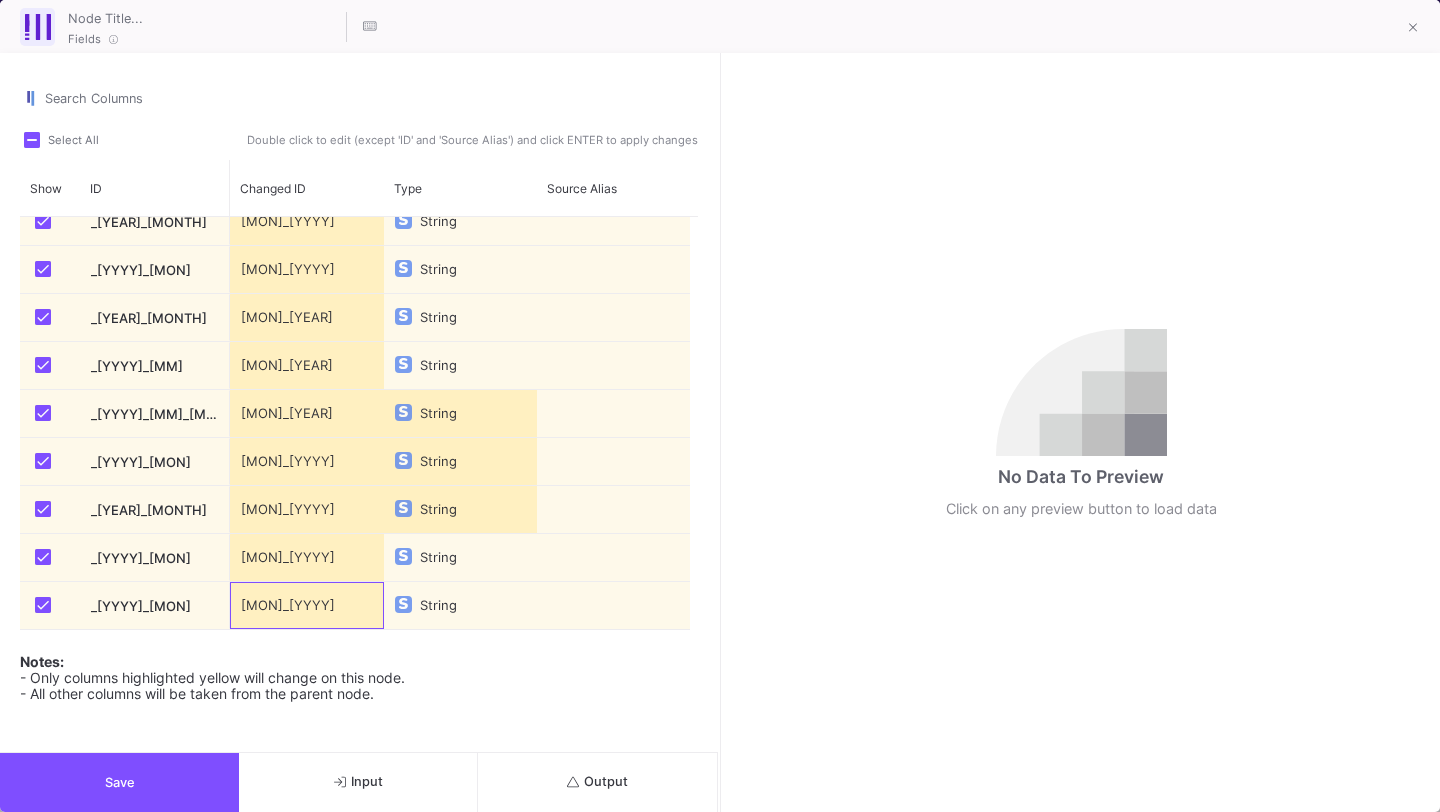 click on "july_2025" at bounding box center [307, 605] 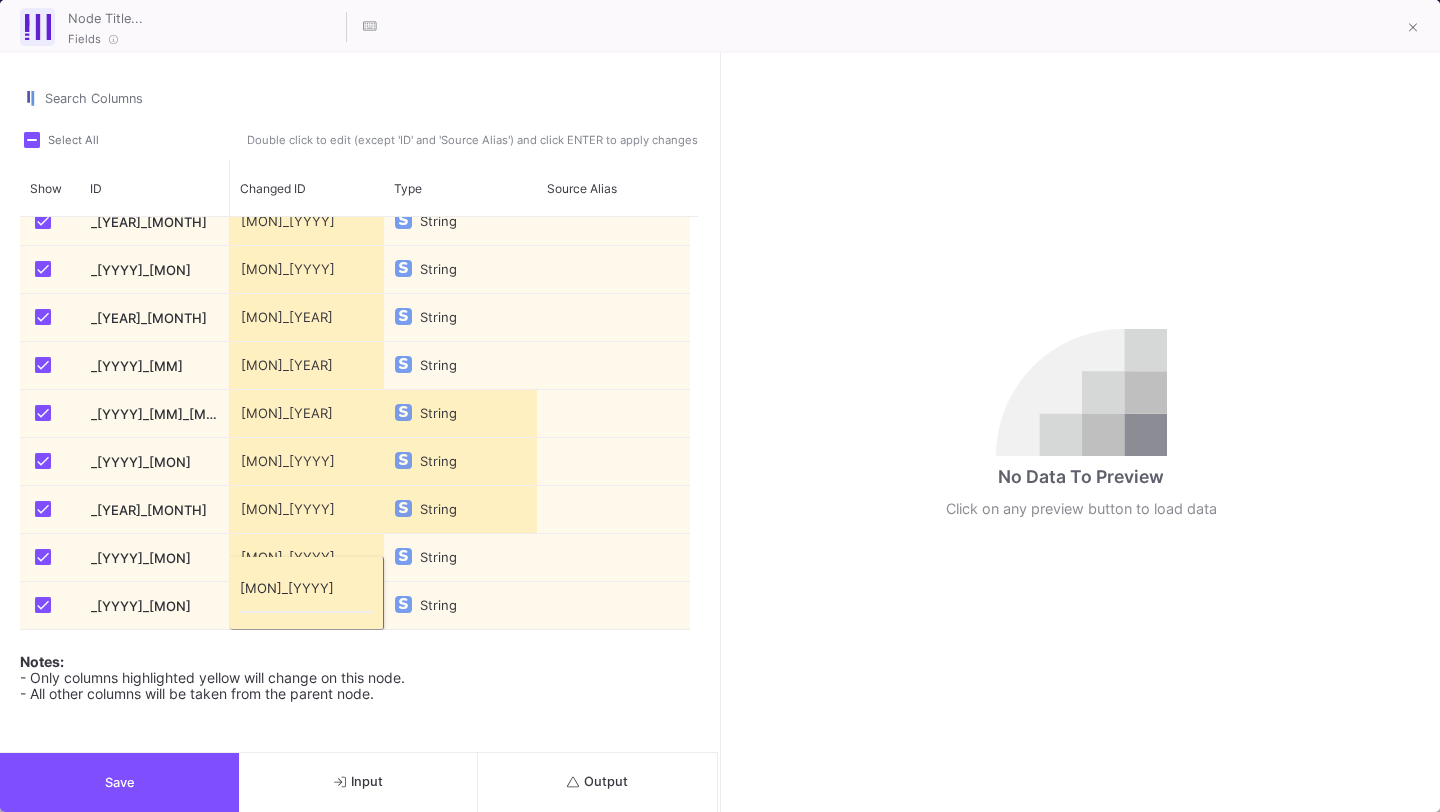 click on "july_2025" at bounding box center [306, 593] 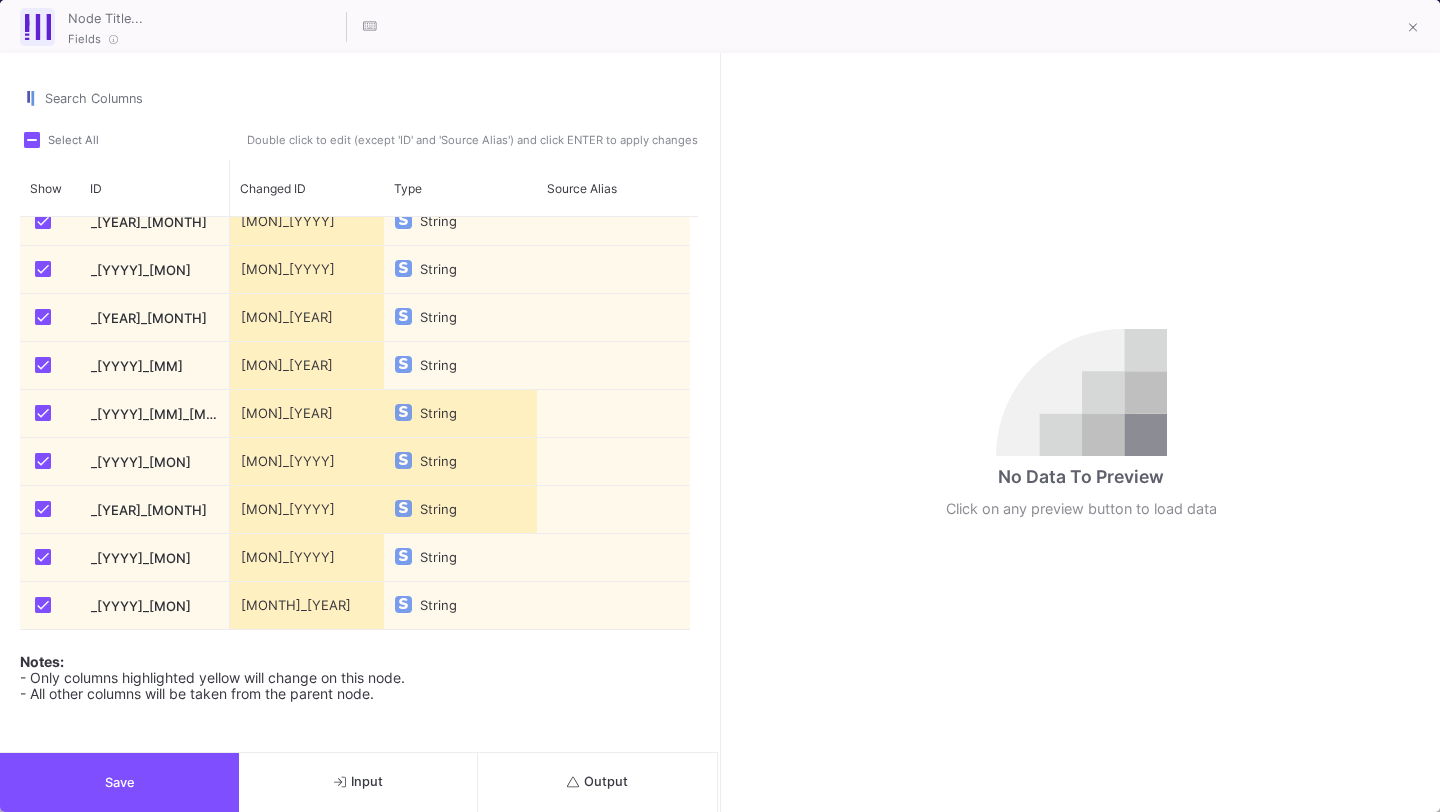 click on "june_2025" at bounding box center [307, 557] 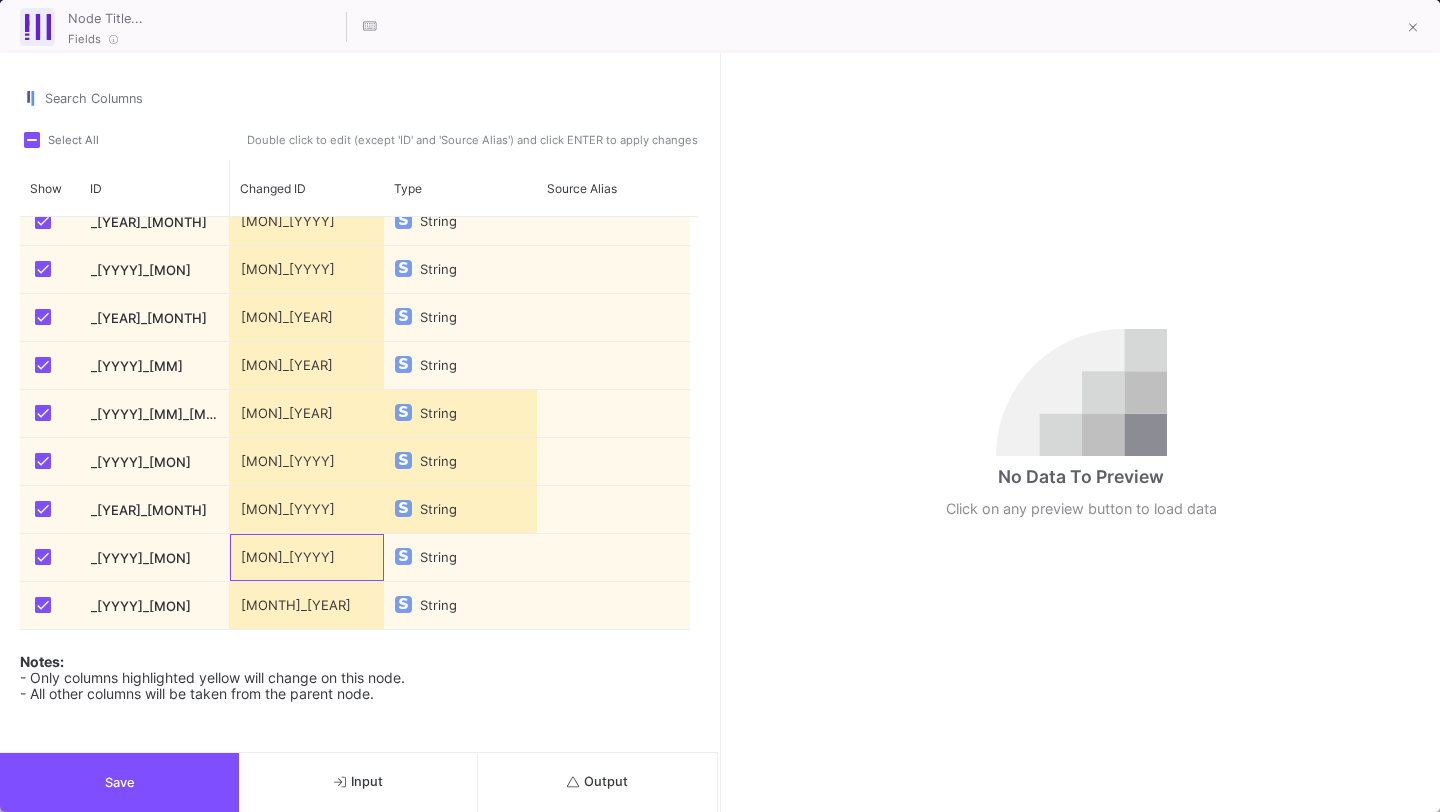 click on "june_2025" at bounding box center (307, 557) 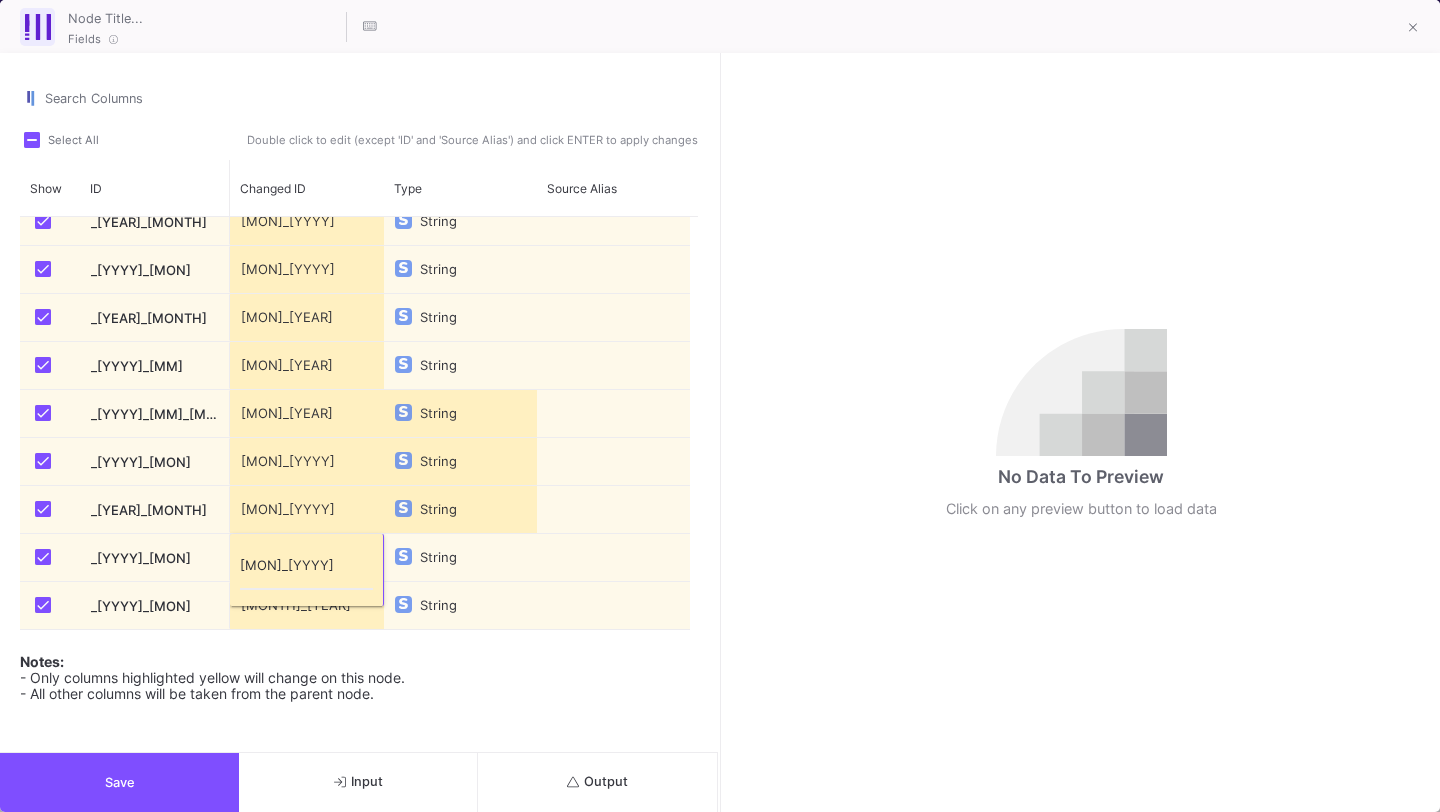 click on "june_2025" at bounding box center (306, 570) 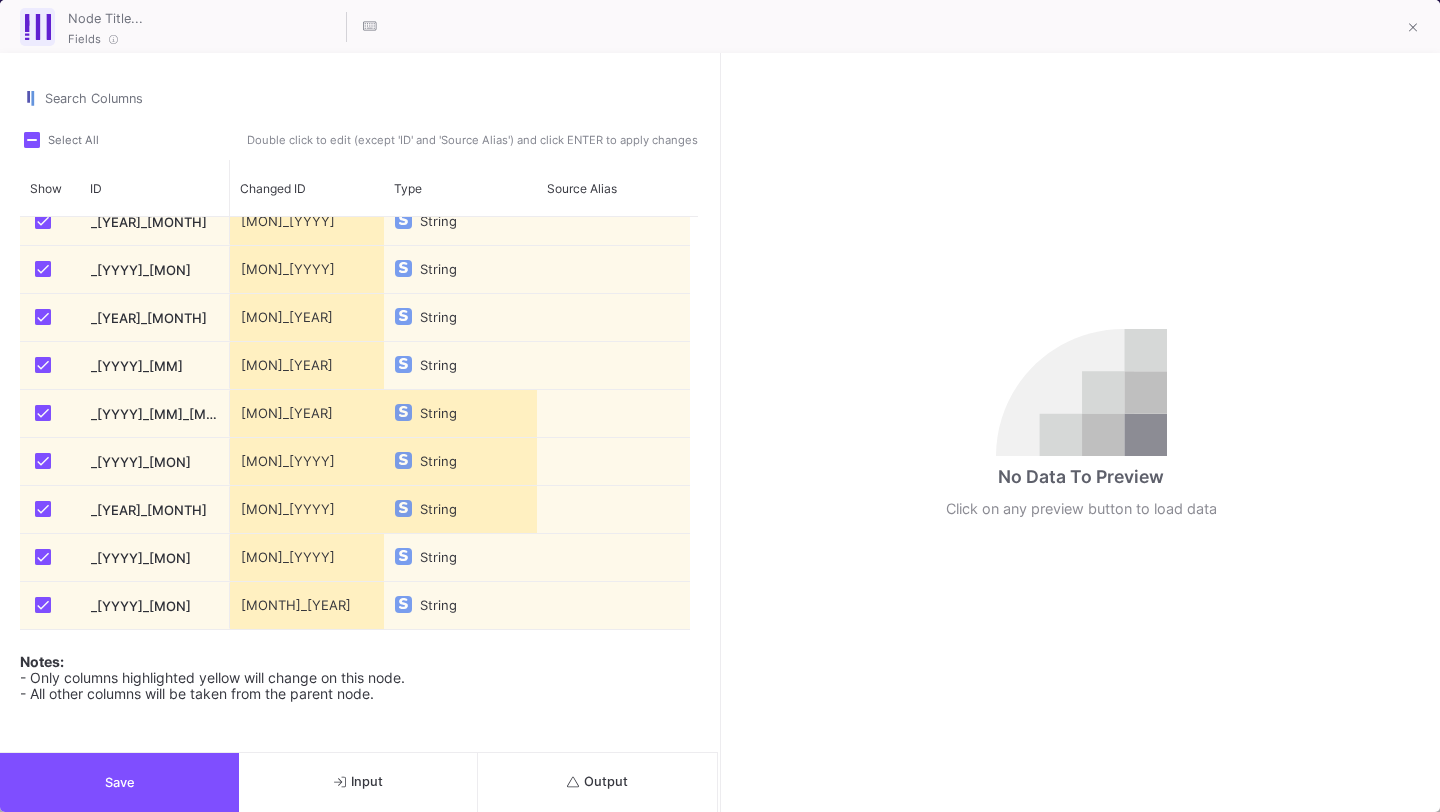 scroll, scrollTop: 1255, scrollLeft: 0, axis: vertical 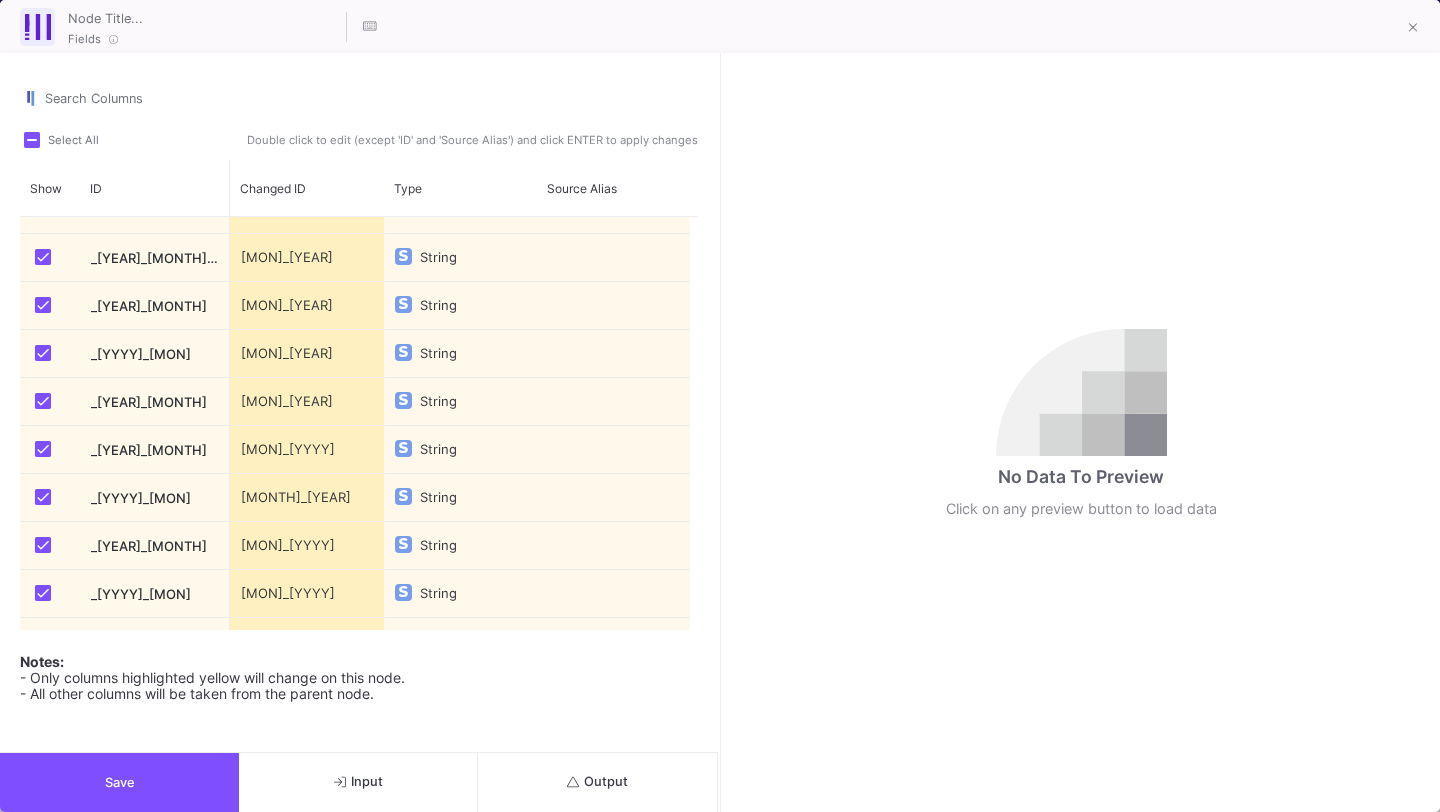 click on "Save" at bounding box center (119, 782) 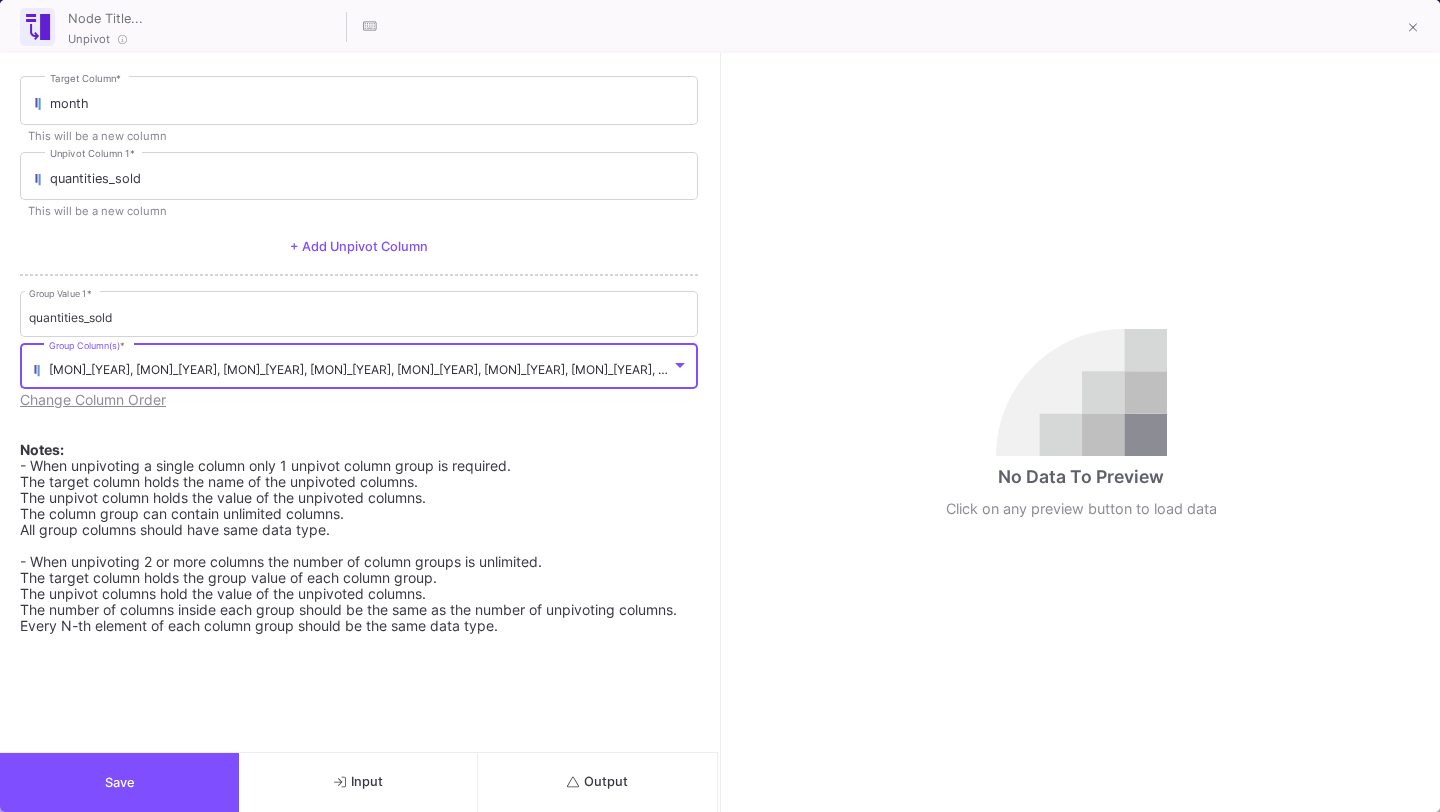 click on "jan_2023, feb_2023, mar_2023, apr_2023, may_2023, jun_2023, jul_2023, aug_2023, sep_2023, oct_2023, nov_2023, dec_2023, jan_2024, feb_2024, mar_2024, apr_2024, may_2024, jun_2024, jul_2024, aug_2024, sep_2024, oct_2024, nov_2024, dec_2024, jan_2025, feb_2025, mar_2025, apr_2025, may_2025" at bounding box center (1307, 369) 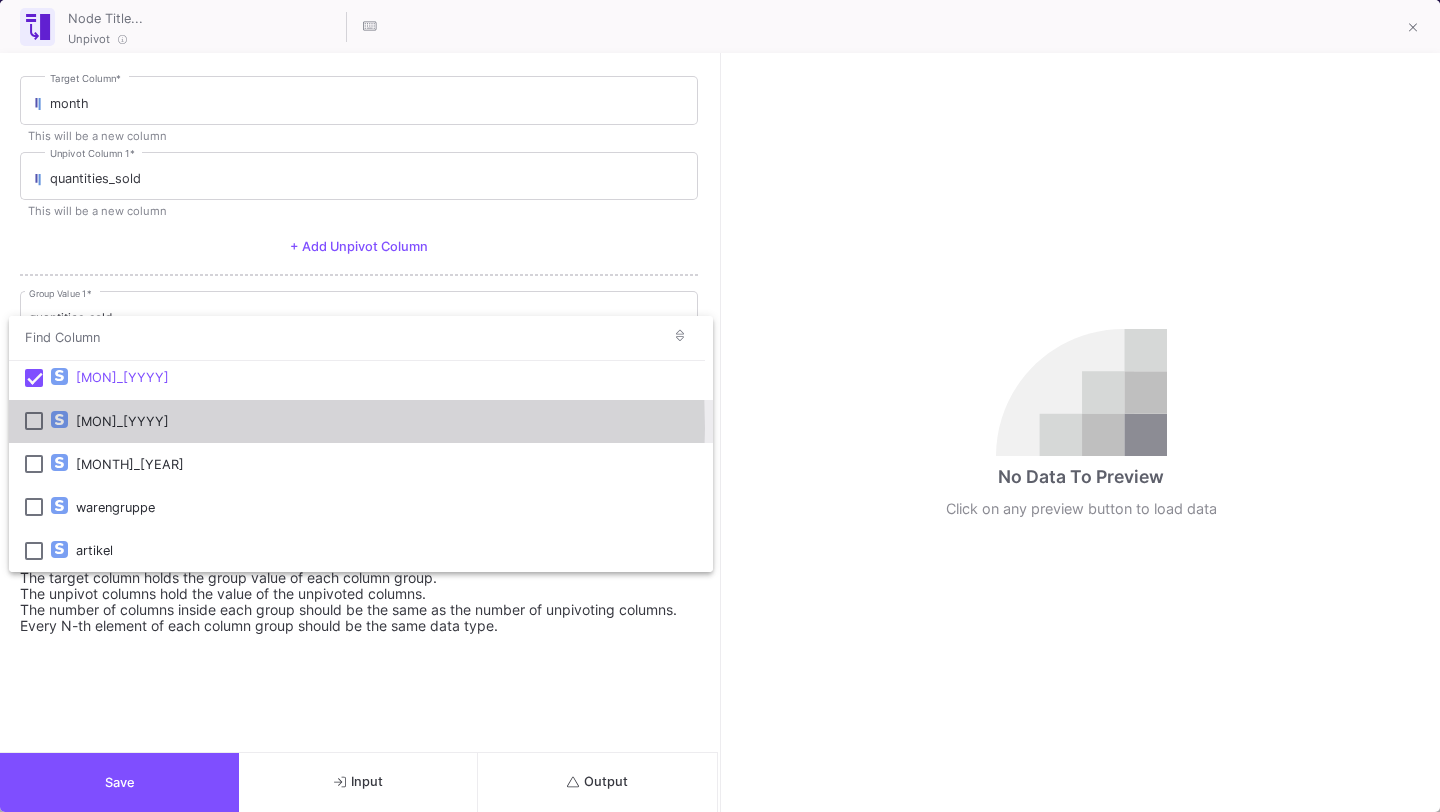 click at bounding box center (34, 421) 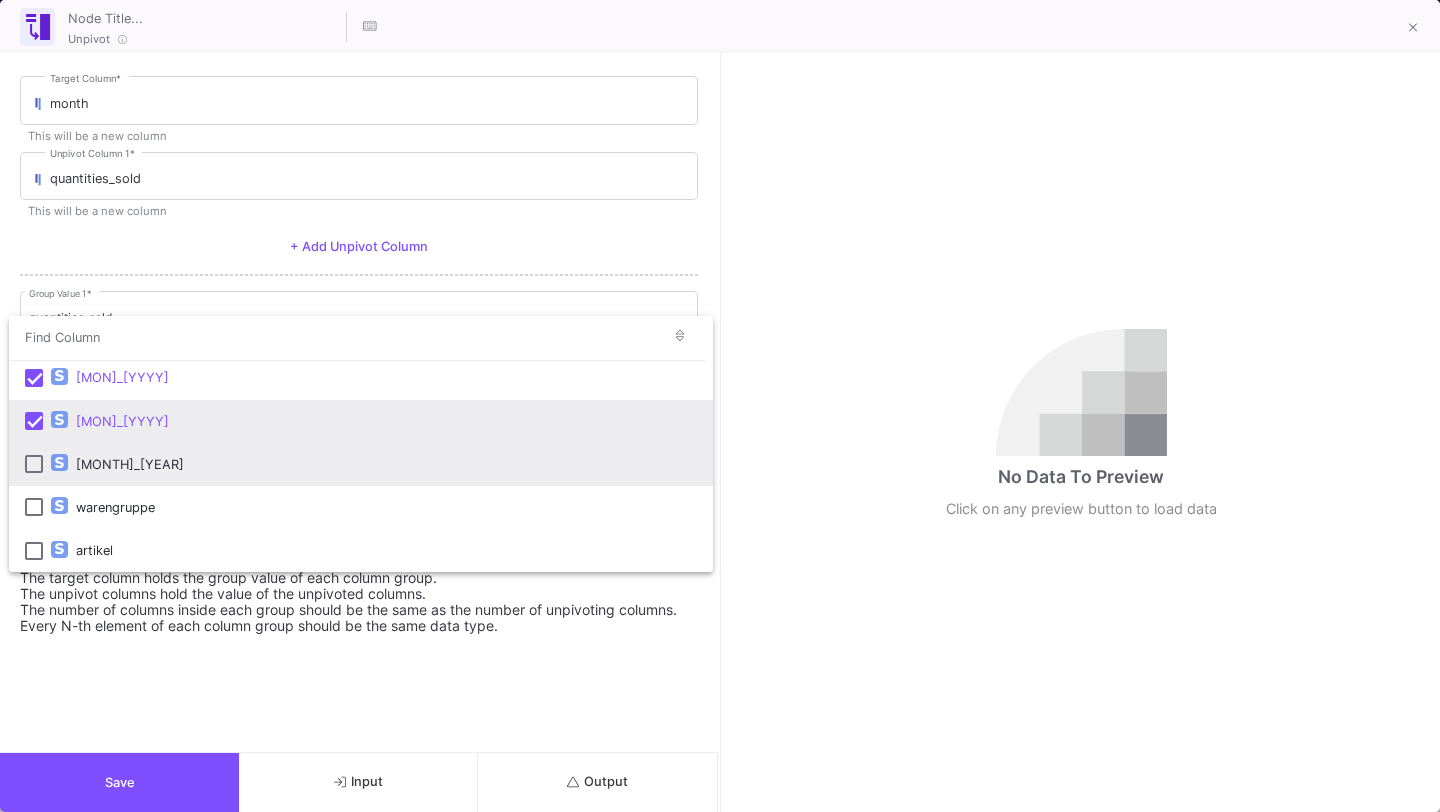 click at bounding box center [34, 464] 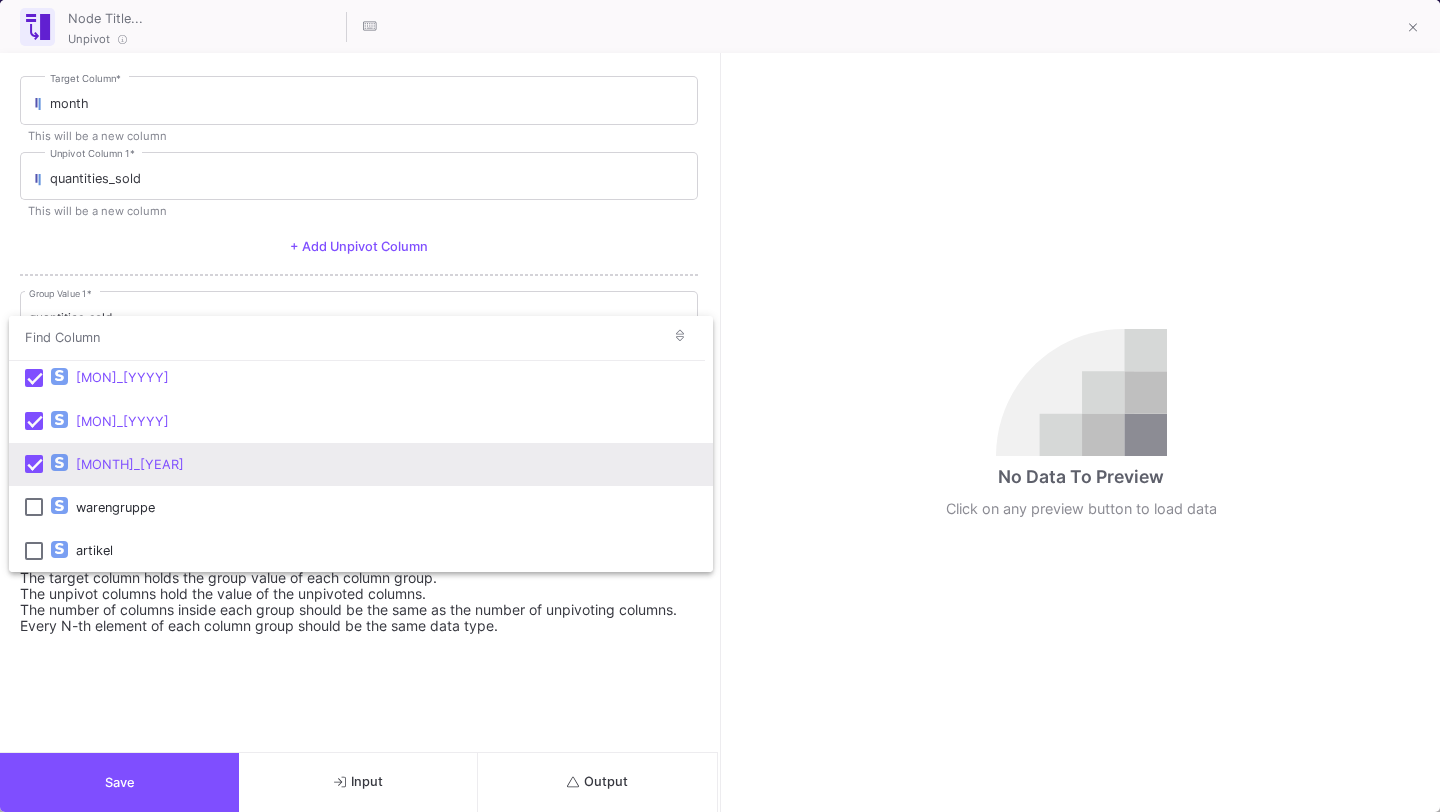 click at bounding box center [720, 406] 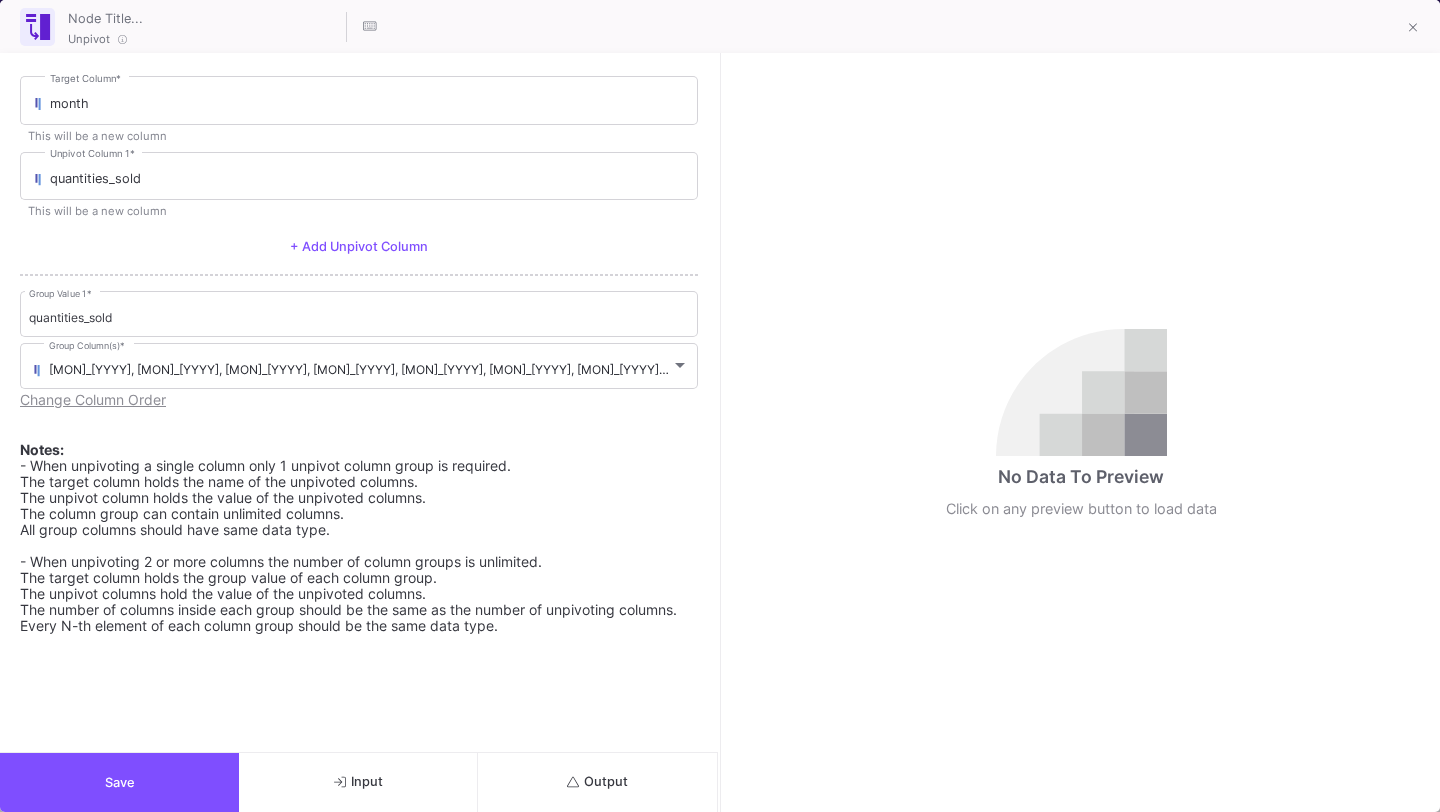 click on "Save" at bounding box center (119, 782) 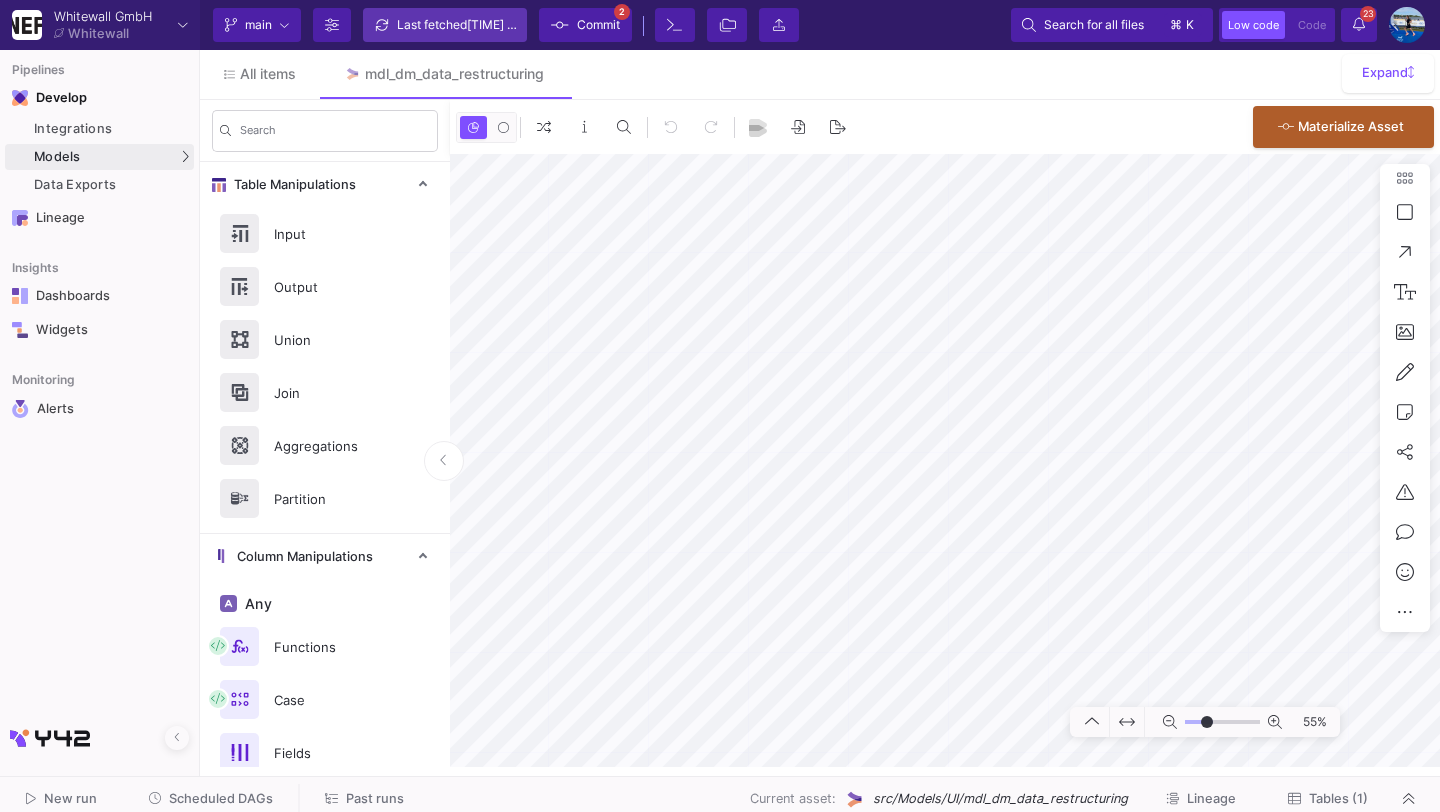click on "Last fetched  1 minute ago" 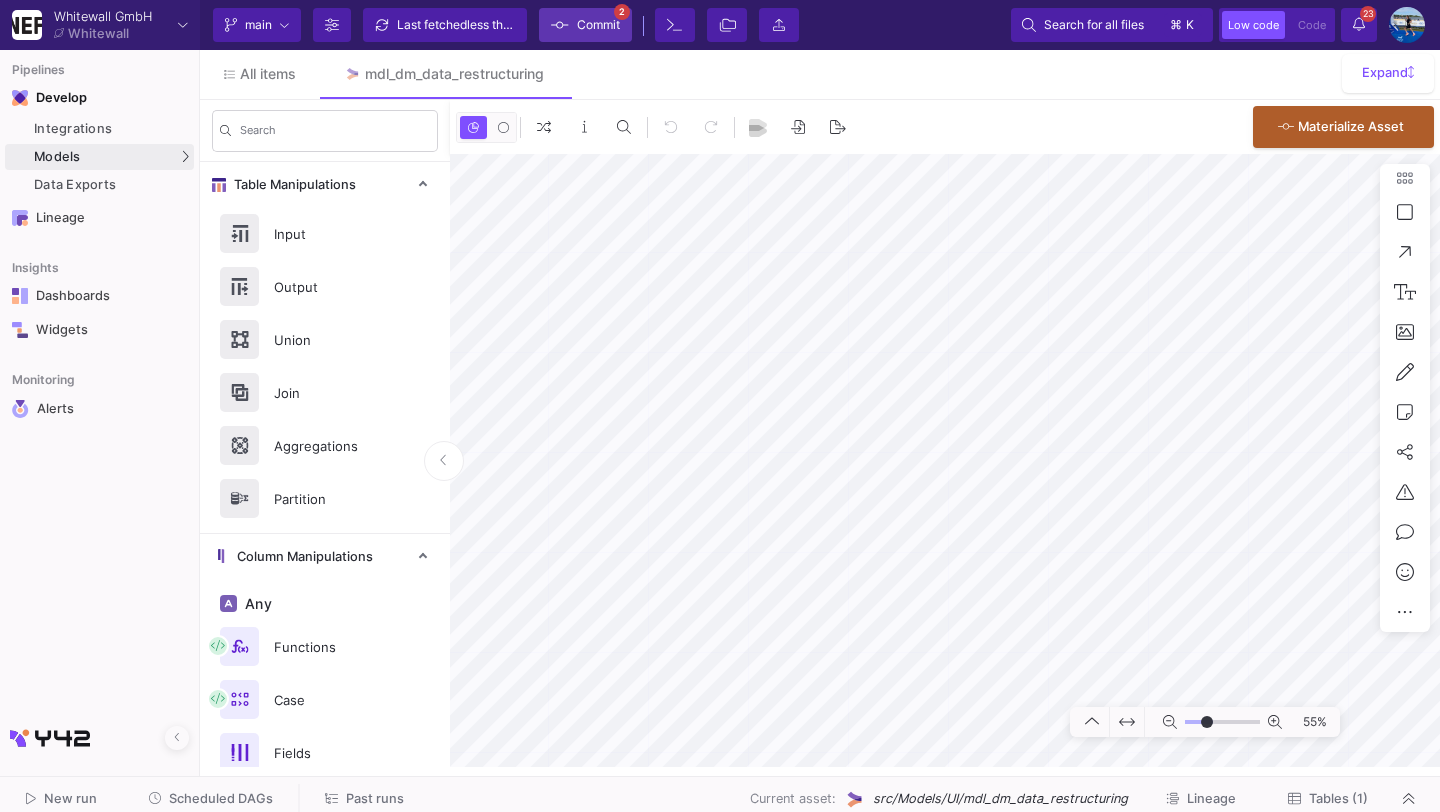click on "Commit" 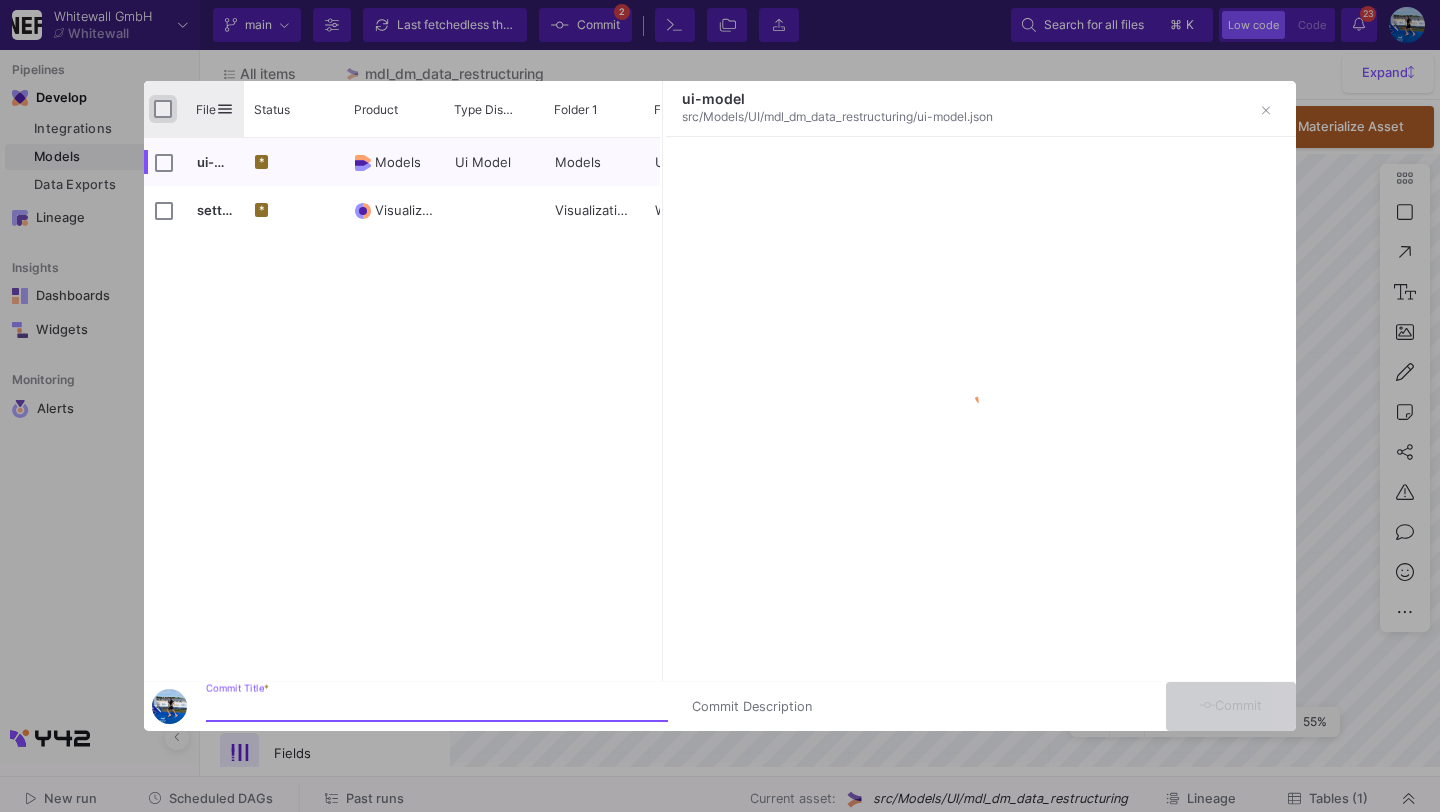 click at bounding box center [163, 109] 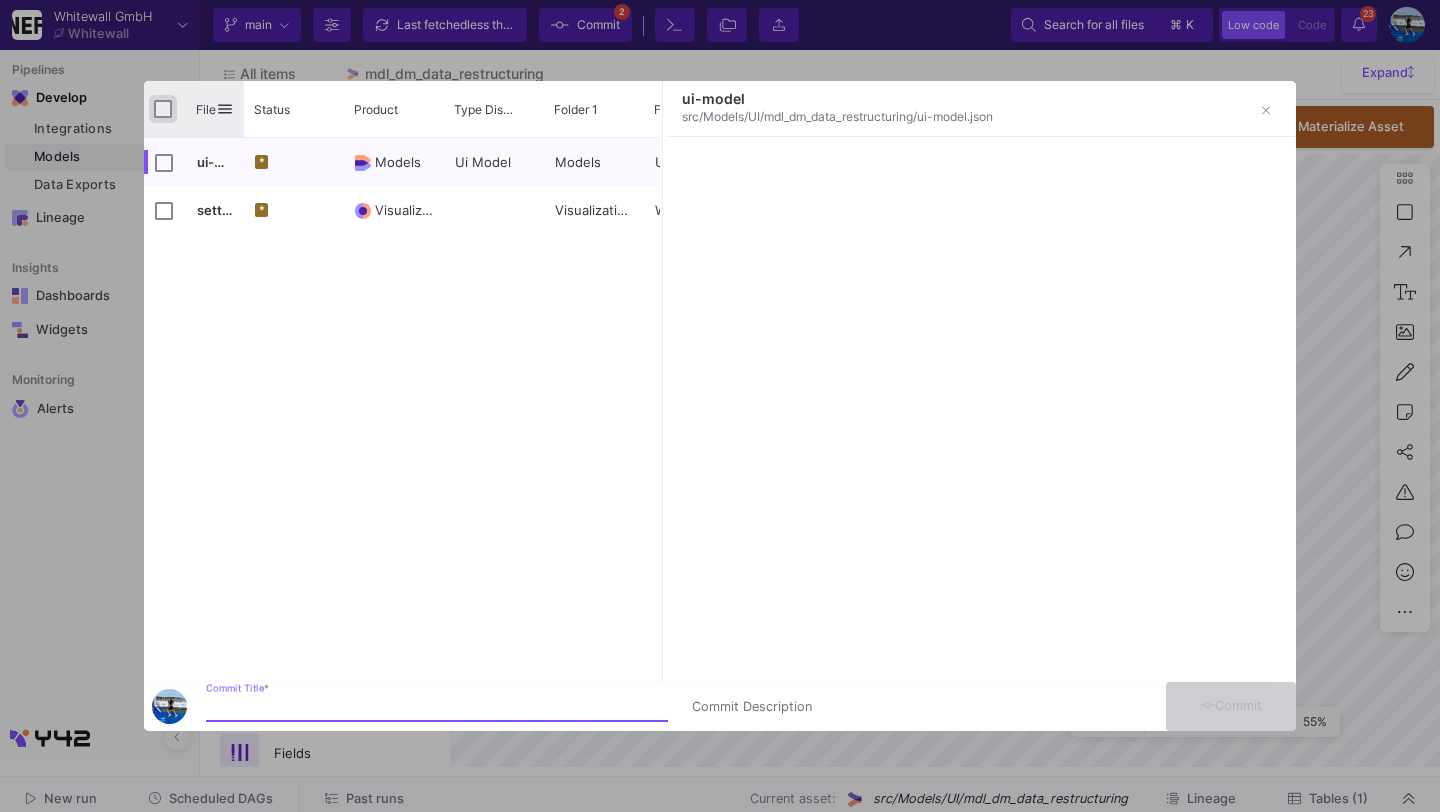 checkbox on "true" 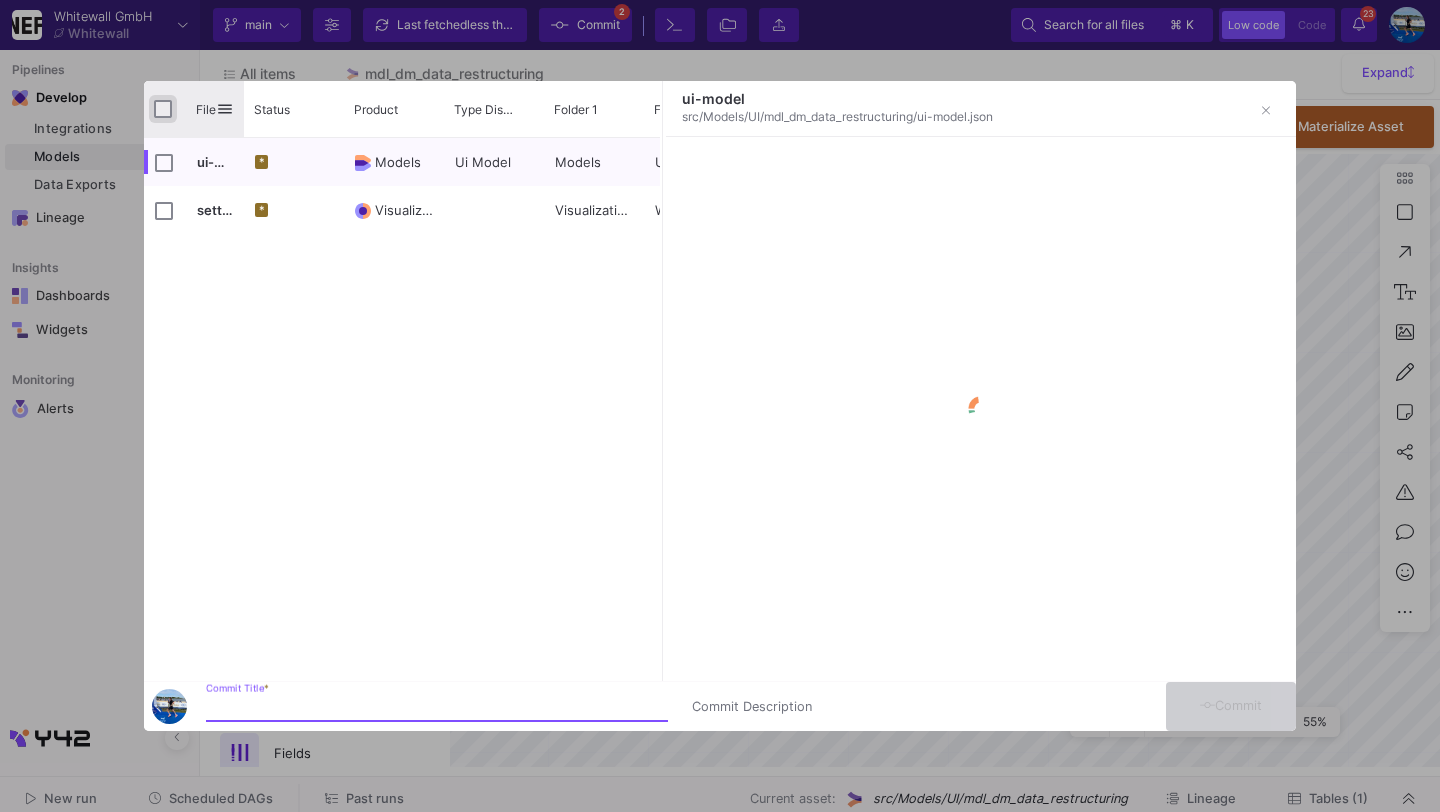 checkbox on "true" 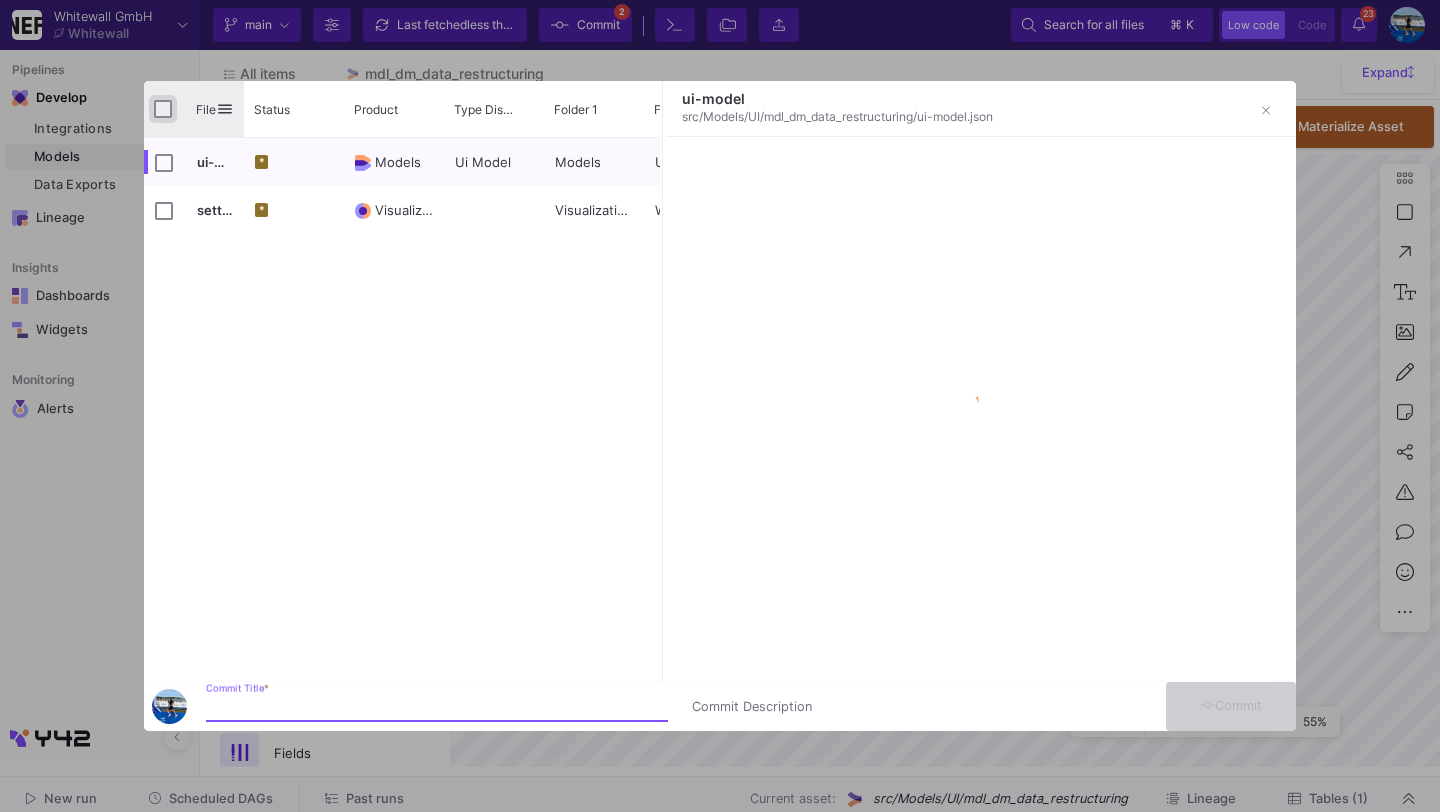 checkbox on "true" 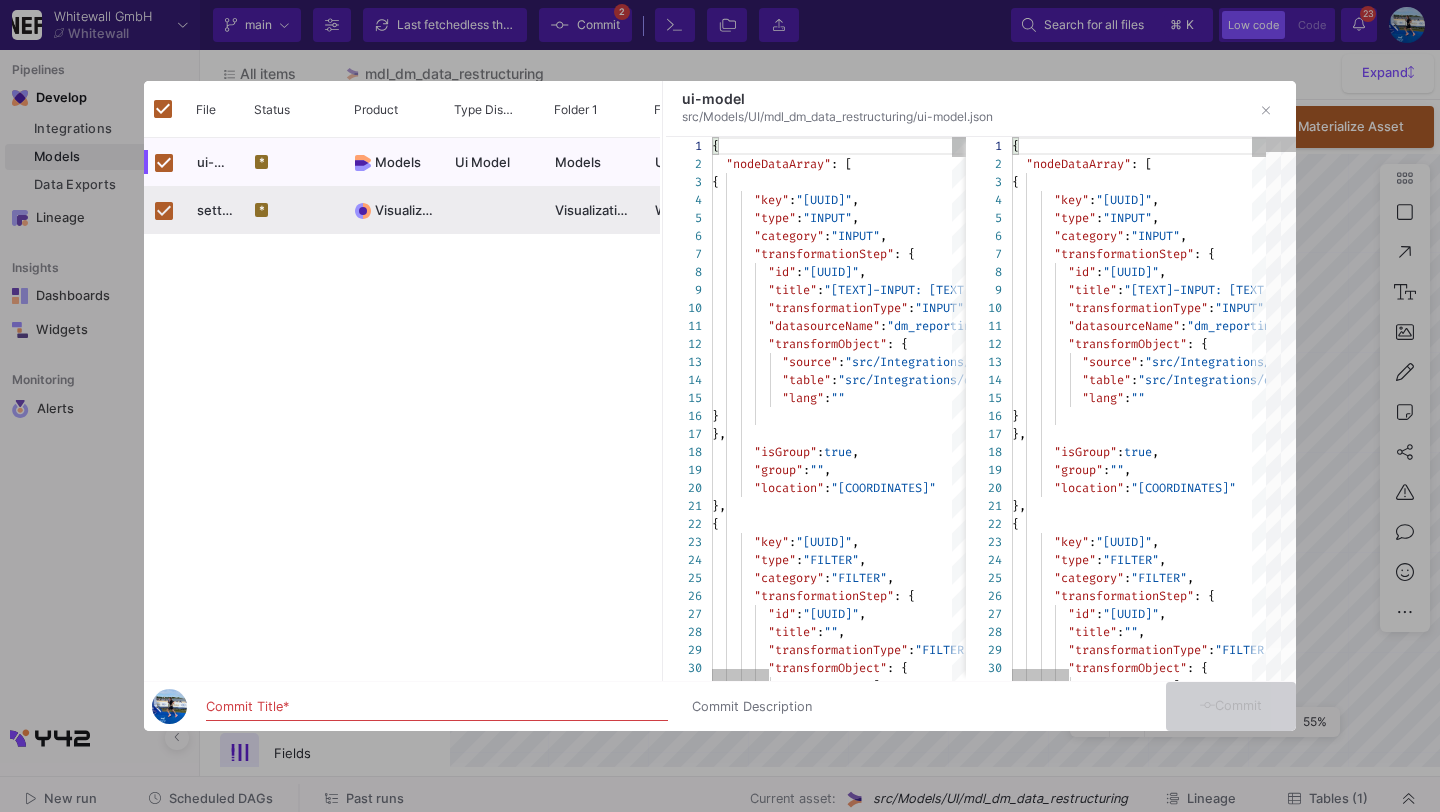 click on "Commit Title  *" at bounding box center [437, 707] 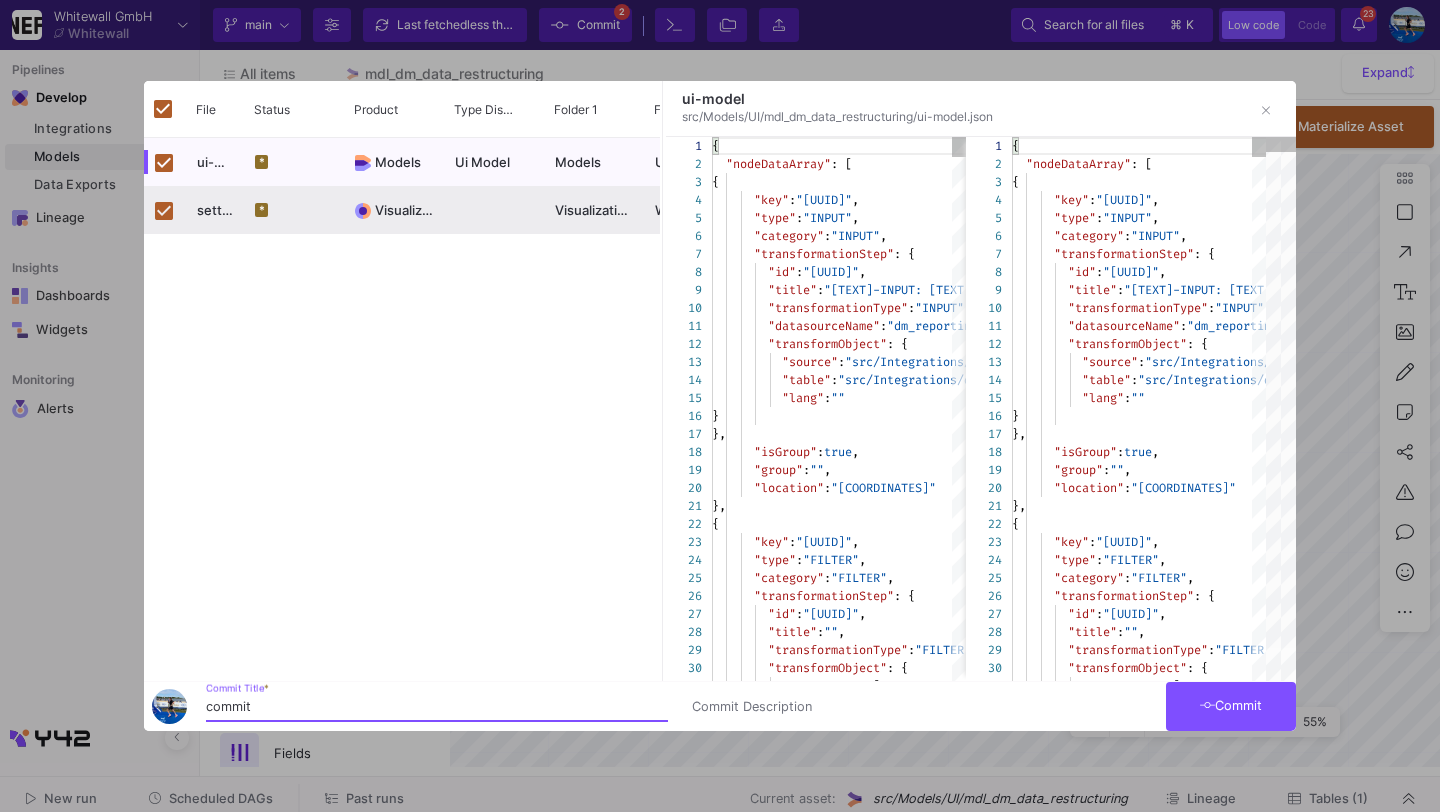 type on "commit" 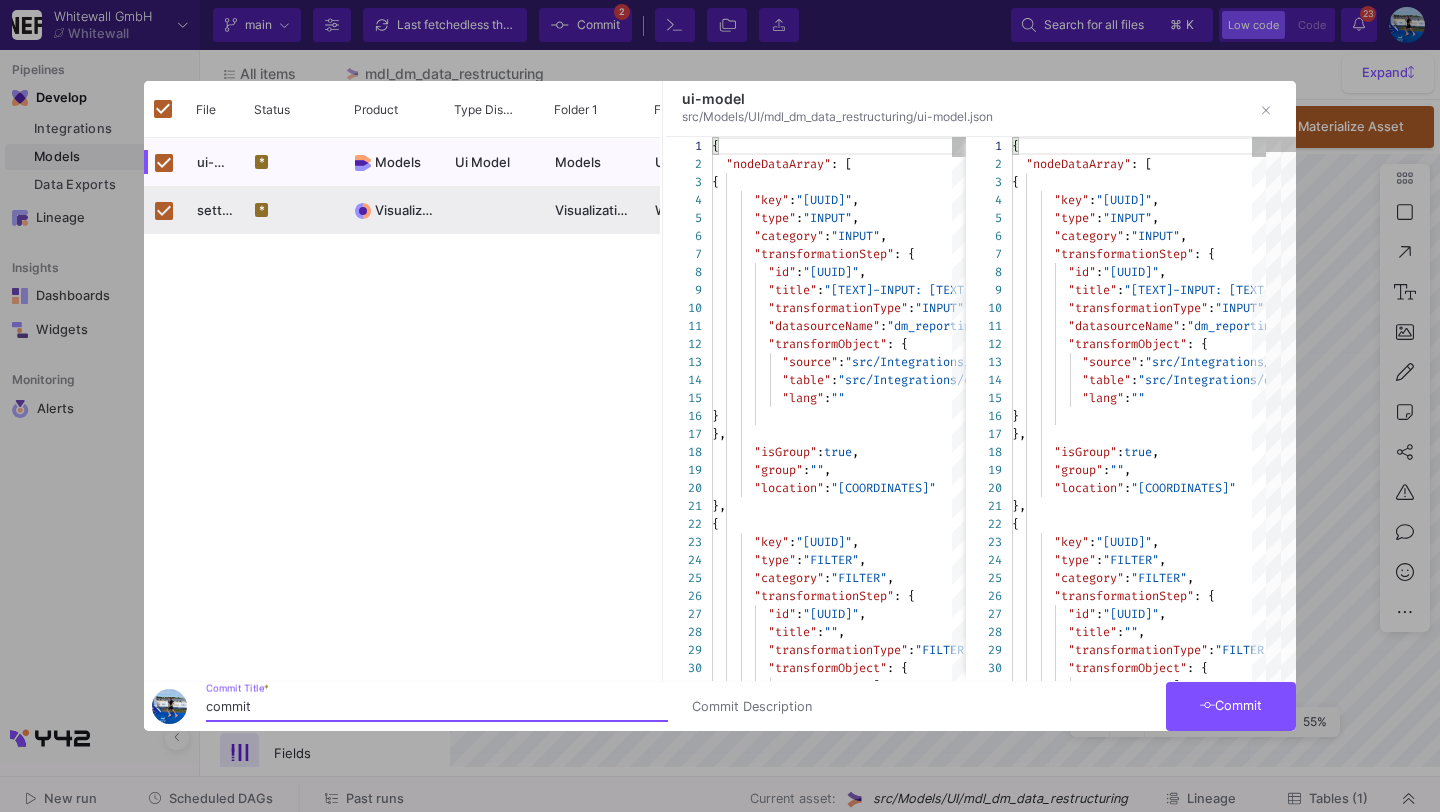 click on "Commit" at bounding box center (1231, 705) 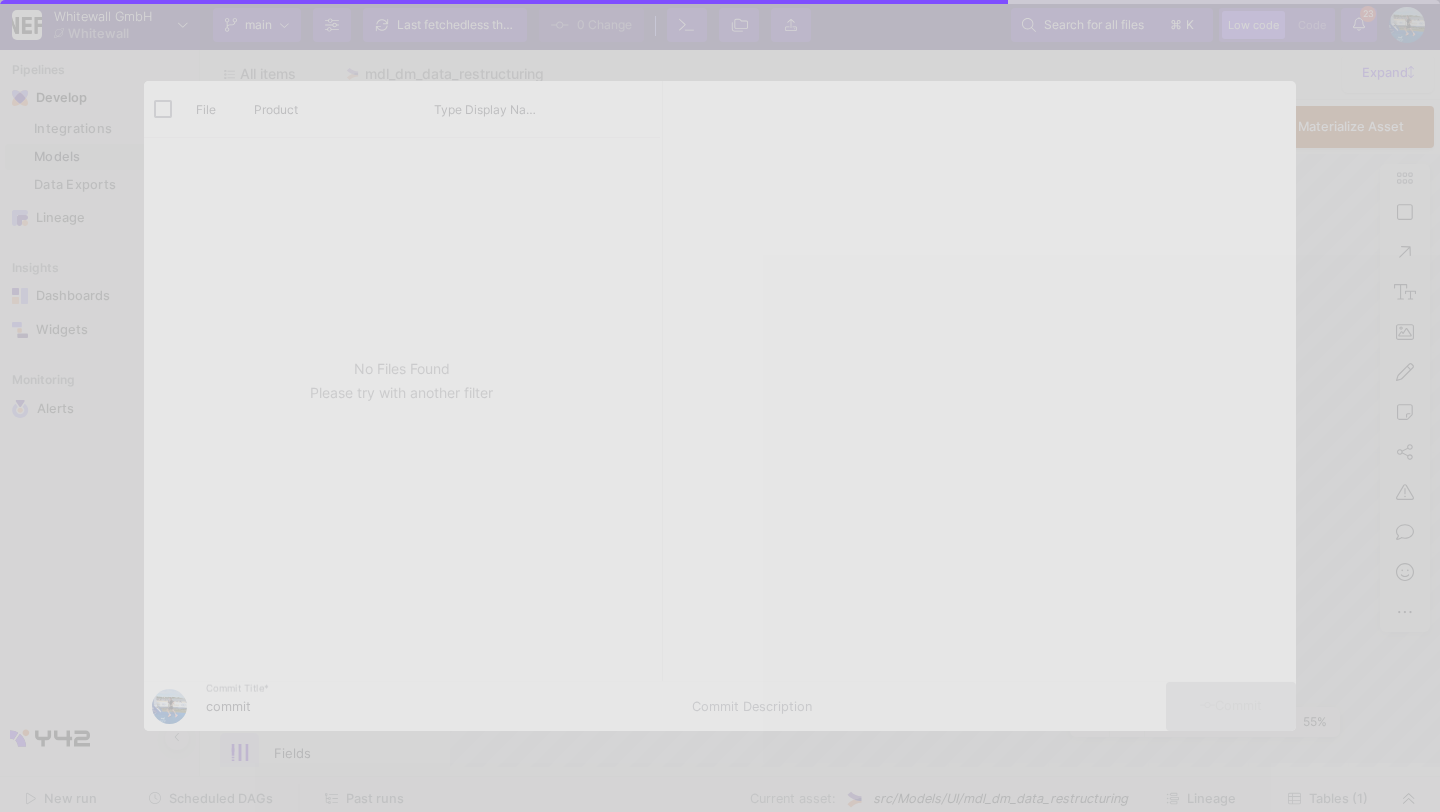 checkbox on "false" 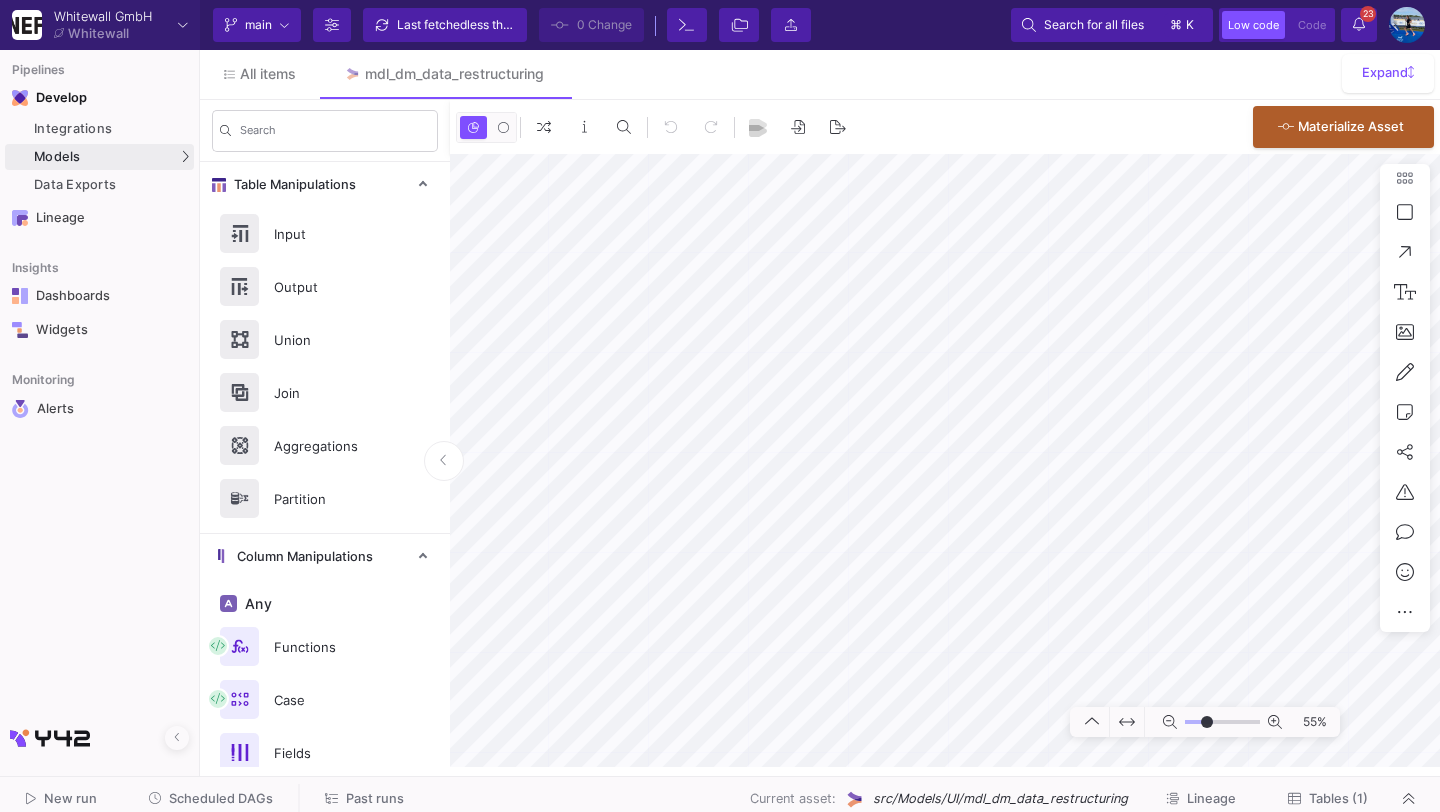 click 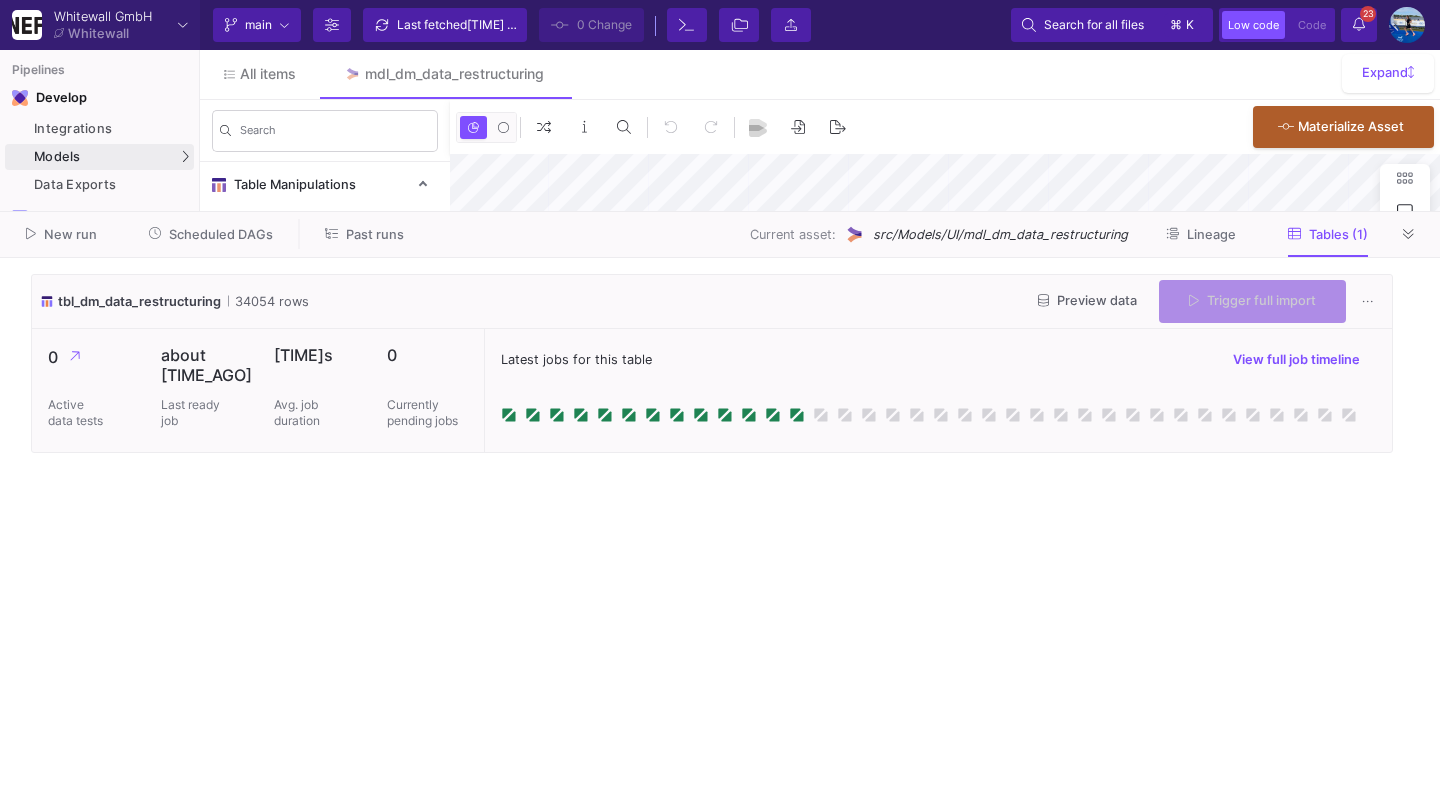 type on "-24" 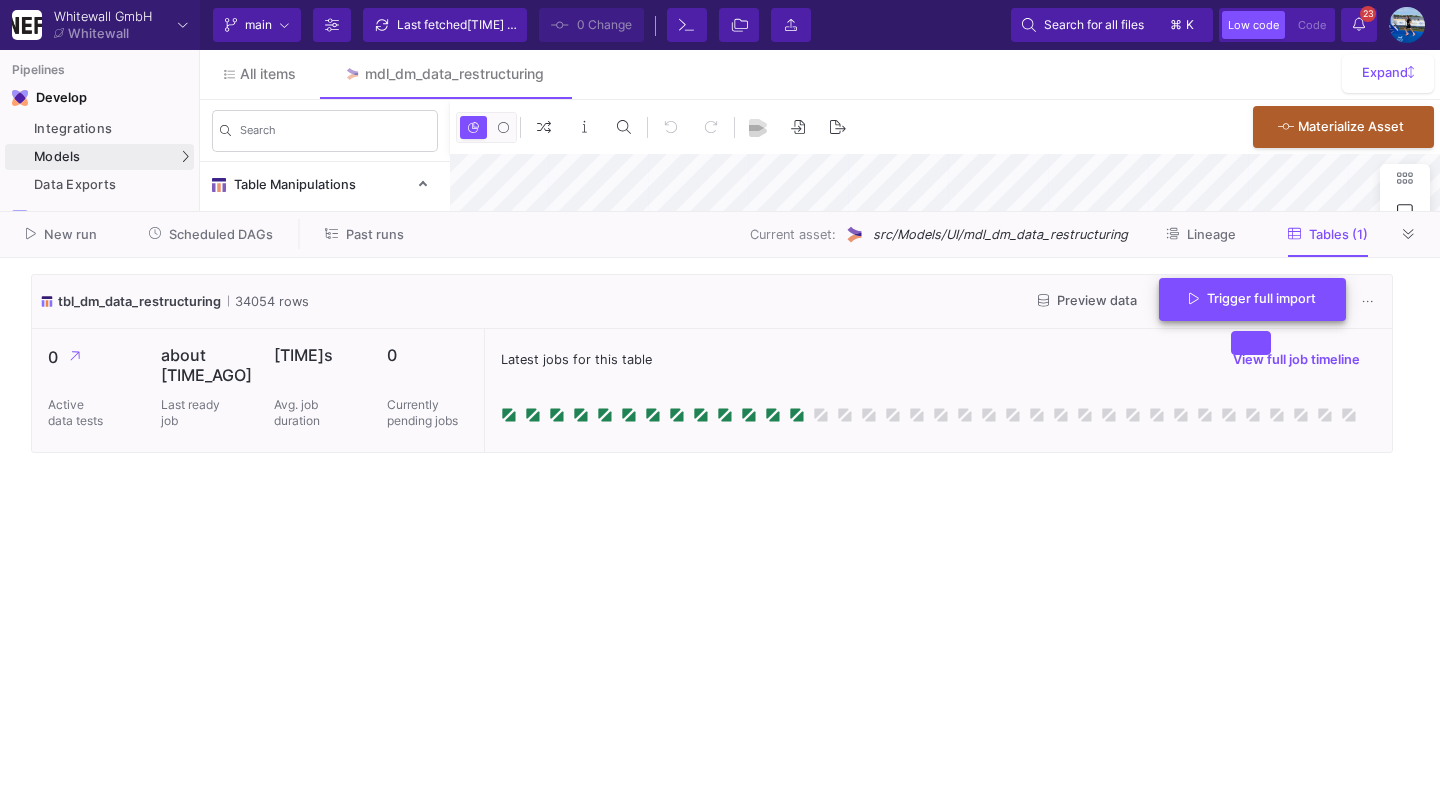 click on "Trigger full import" 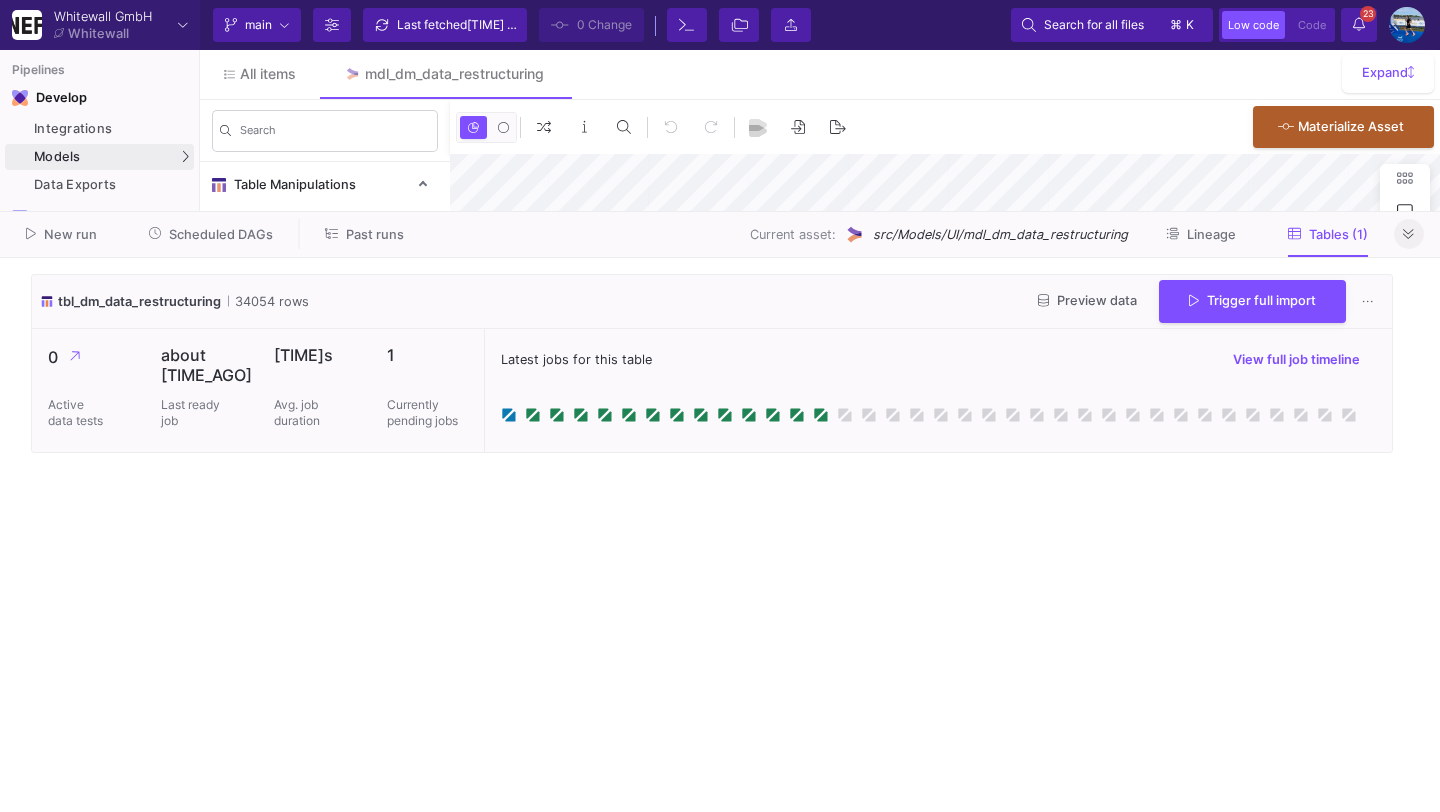click 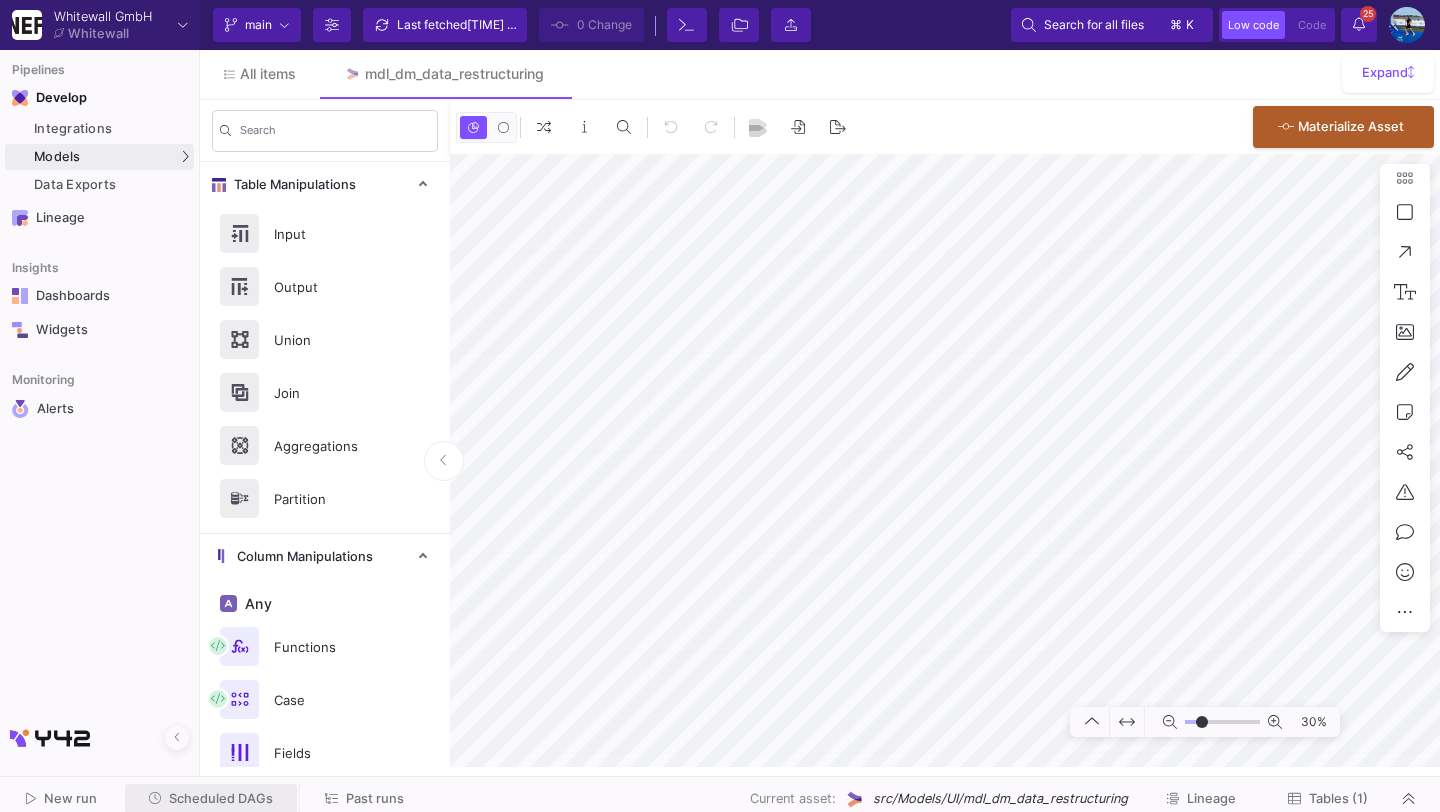 click on "Scheduled DAGs" 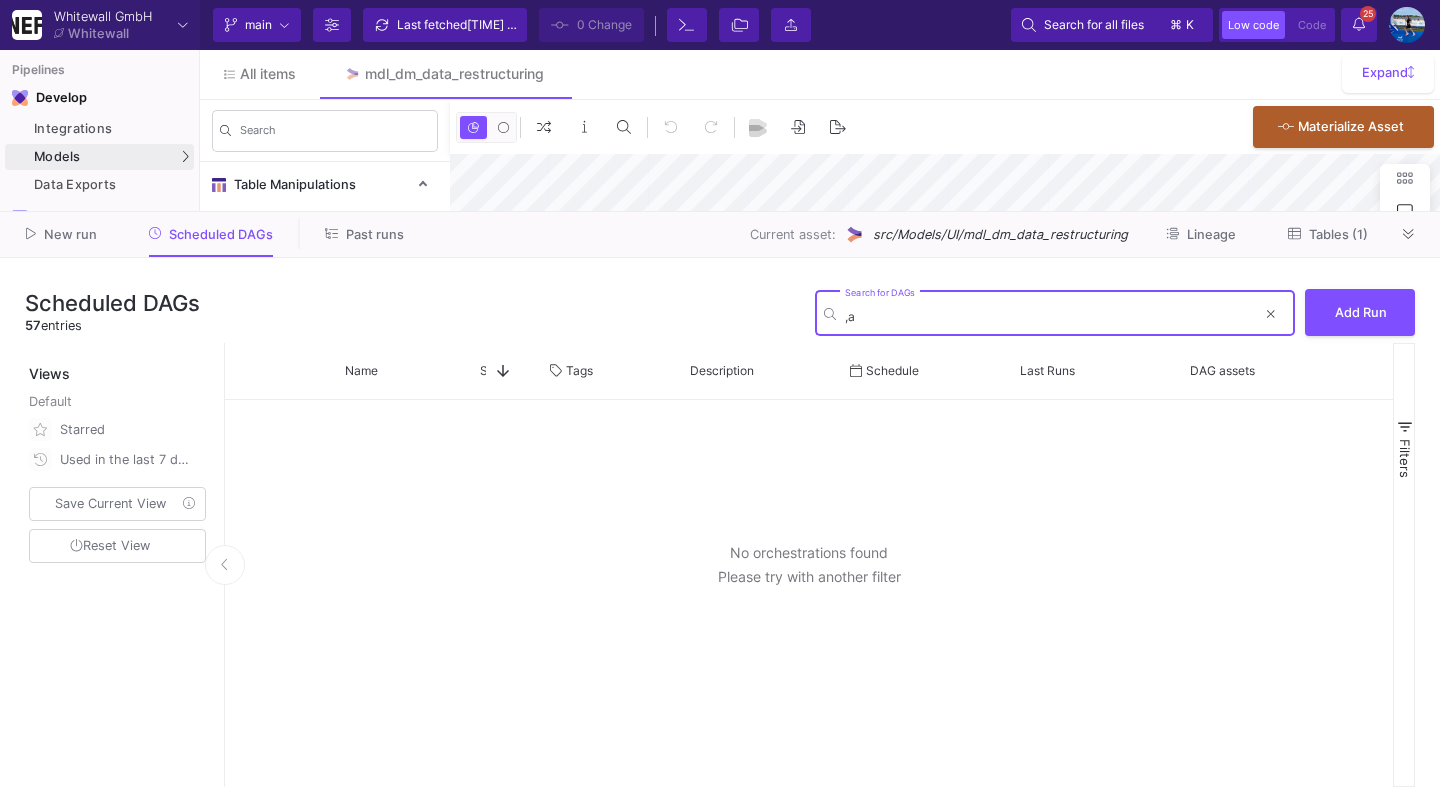 type on "," 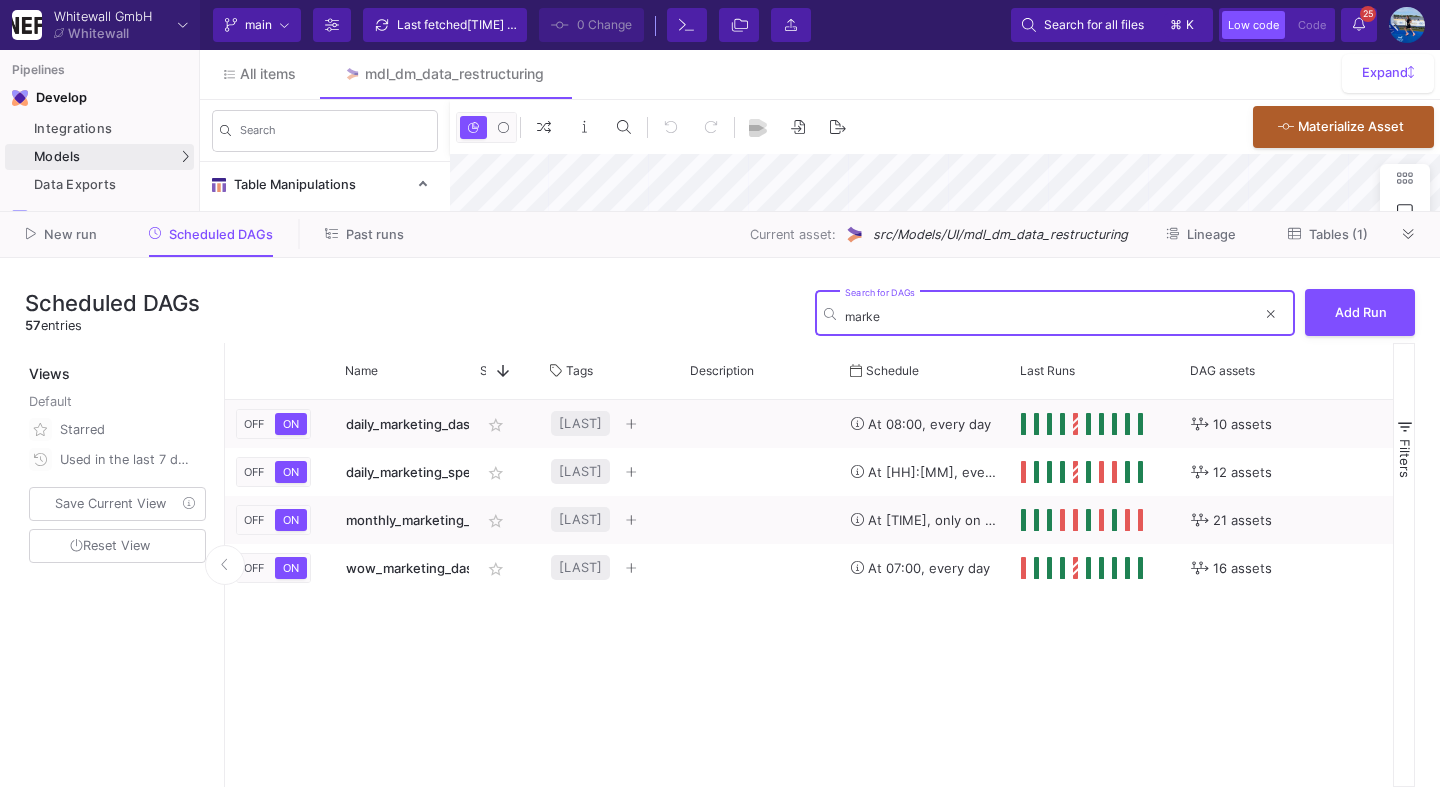 type on "marke" 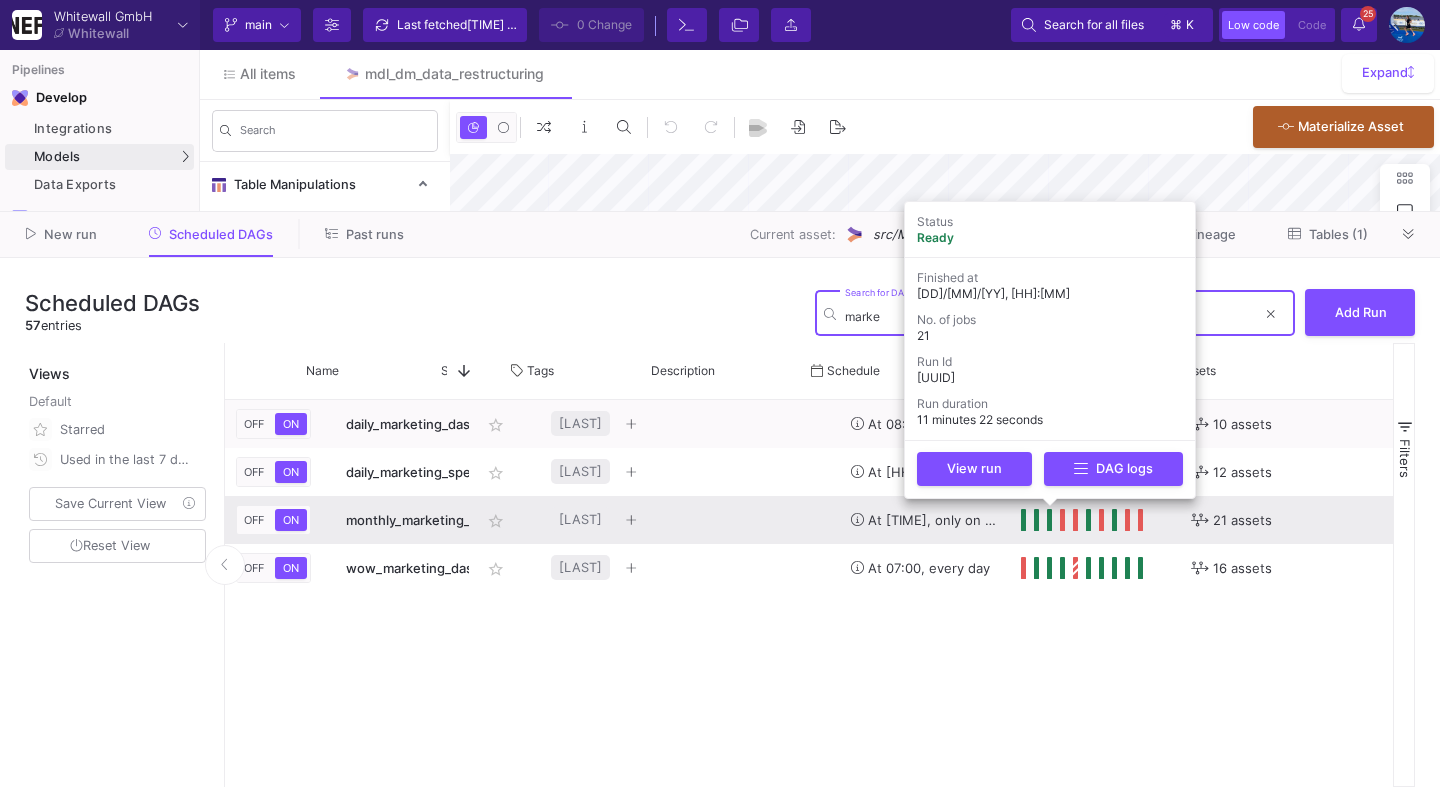 scroll, scrollTop: 0, scrollLeft: 387, axis: horizontal 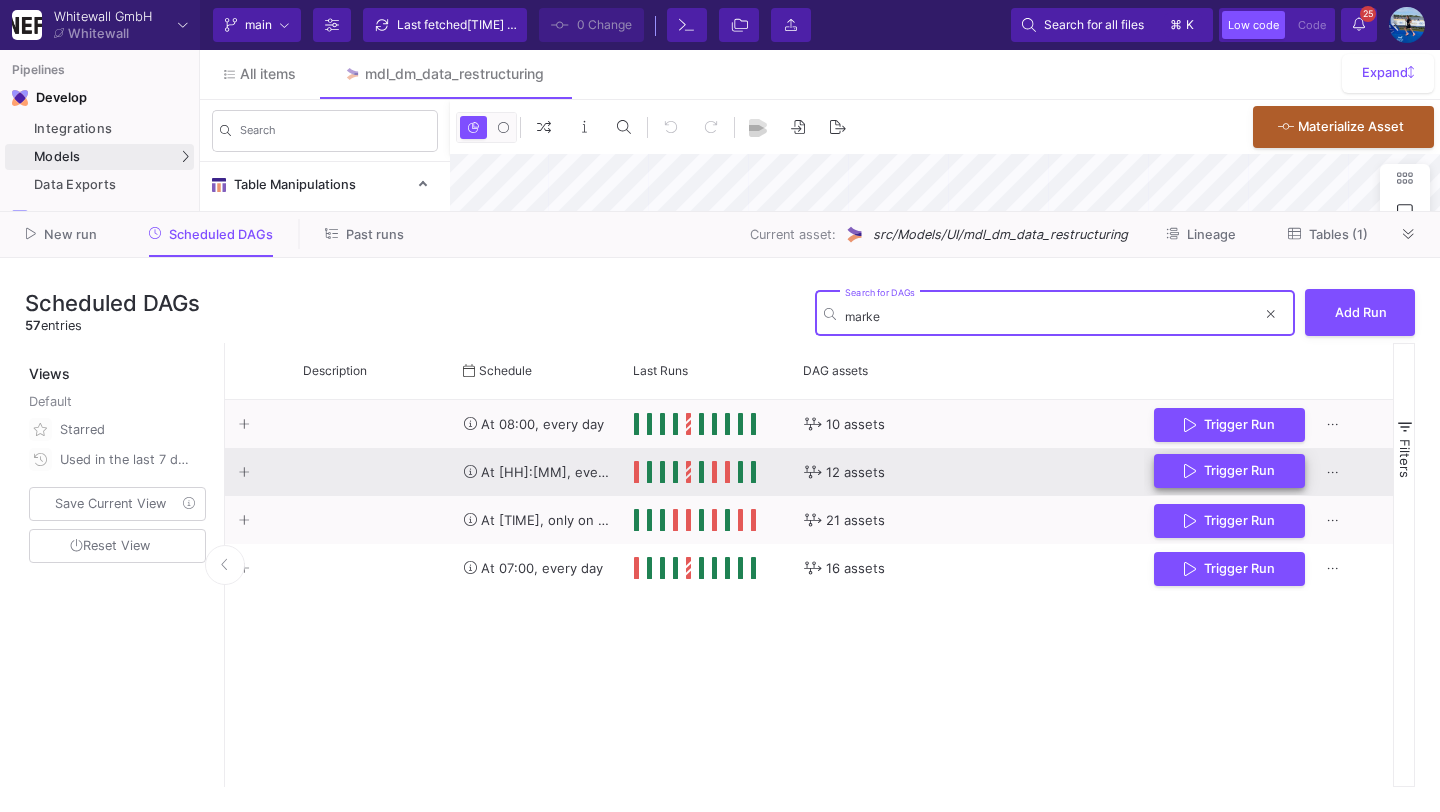 click on "Trigger Run" at bounding box center (1229, 471) 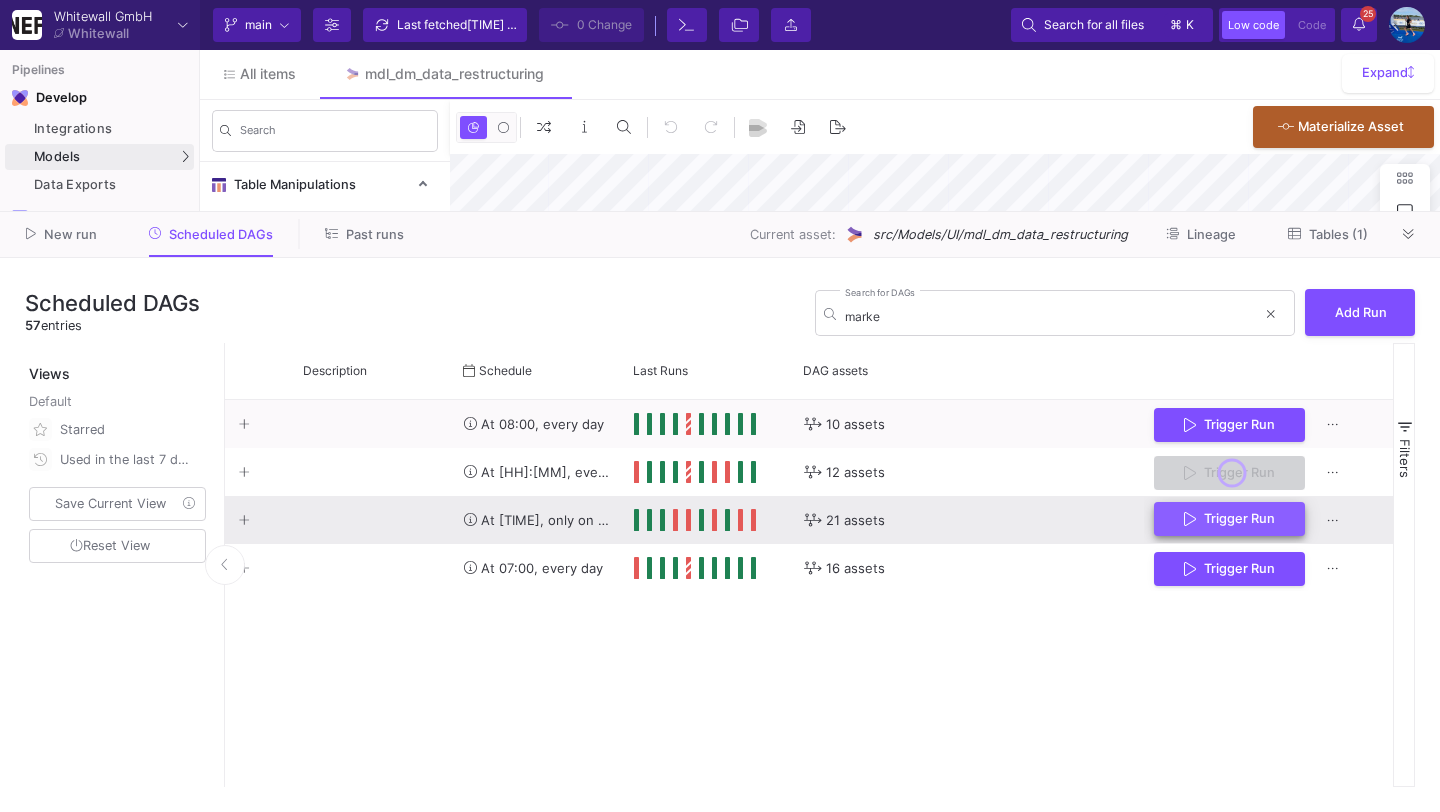 click 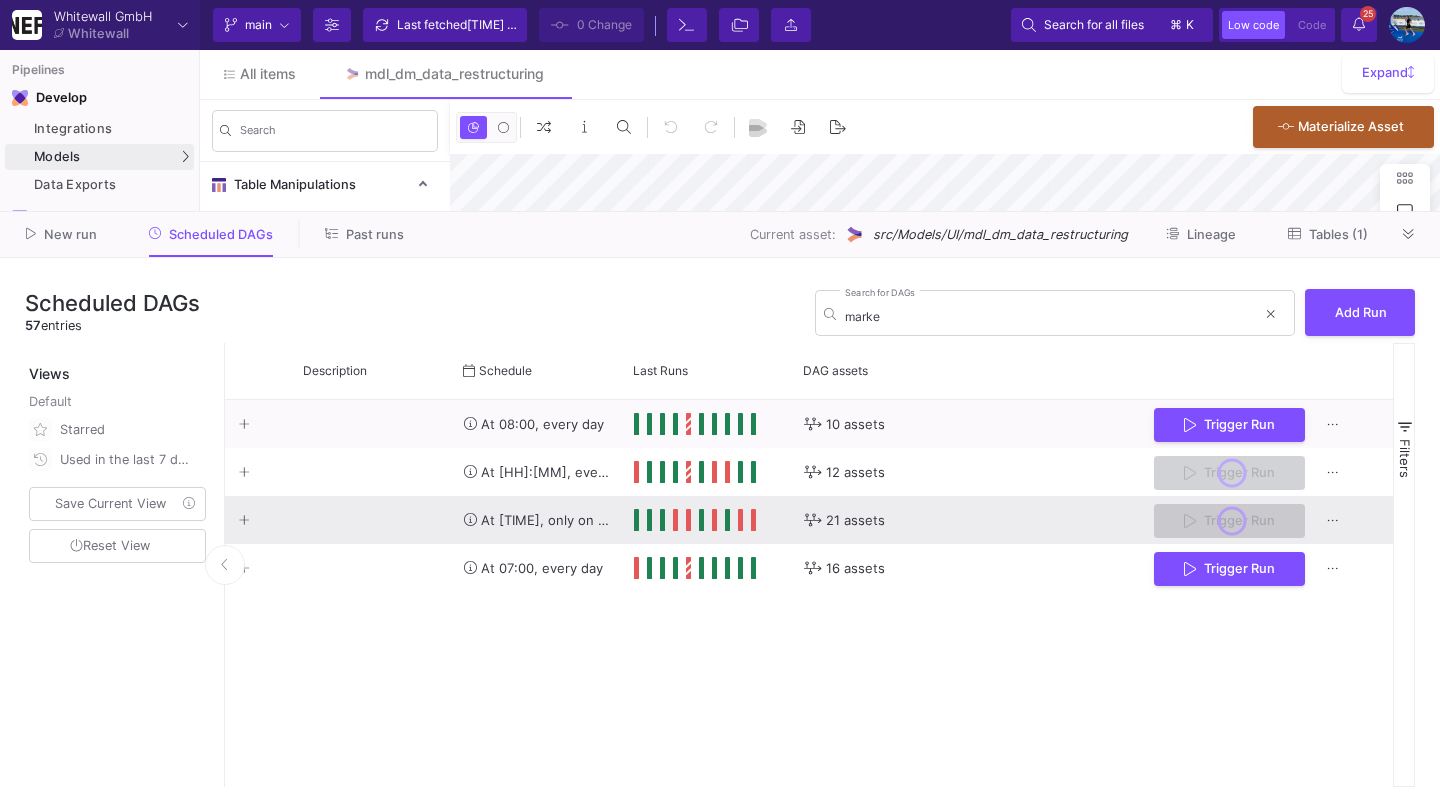 scroll, scrollTop: 0, scrollLeft: 0, axis: both 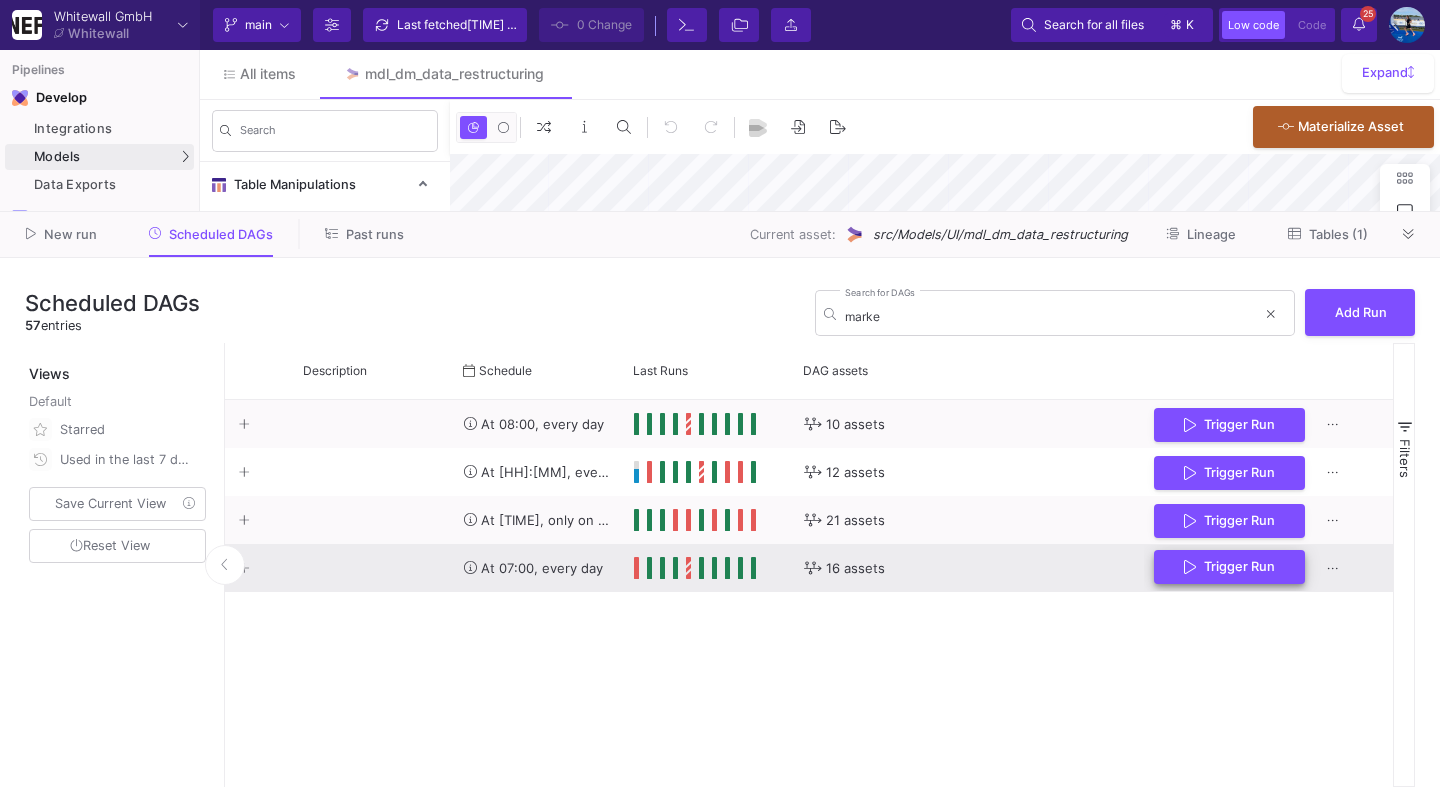 click on "Trigger Run" at bounding box center (1239, 566) 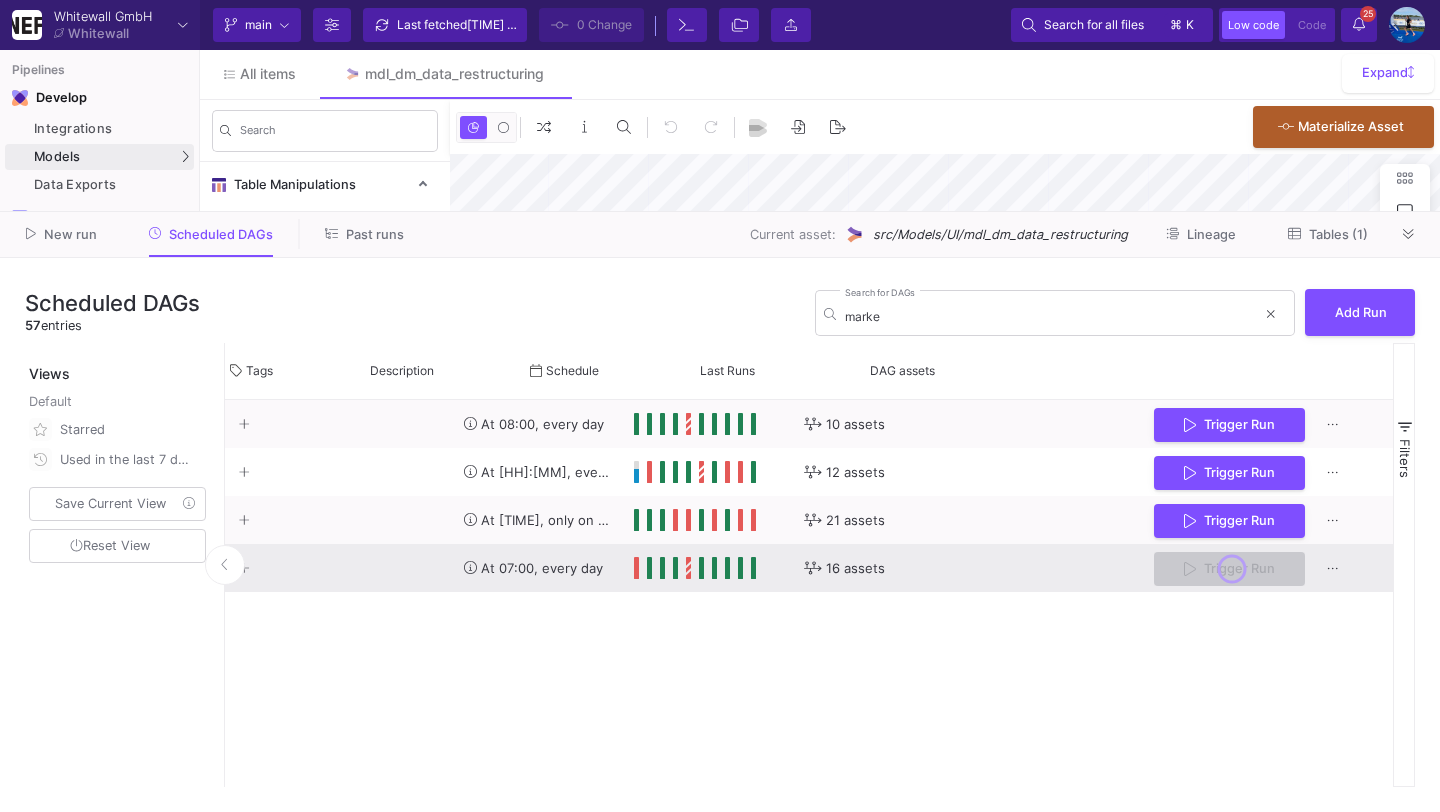 scroll, scrollTop: 0, scrollLeft: 0, axis: both 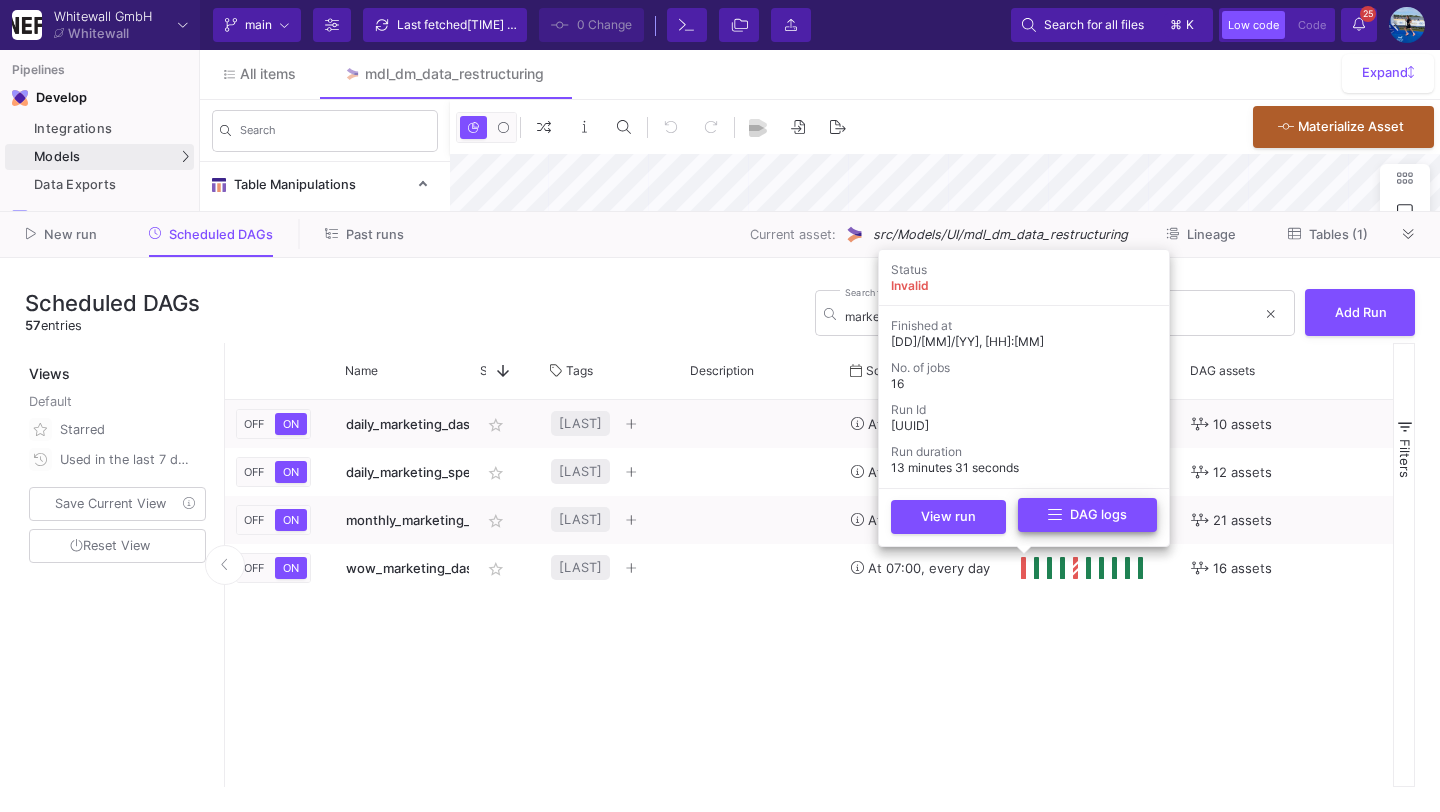 click on "DAG logs" at bounding box center [1087, 515] 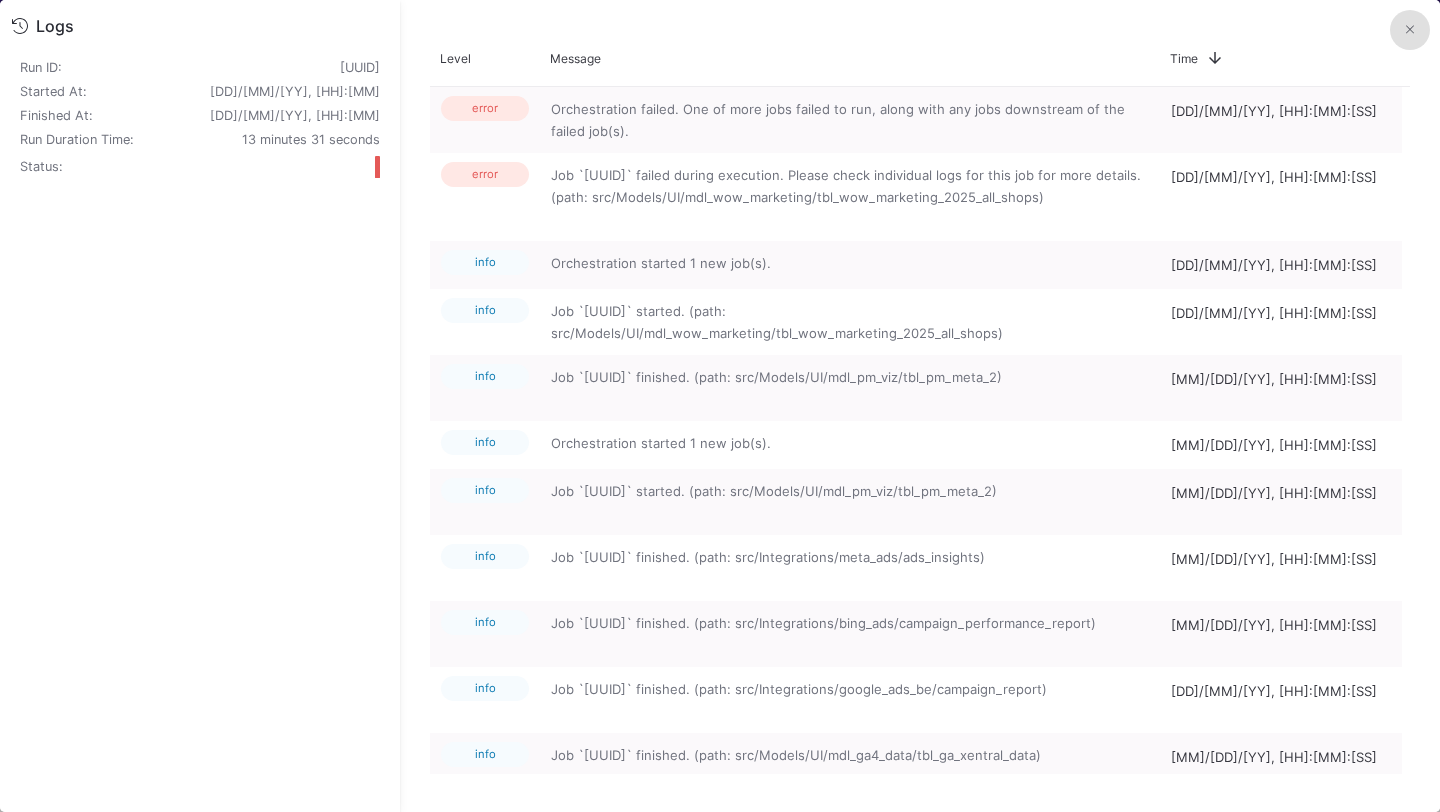 click 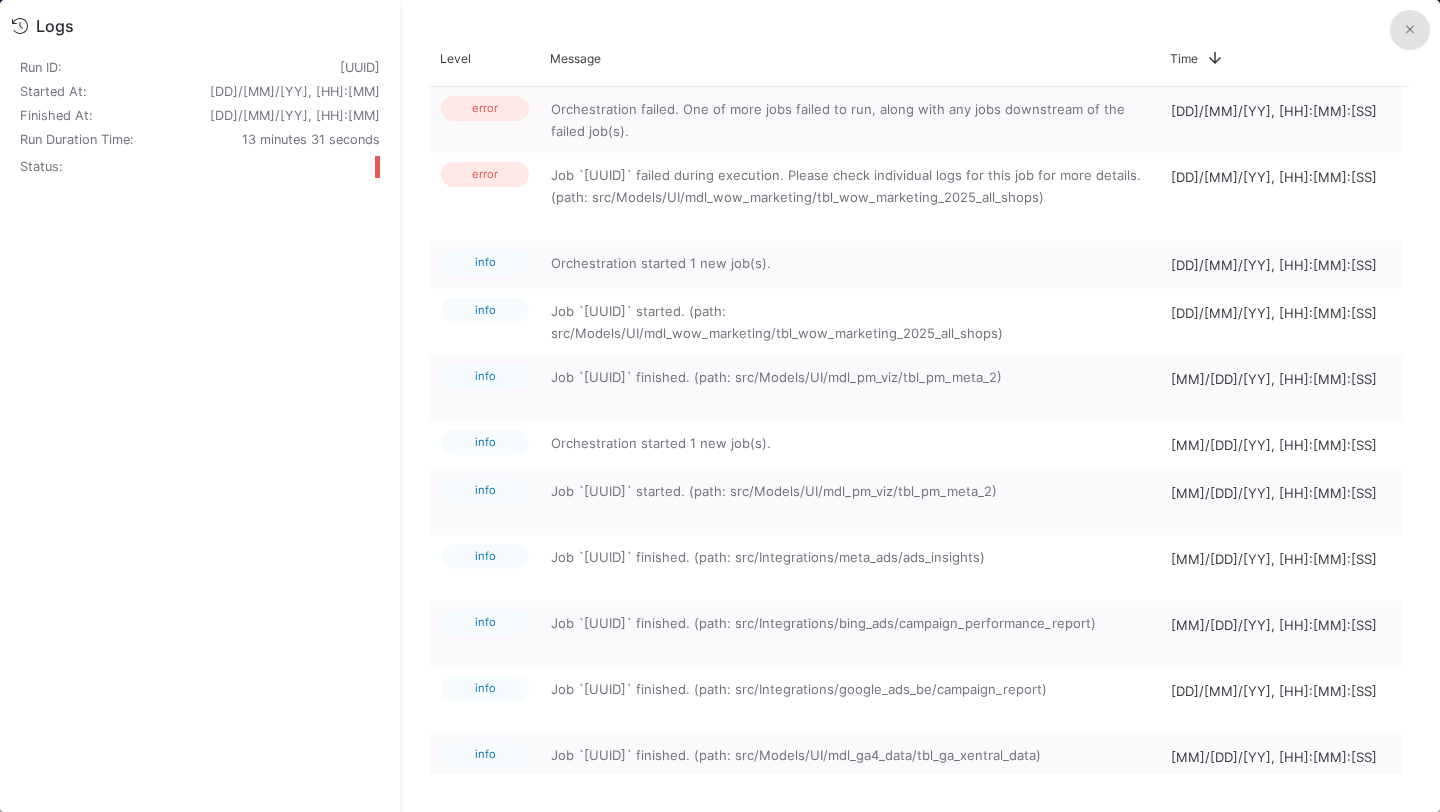 click 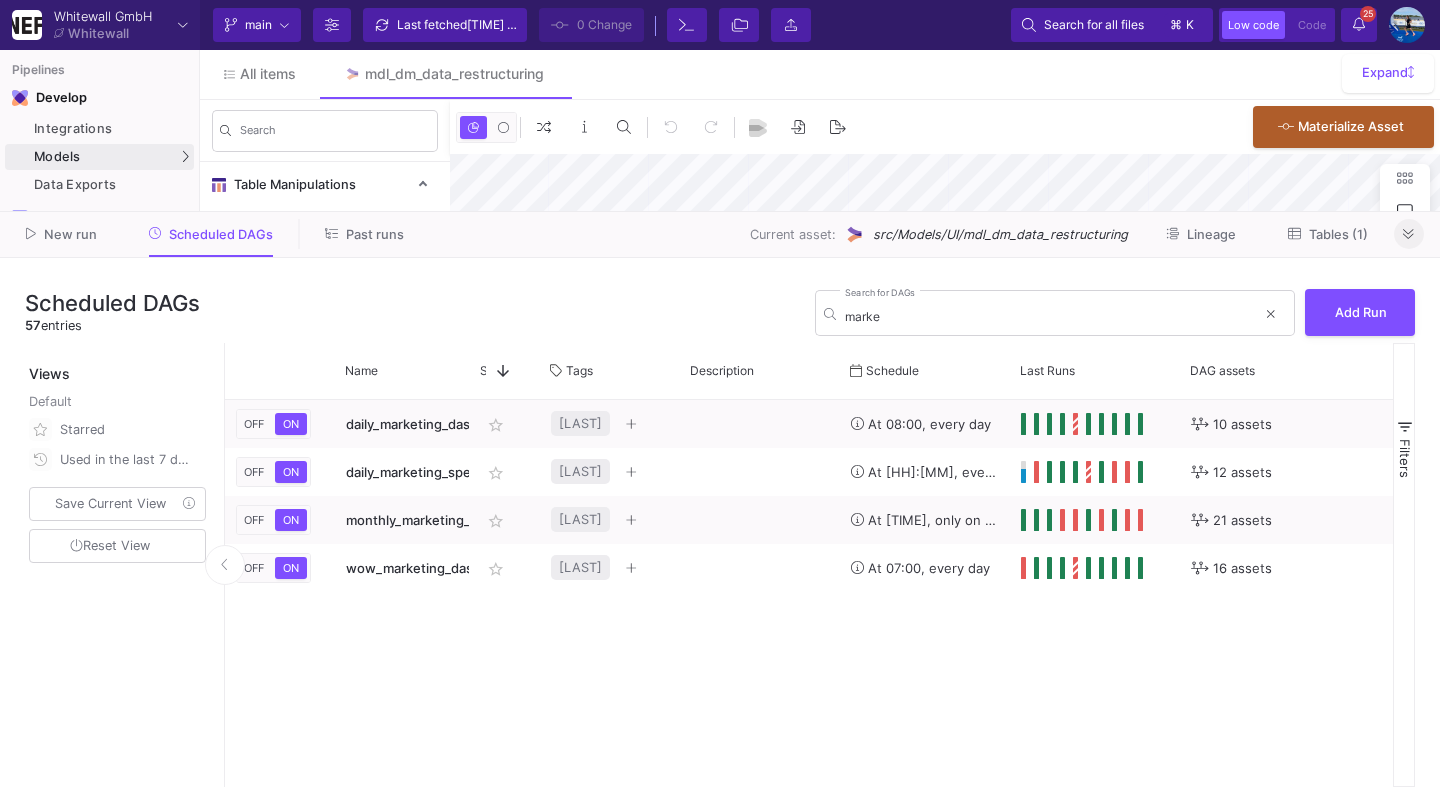 click 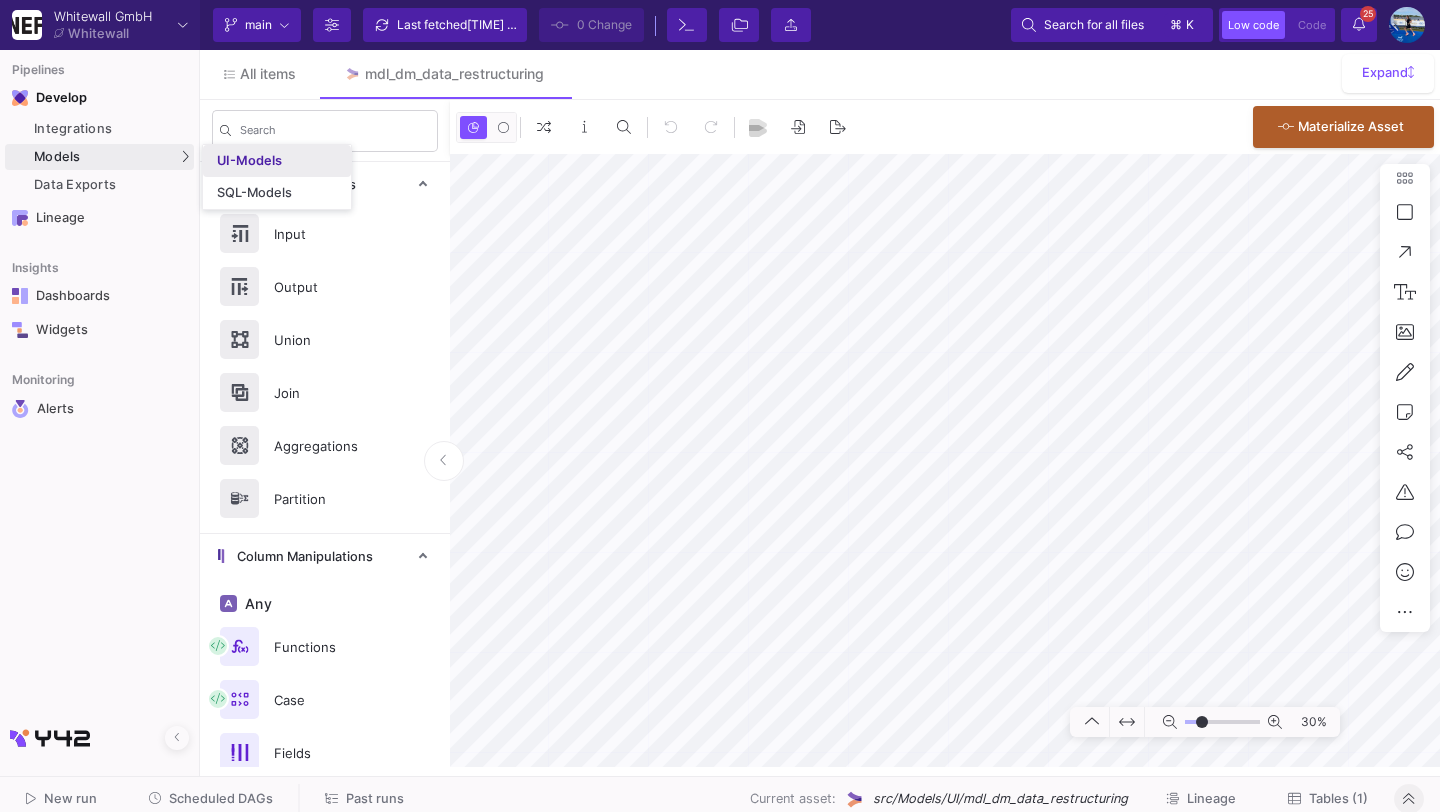 click on "UI-Models" at bounding box center [277, 161] 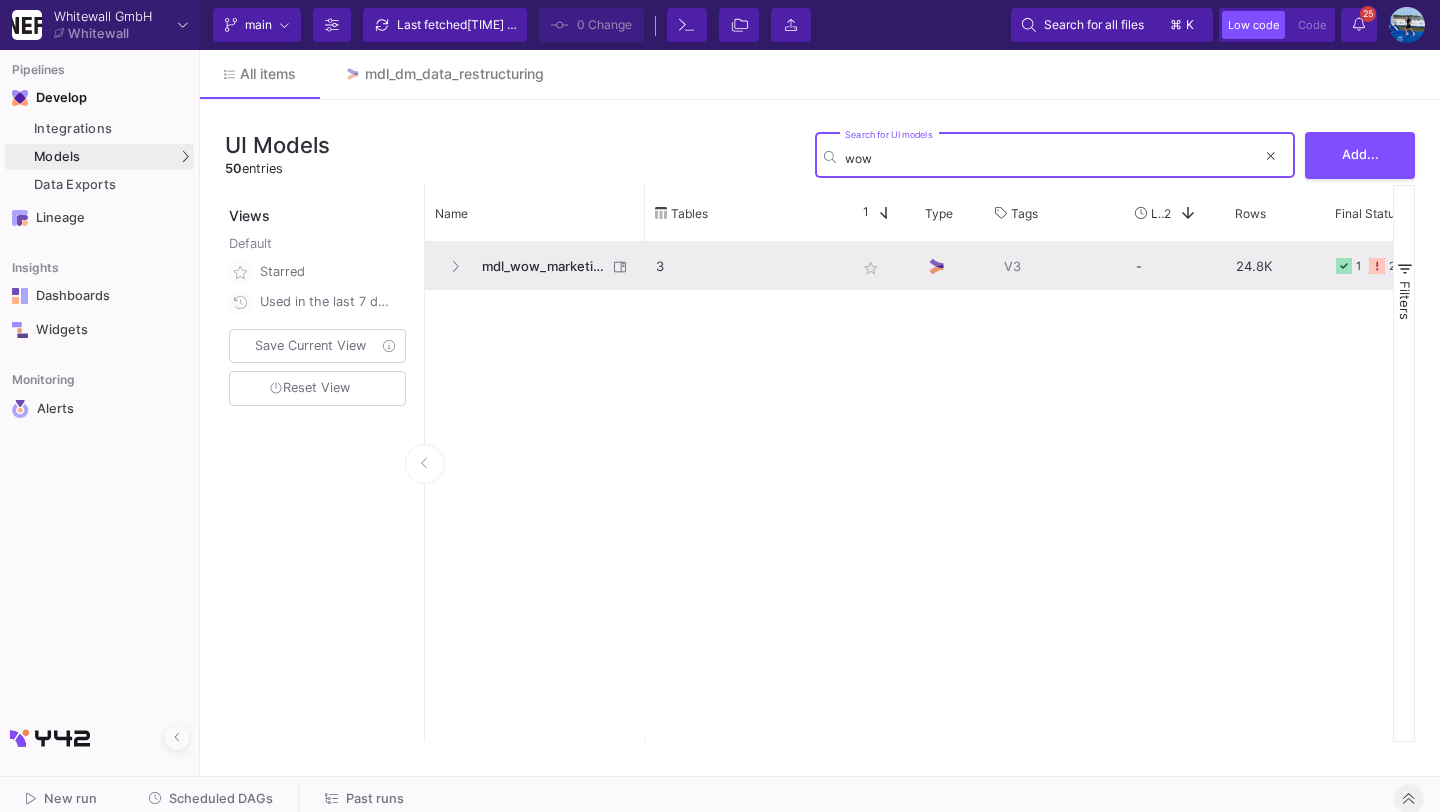 type on "wow" 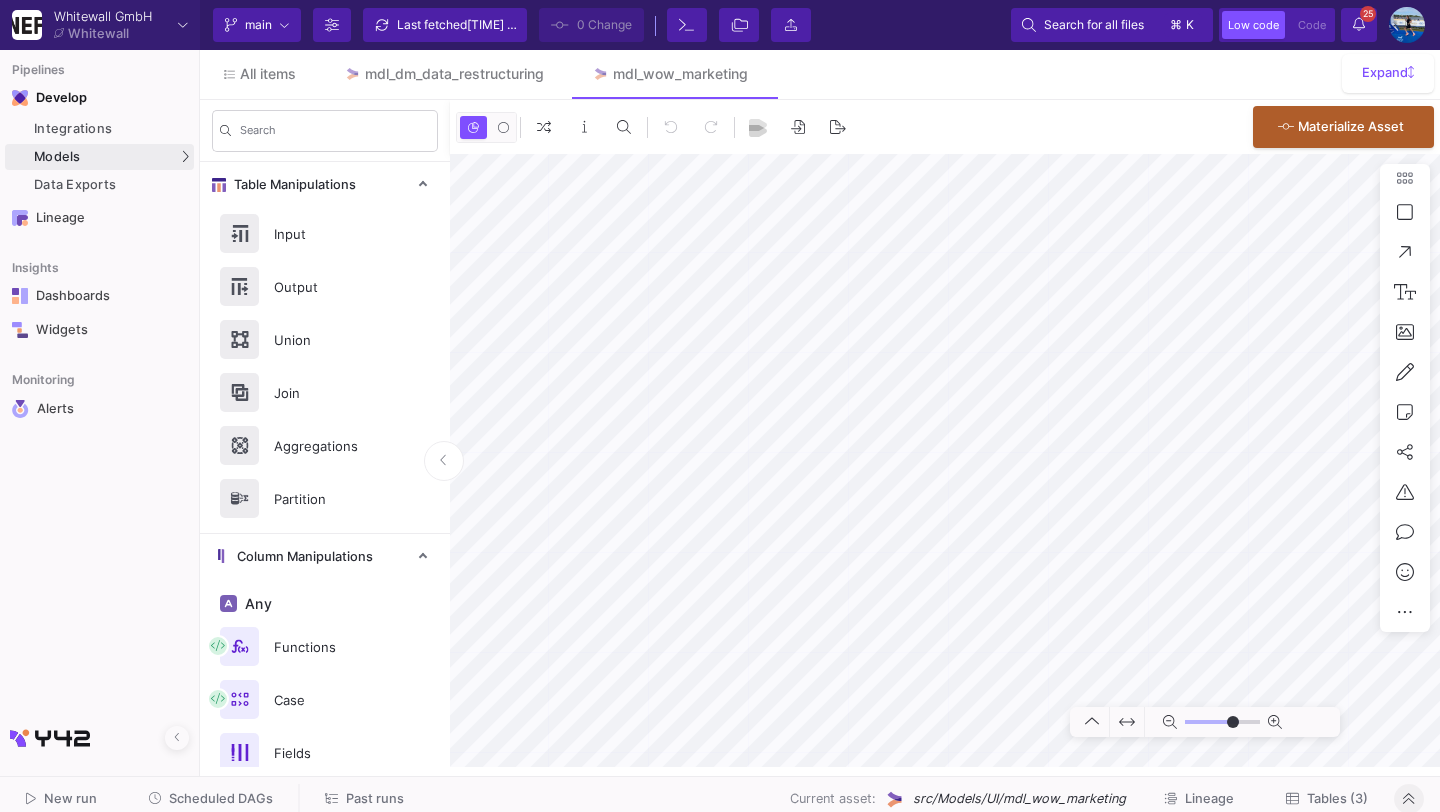 type on "-47" 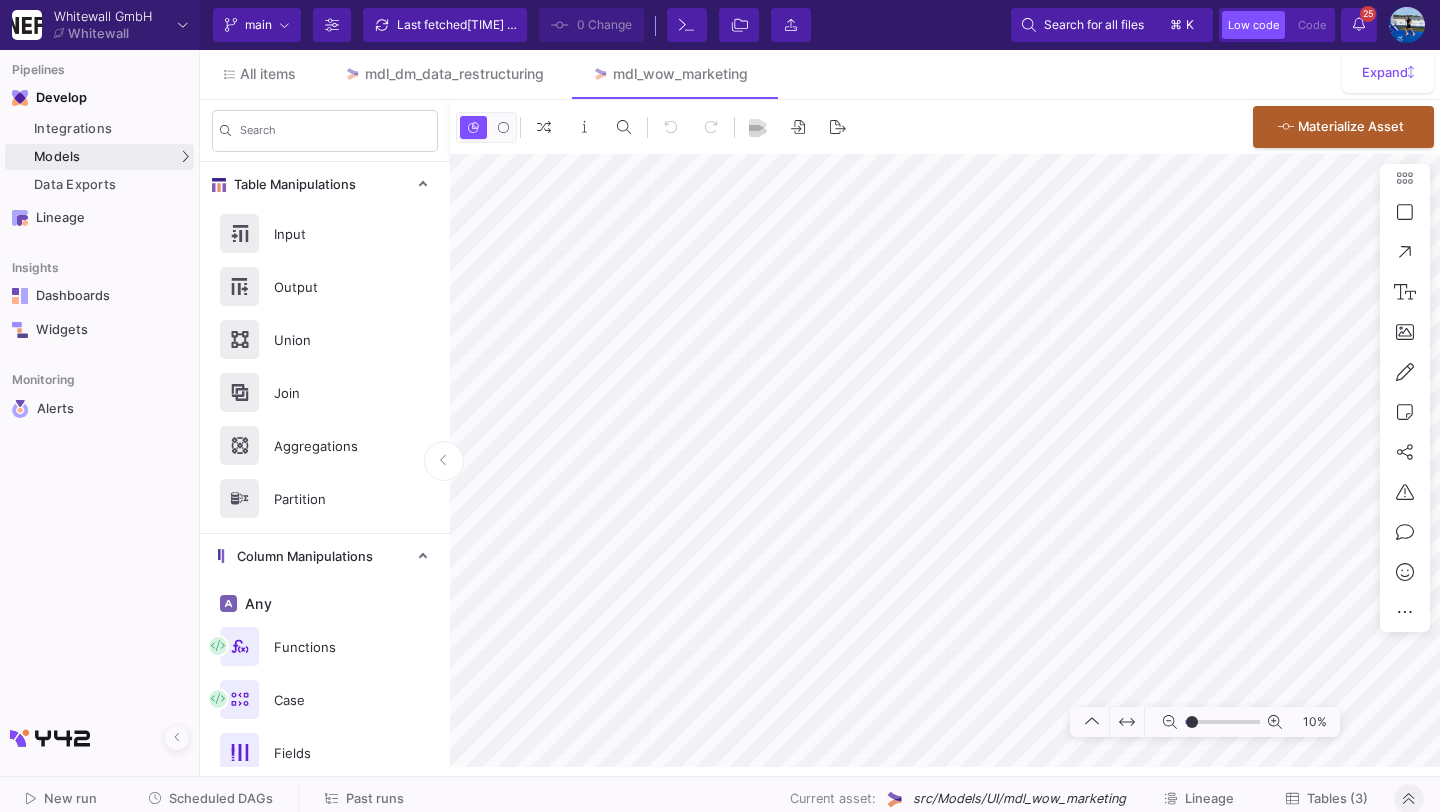 click on "Tables (3)" 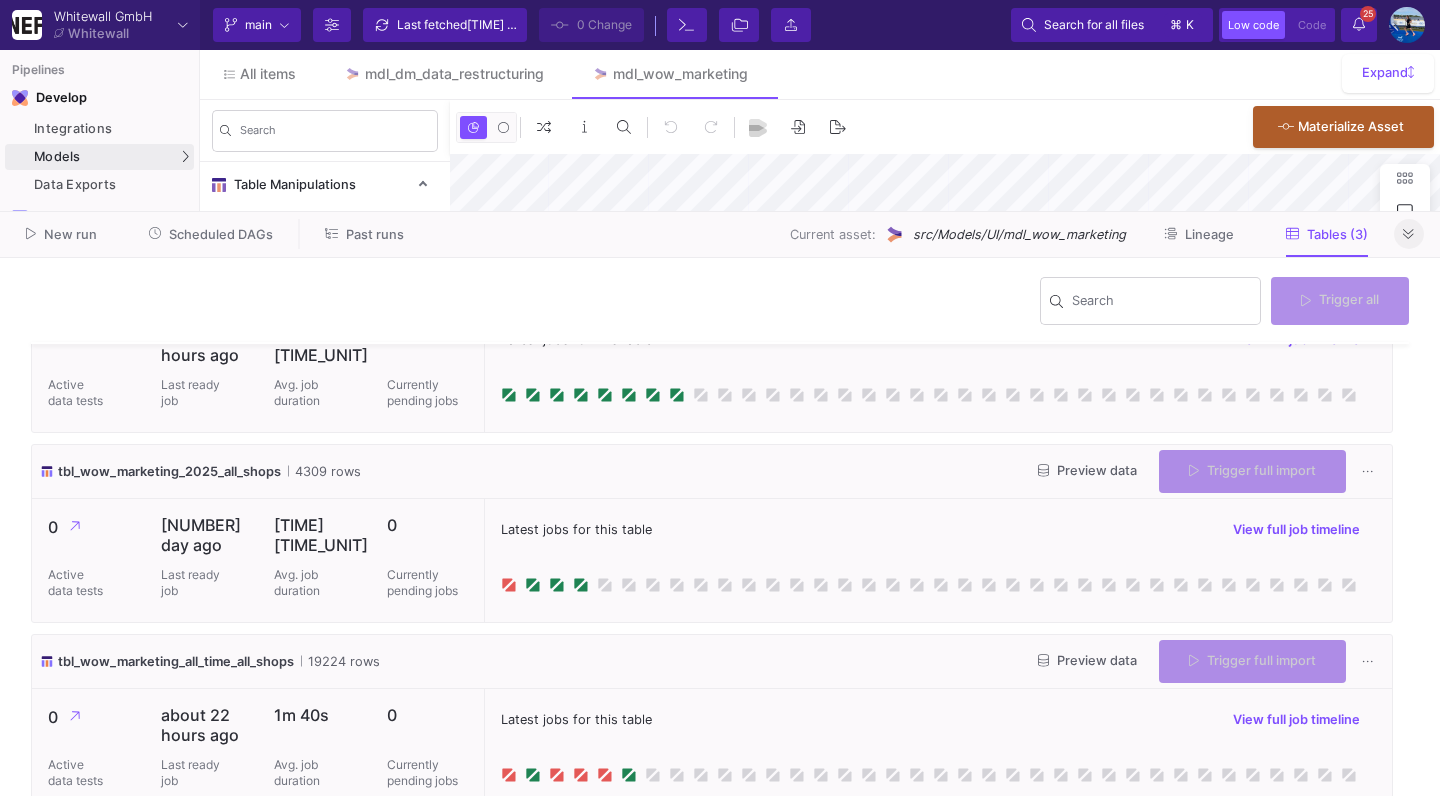 scroll, scrollTop: 94, scrollLeft: 0, axis: vertical 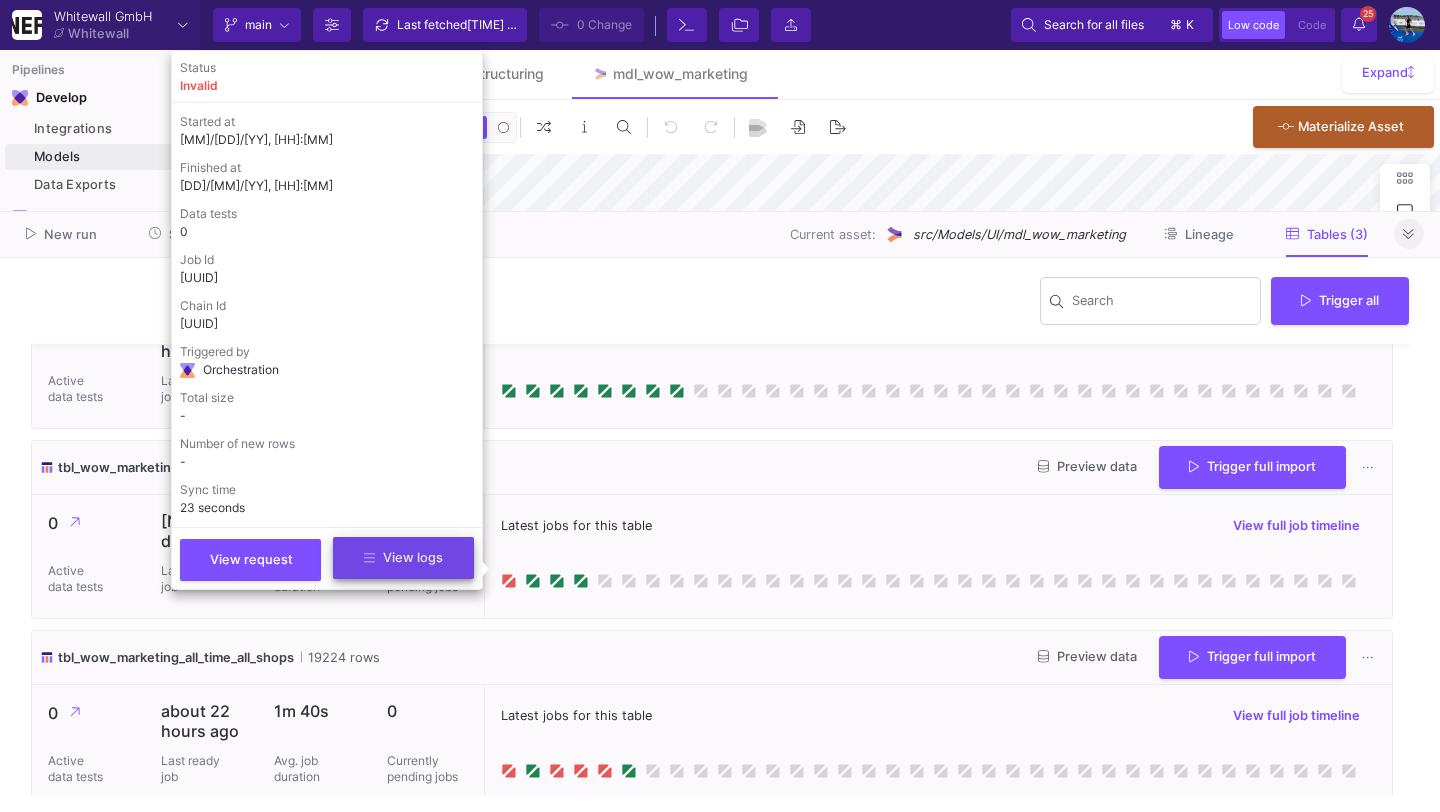 click on "View logs" at bounding box center [403, 557] 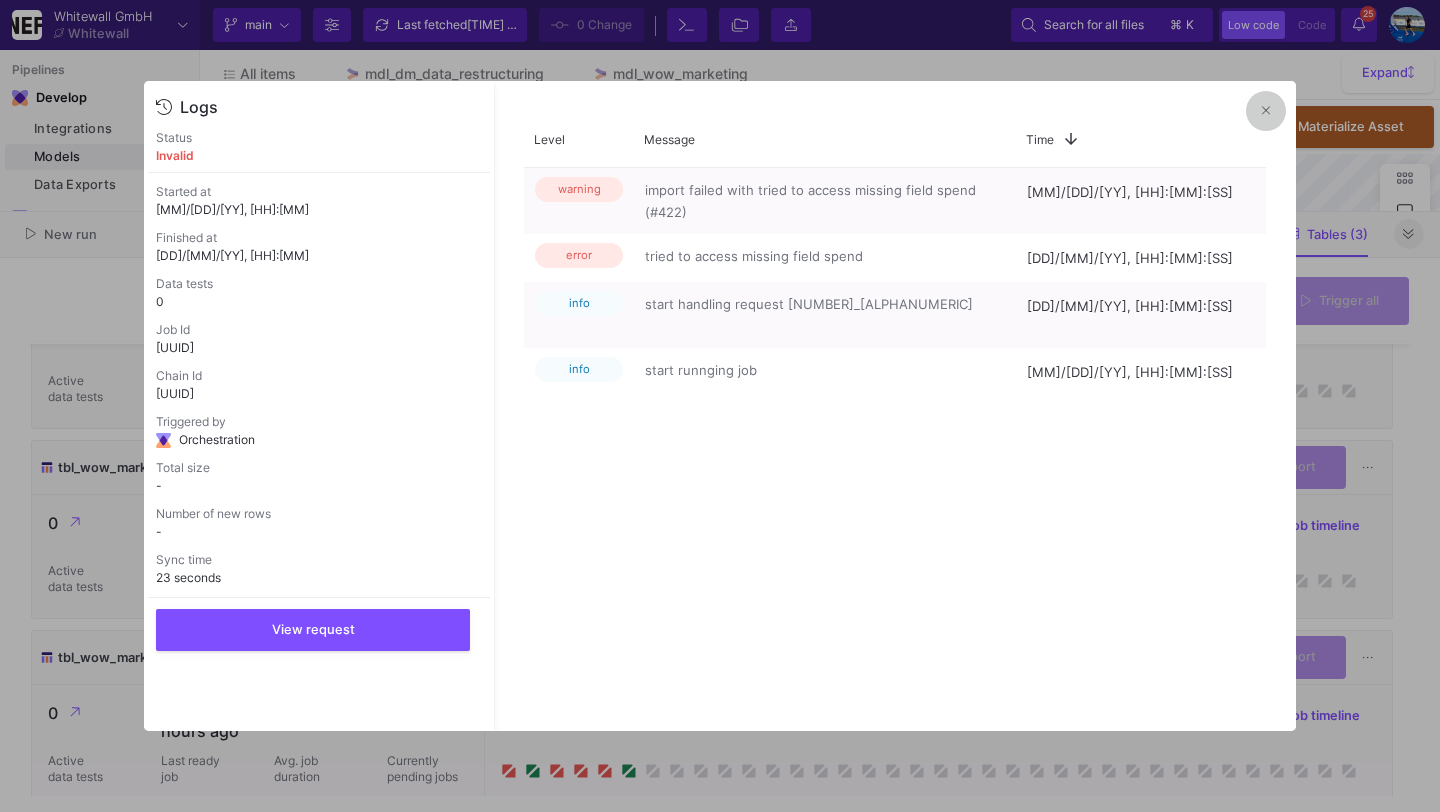 click 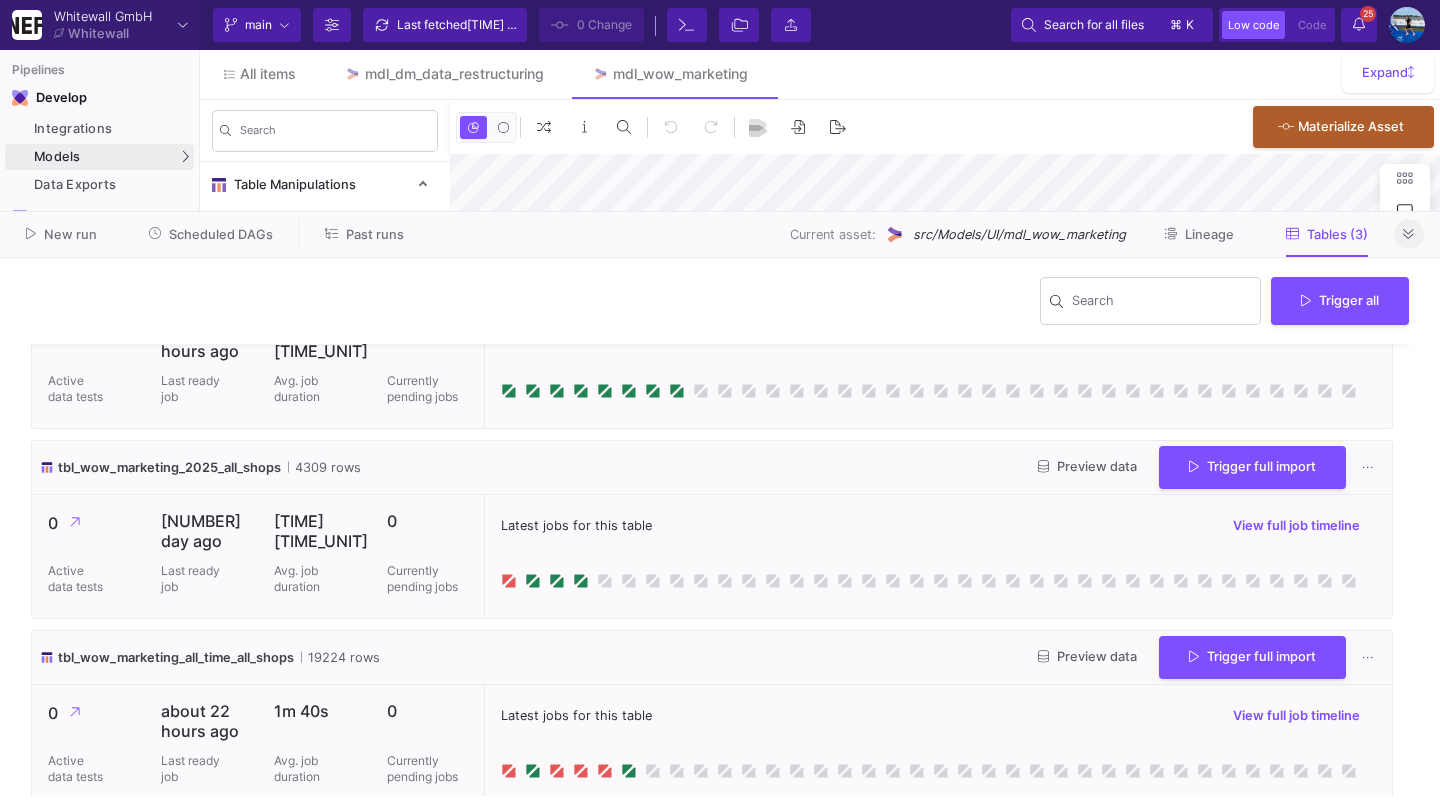 click 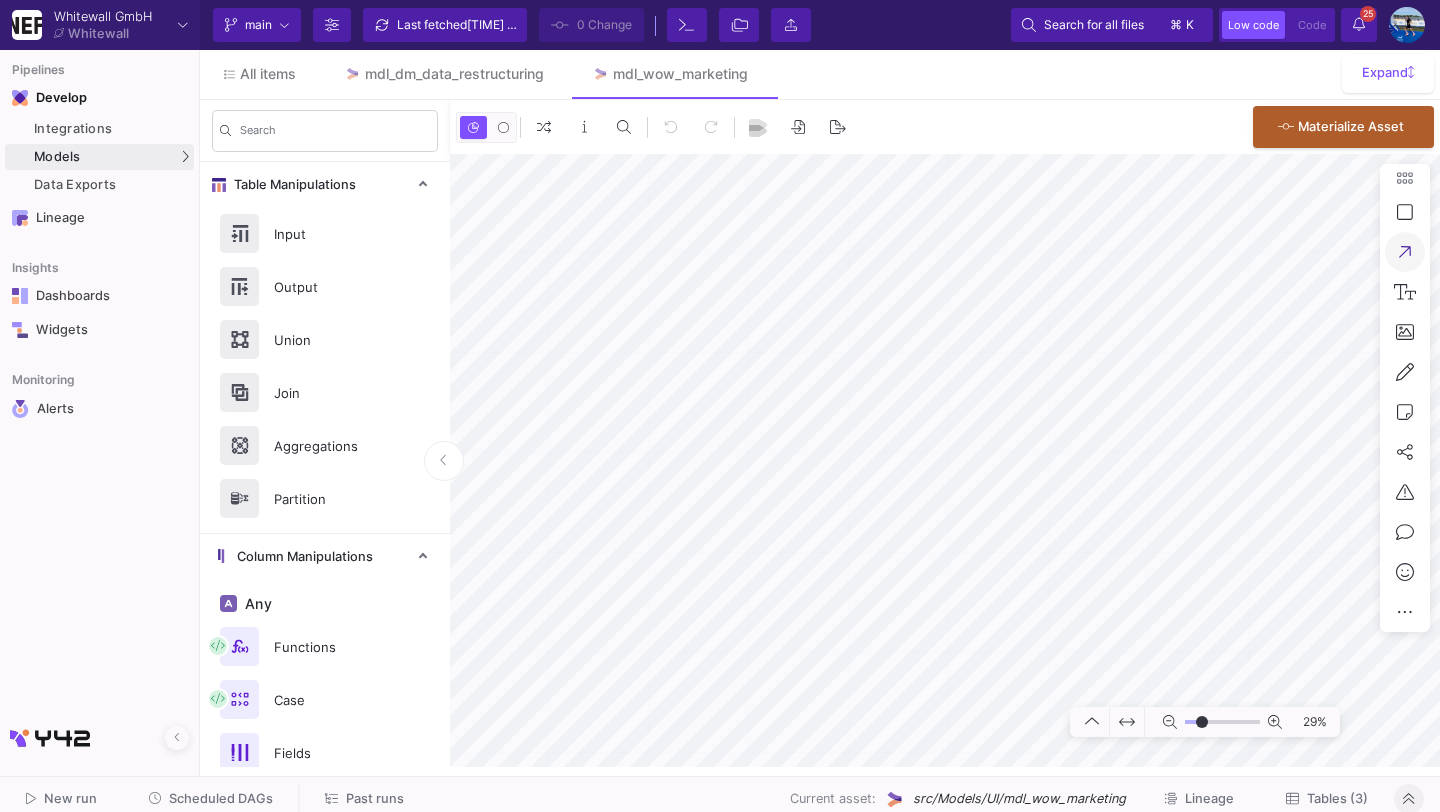 type on "-9" 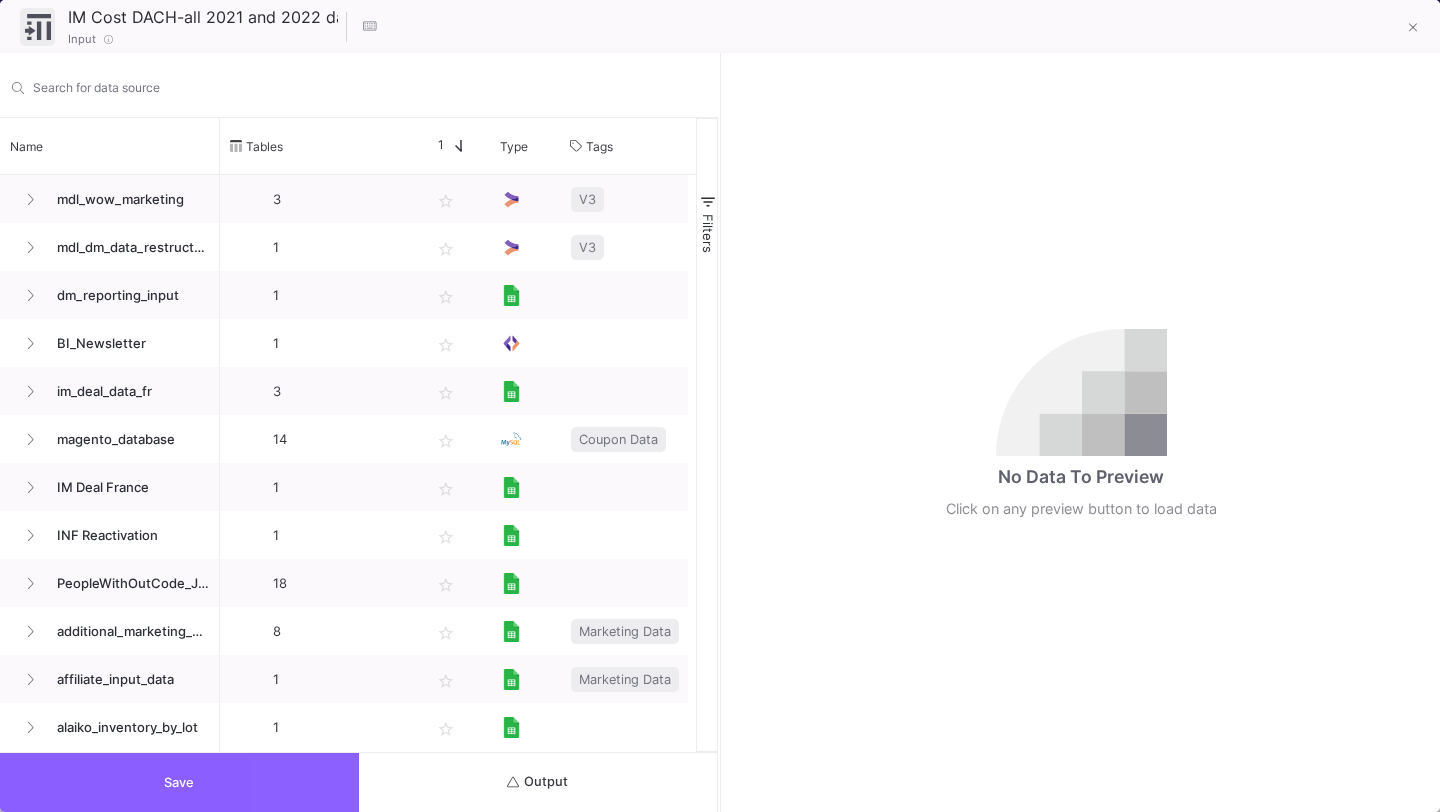 click on "Save" at bounding box center (179, 782) 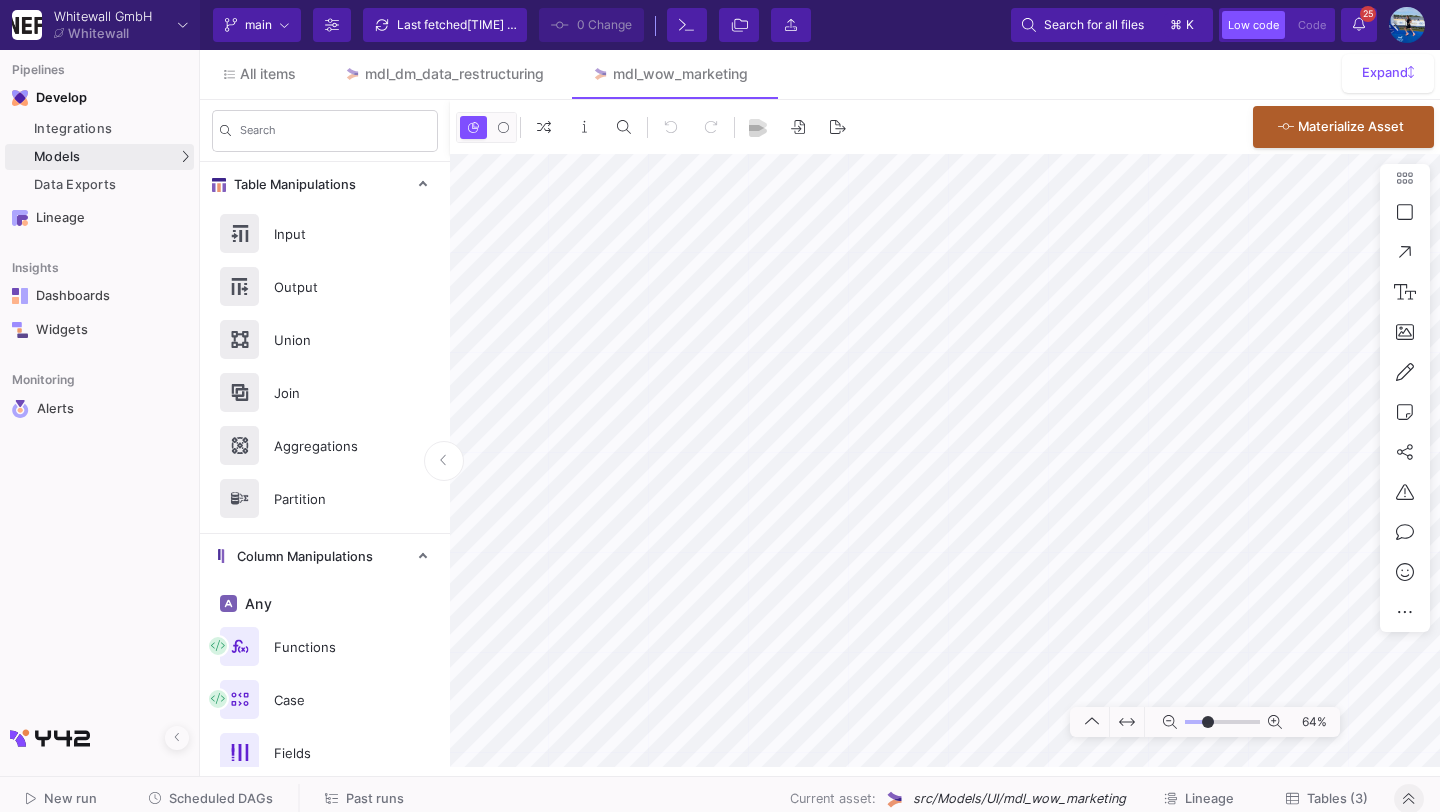 click on "Scheduled DAGs" 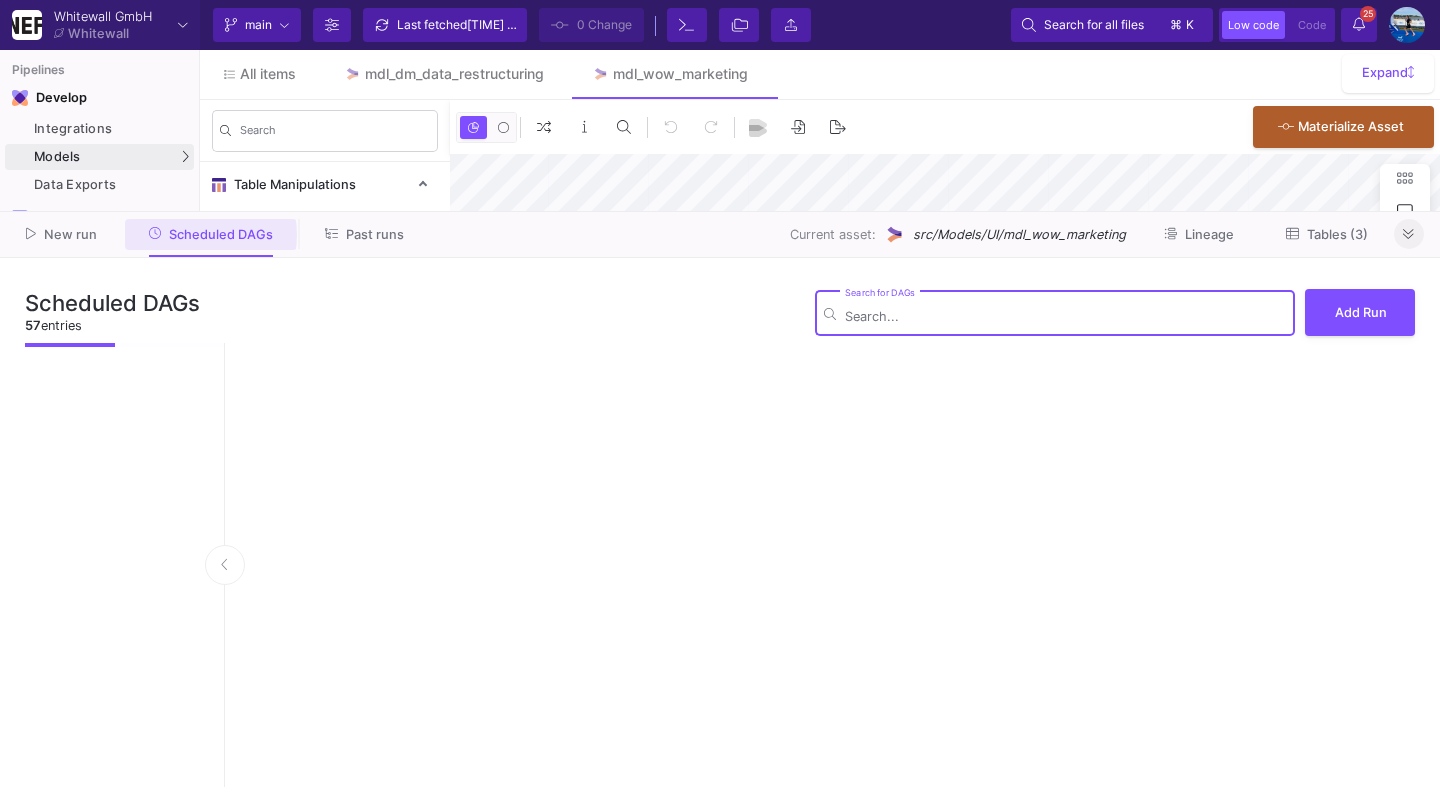 scroll, scrollTop: 0, scrollLeft: 0, axis: both 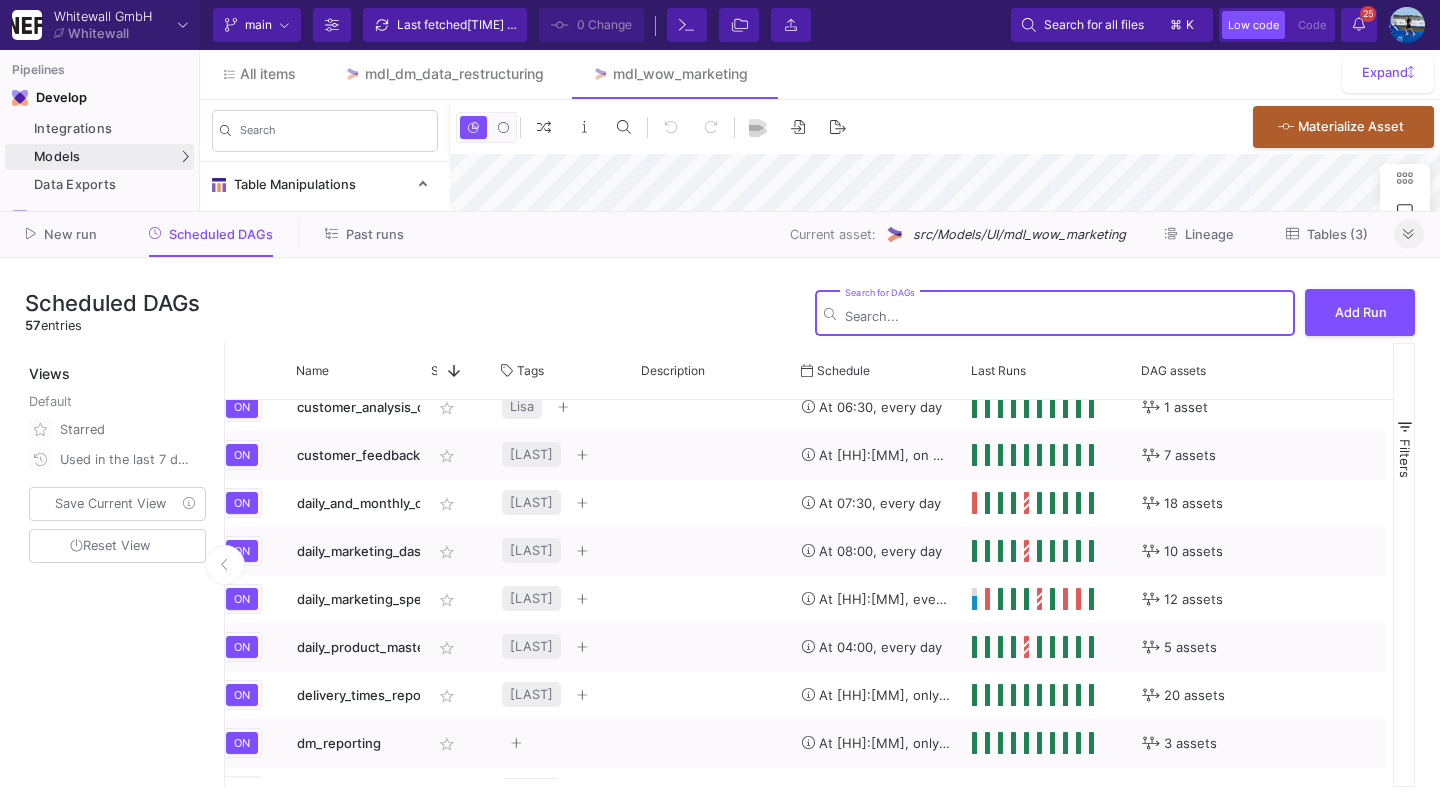 click 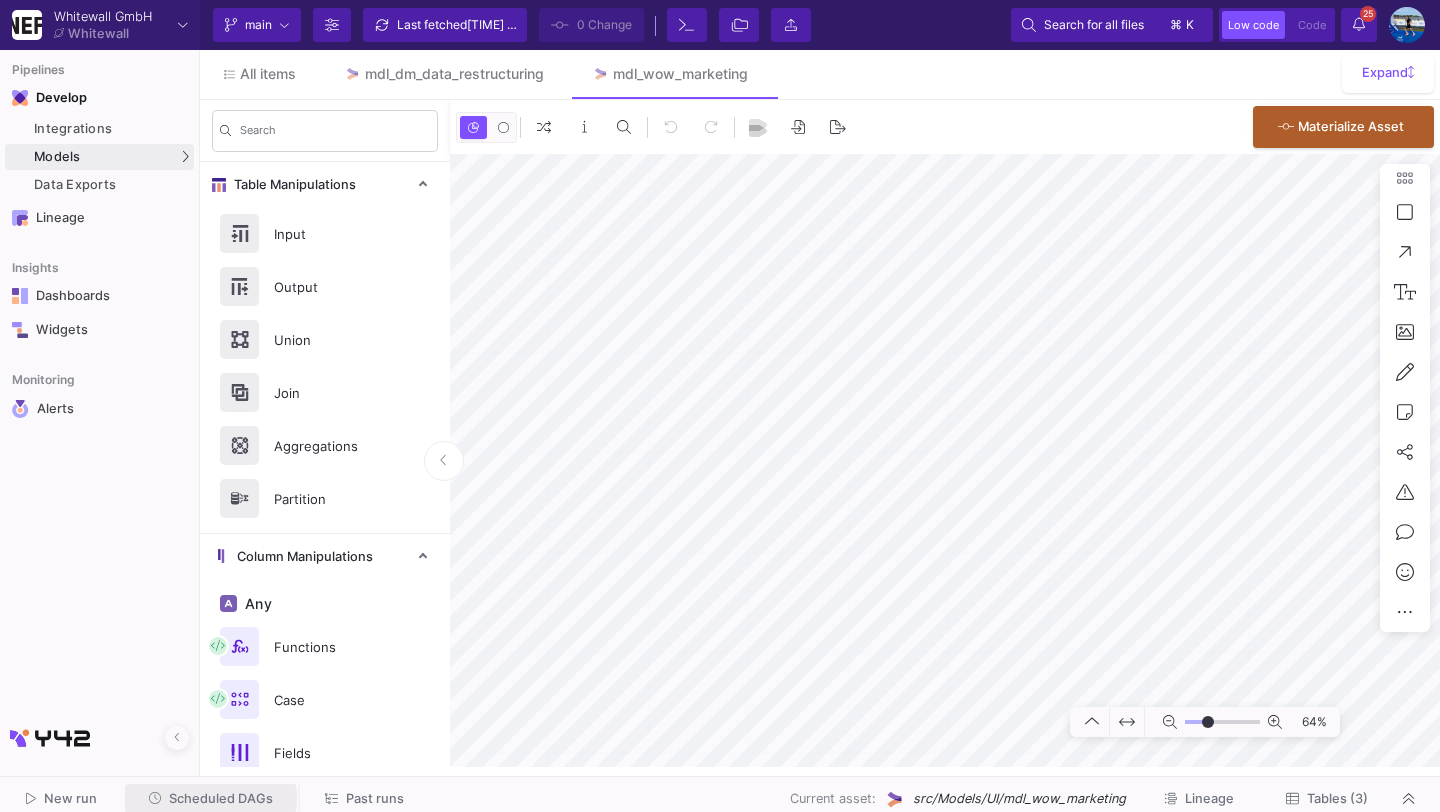 click on "Scheduled DAGs" 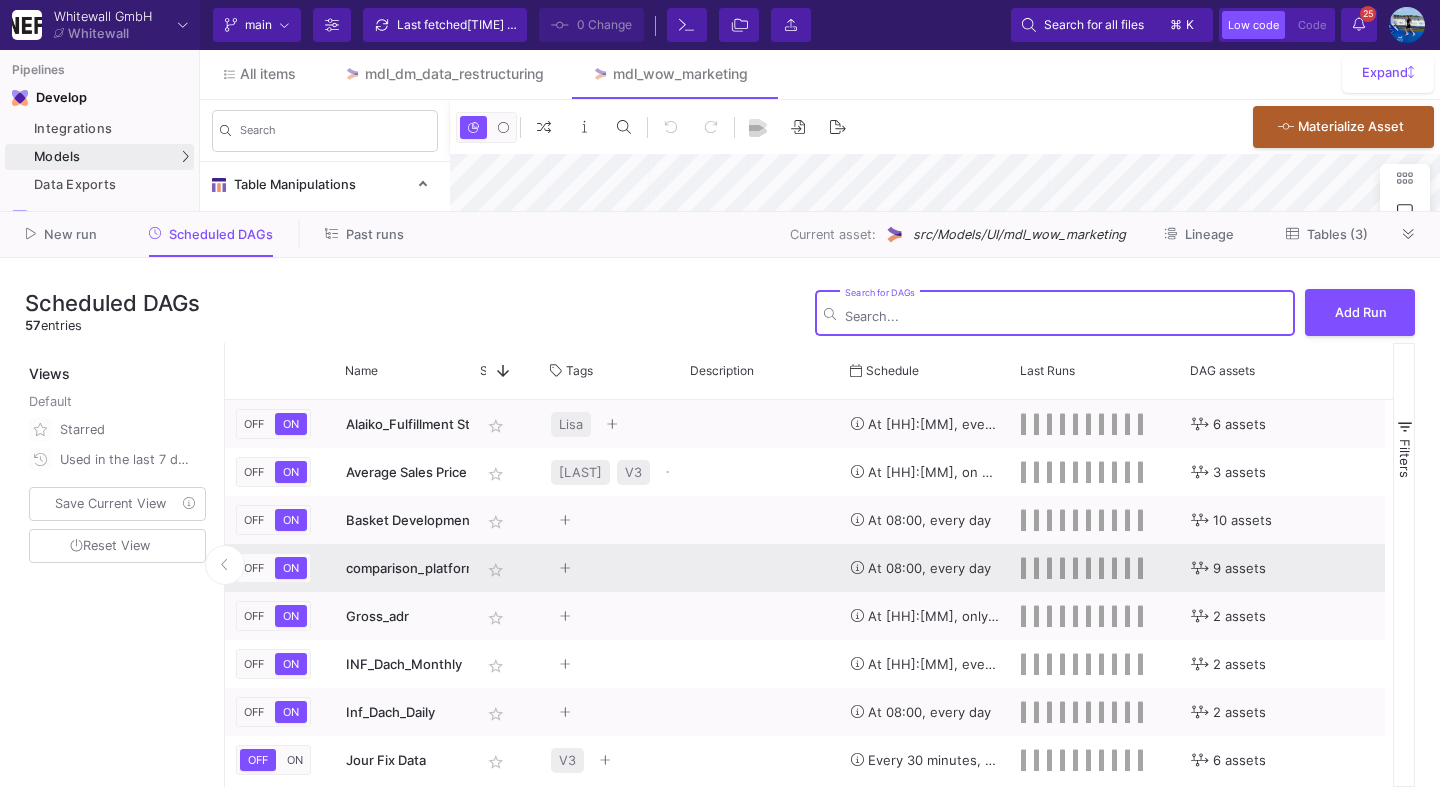 scroll, scrollTop: 71, scrollLeft: 0, axis: vertical 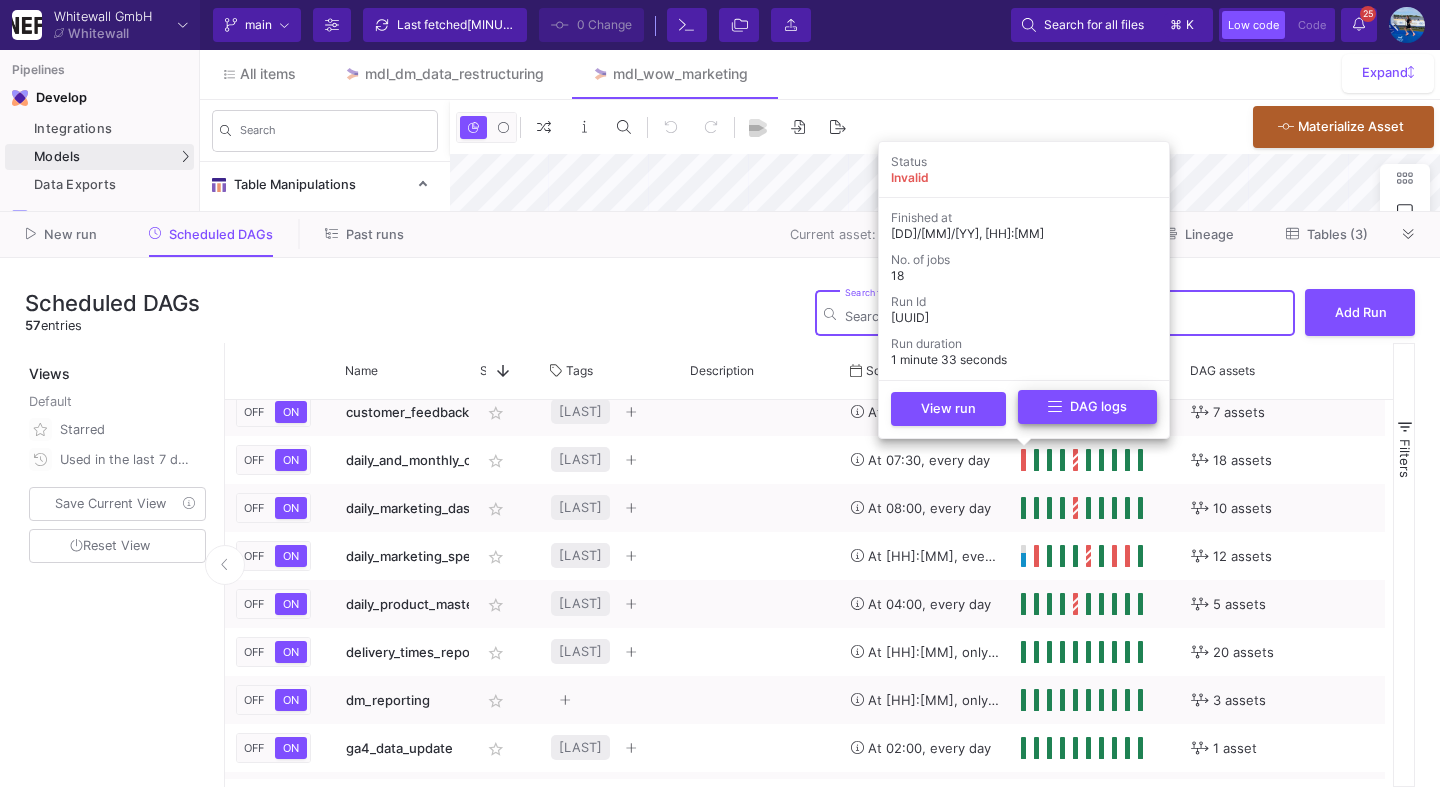 click on "DAG logs" at bounding box center (1087, 407) 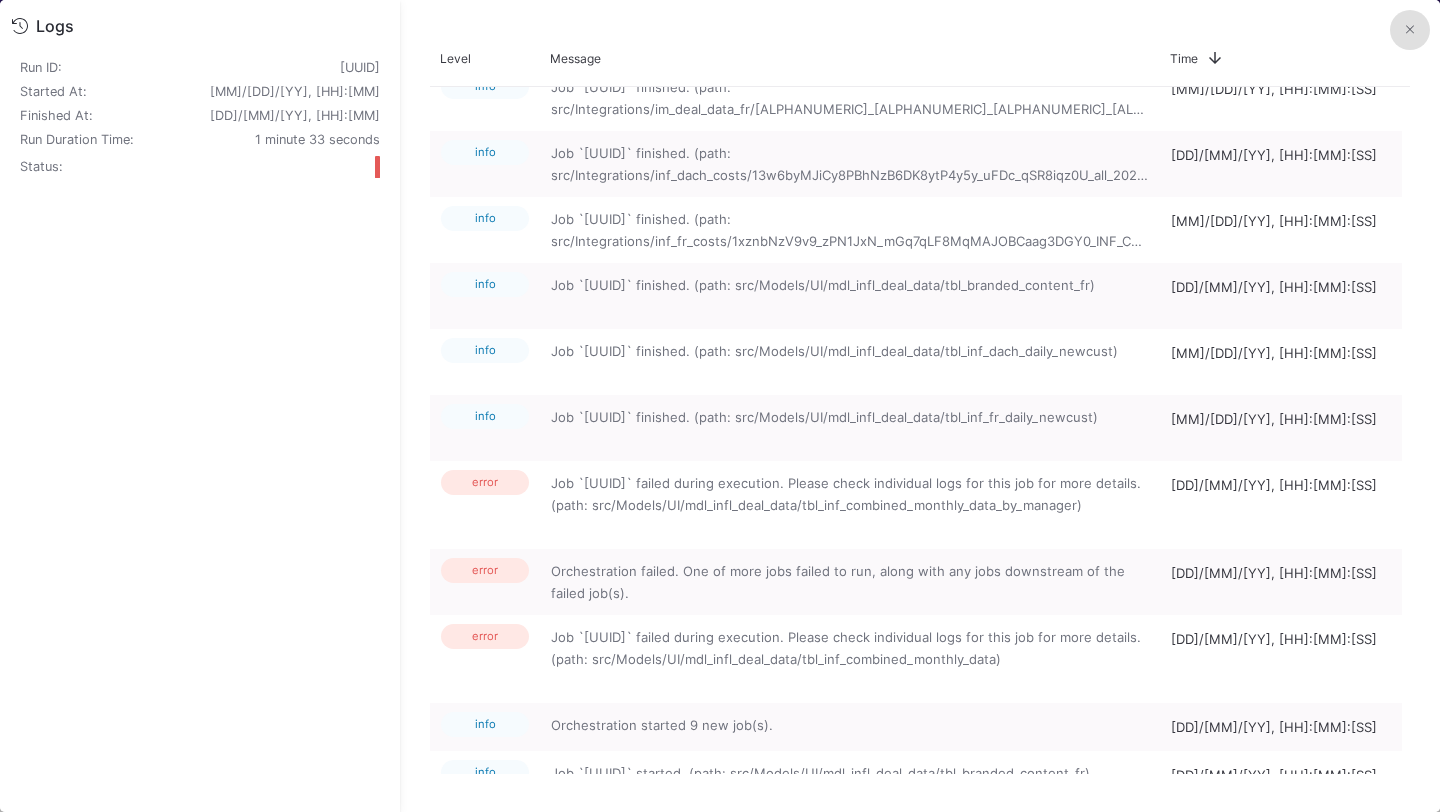 click at bounding box center [1410, 29] 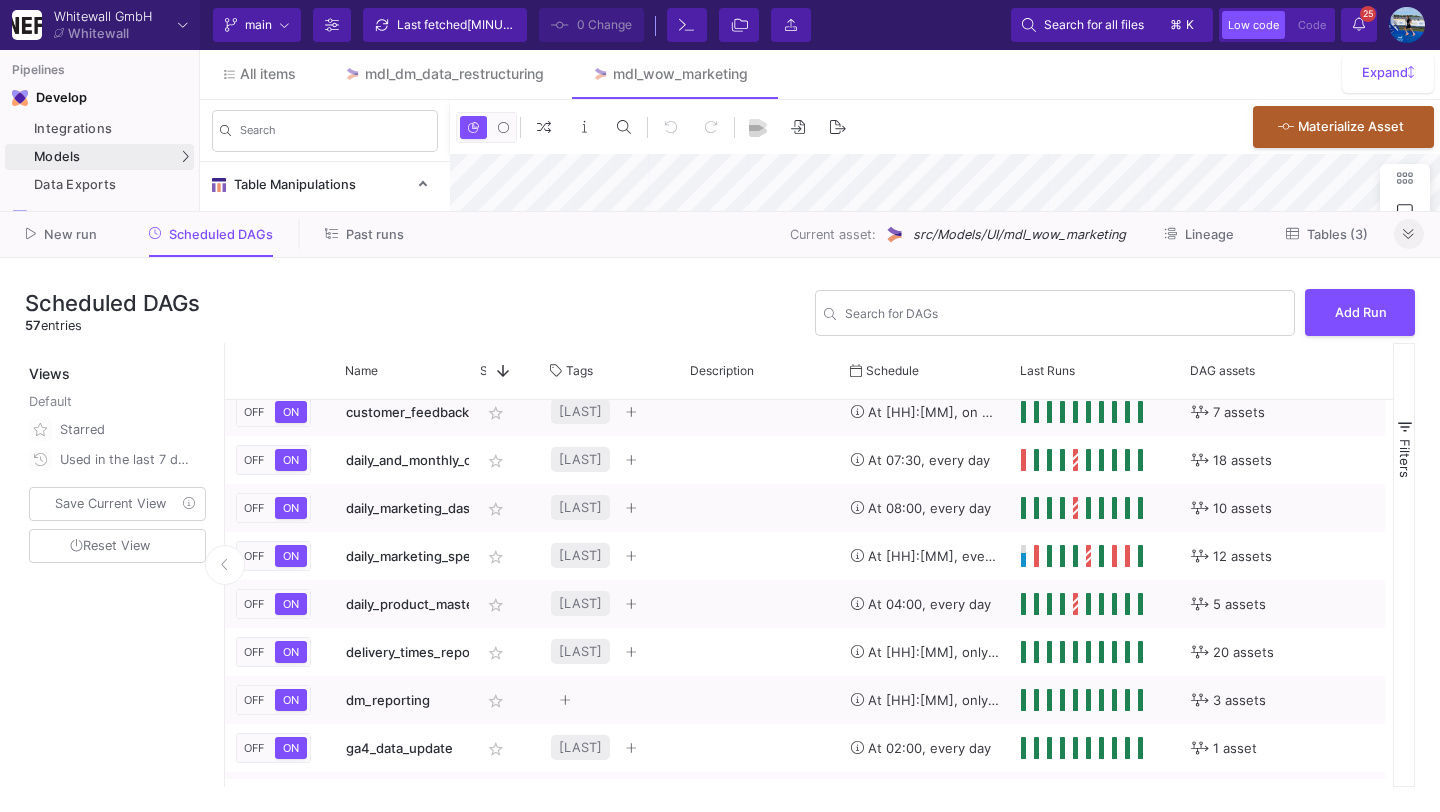 click 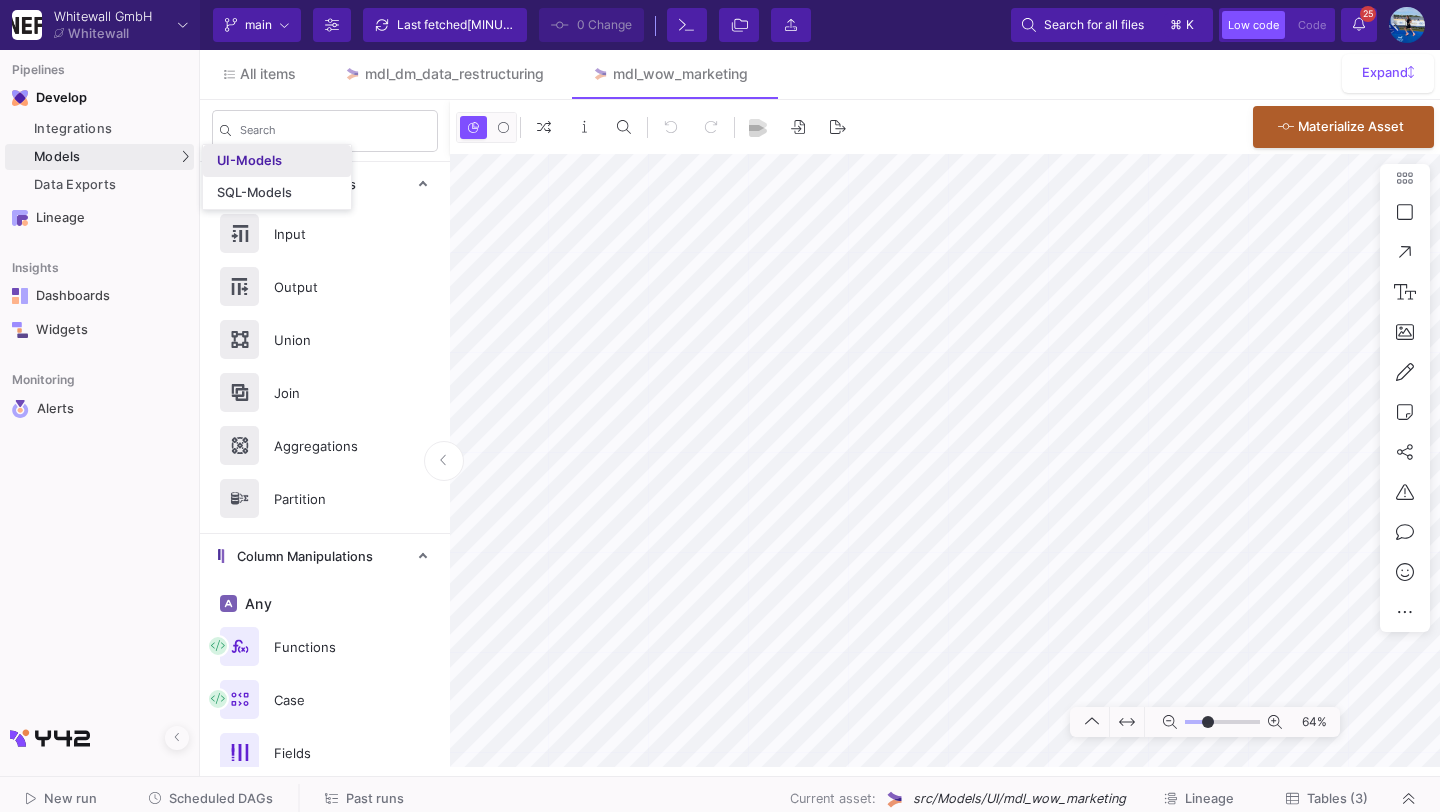 click on "UI-Models" at bounding box center [249, 161] 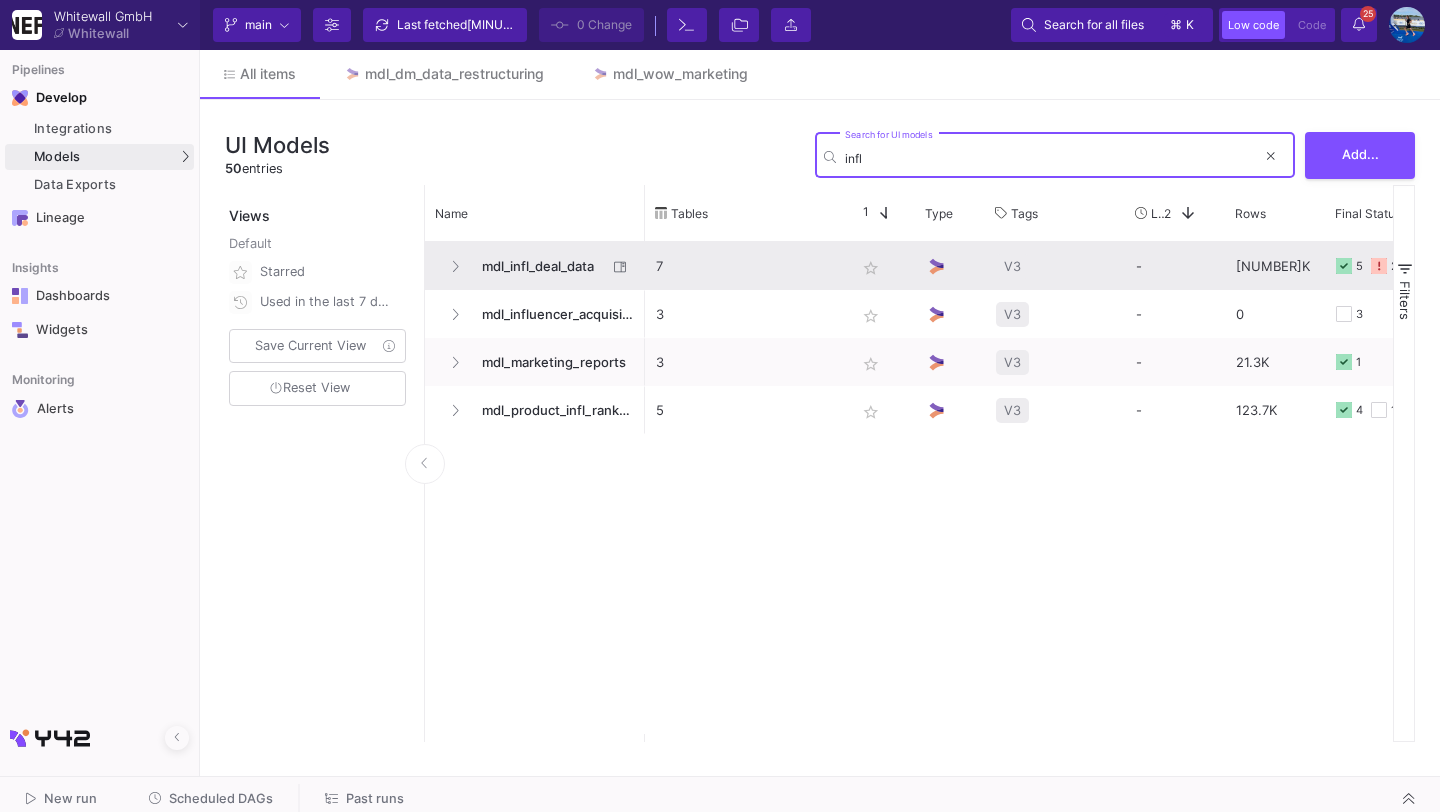 type on "infl" 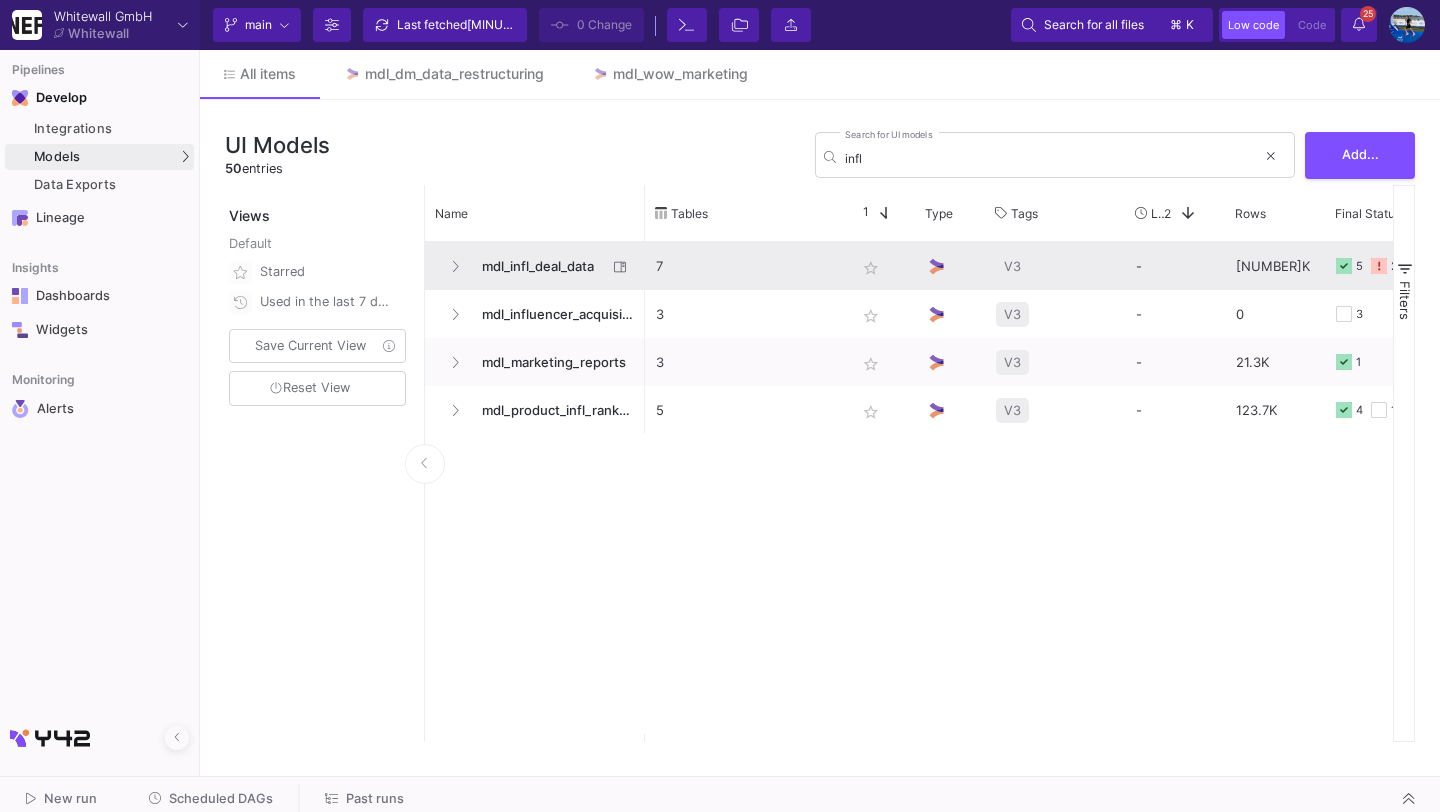 click on "mdl_infl_deal_data" 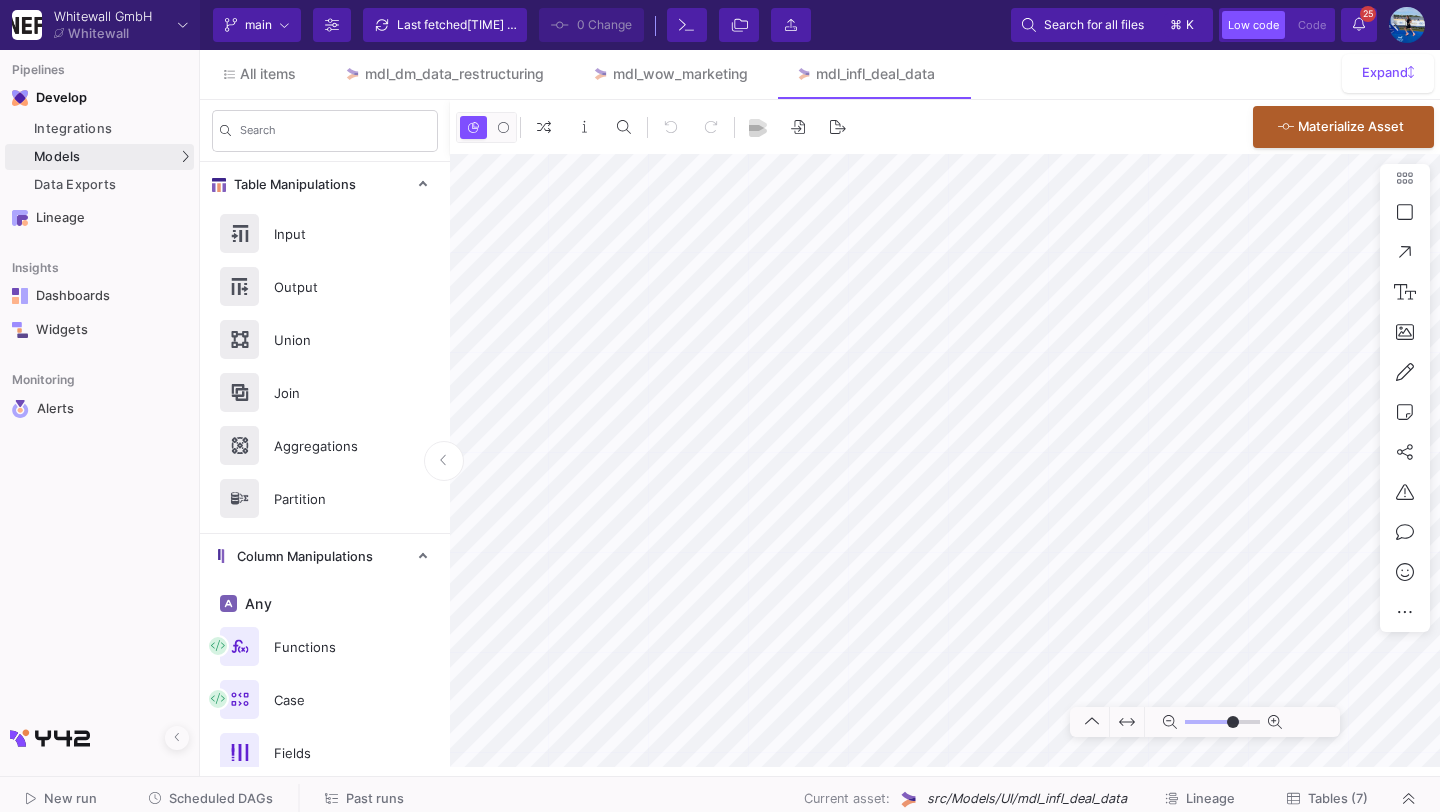 type on "-42" 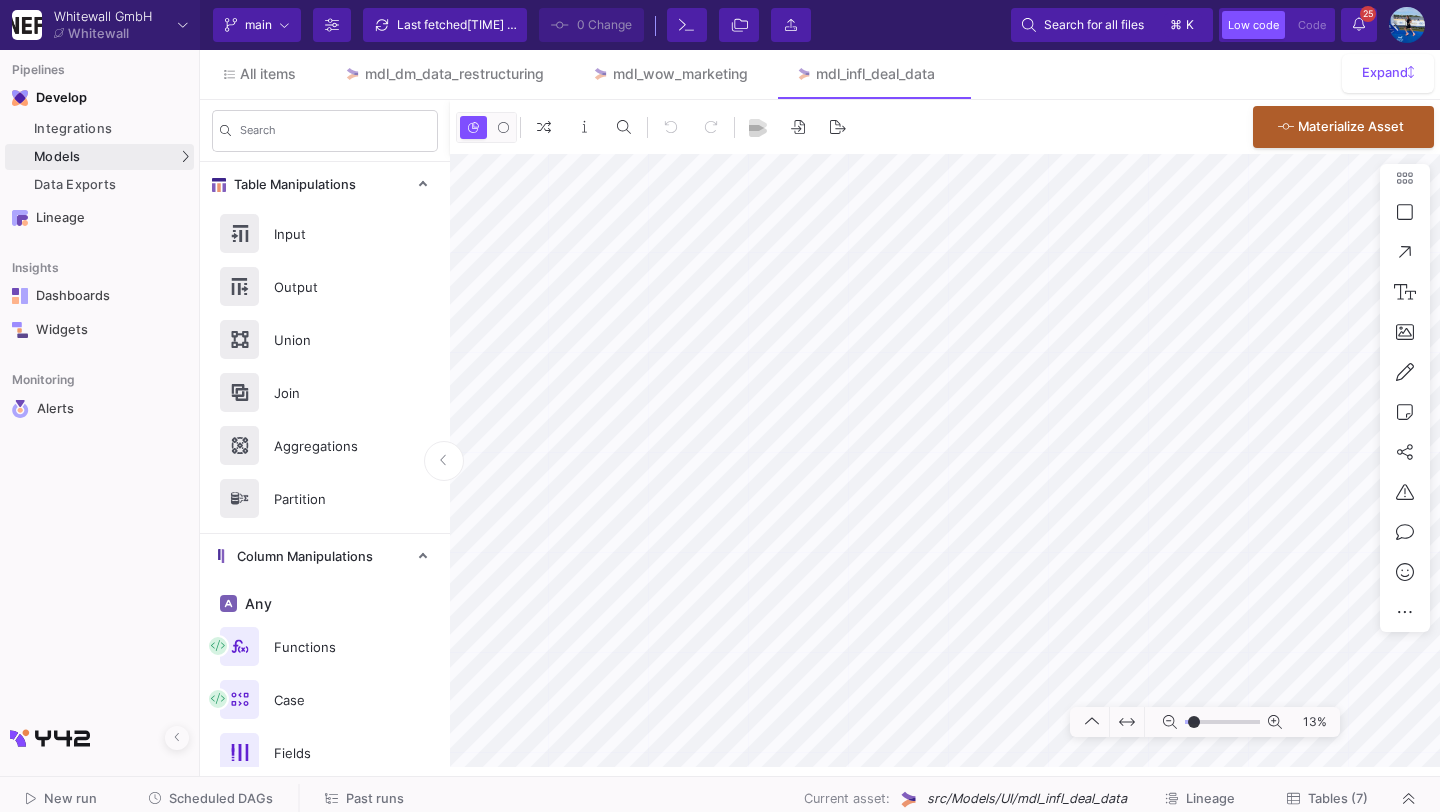 click on "Tables (7)" 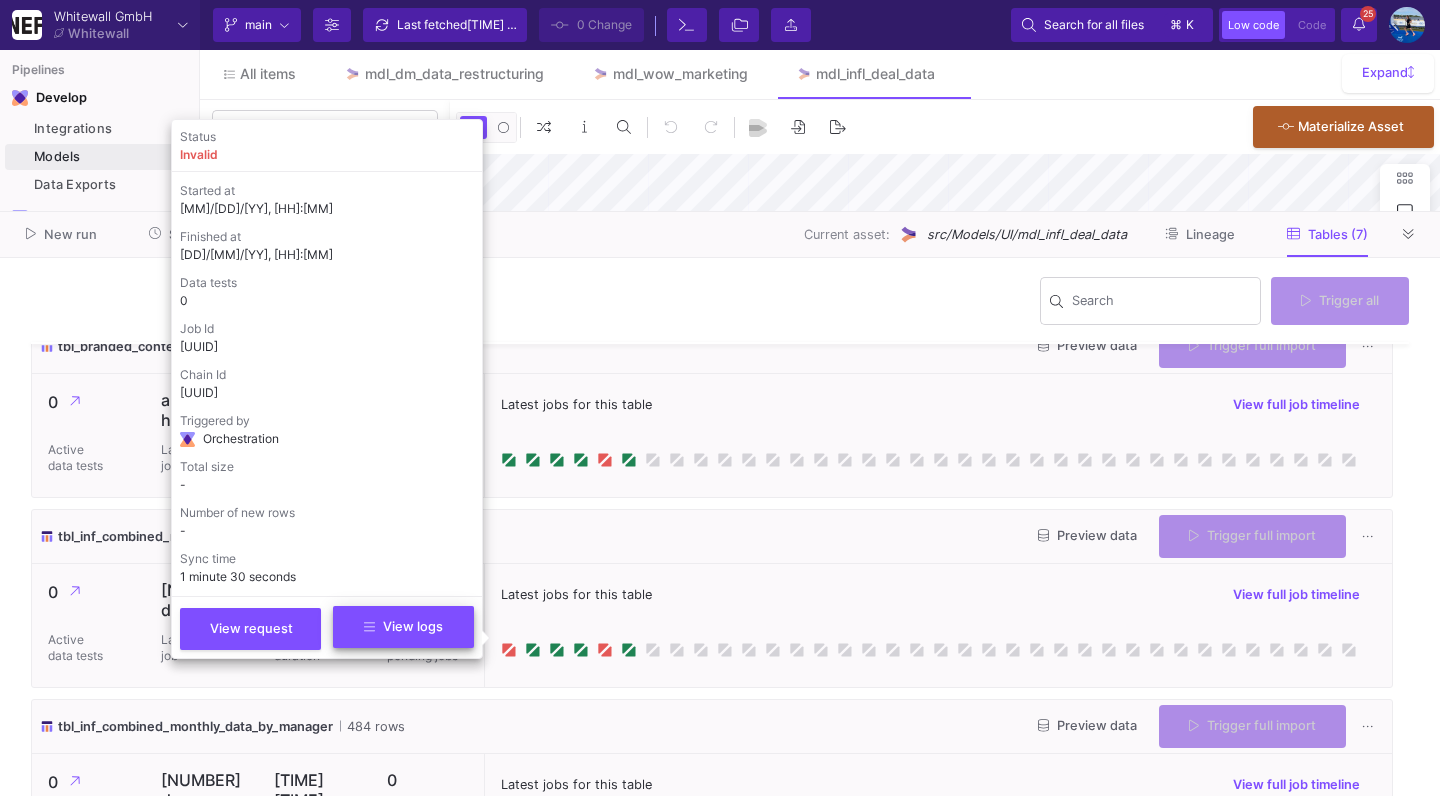 click on "View logs" at bounding box center [403, 626] 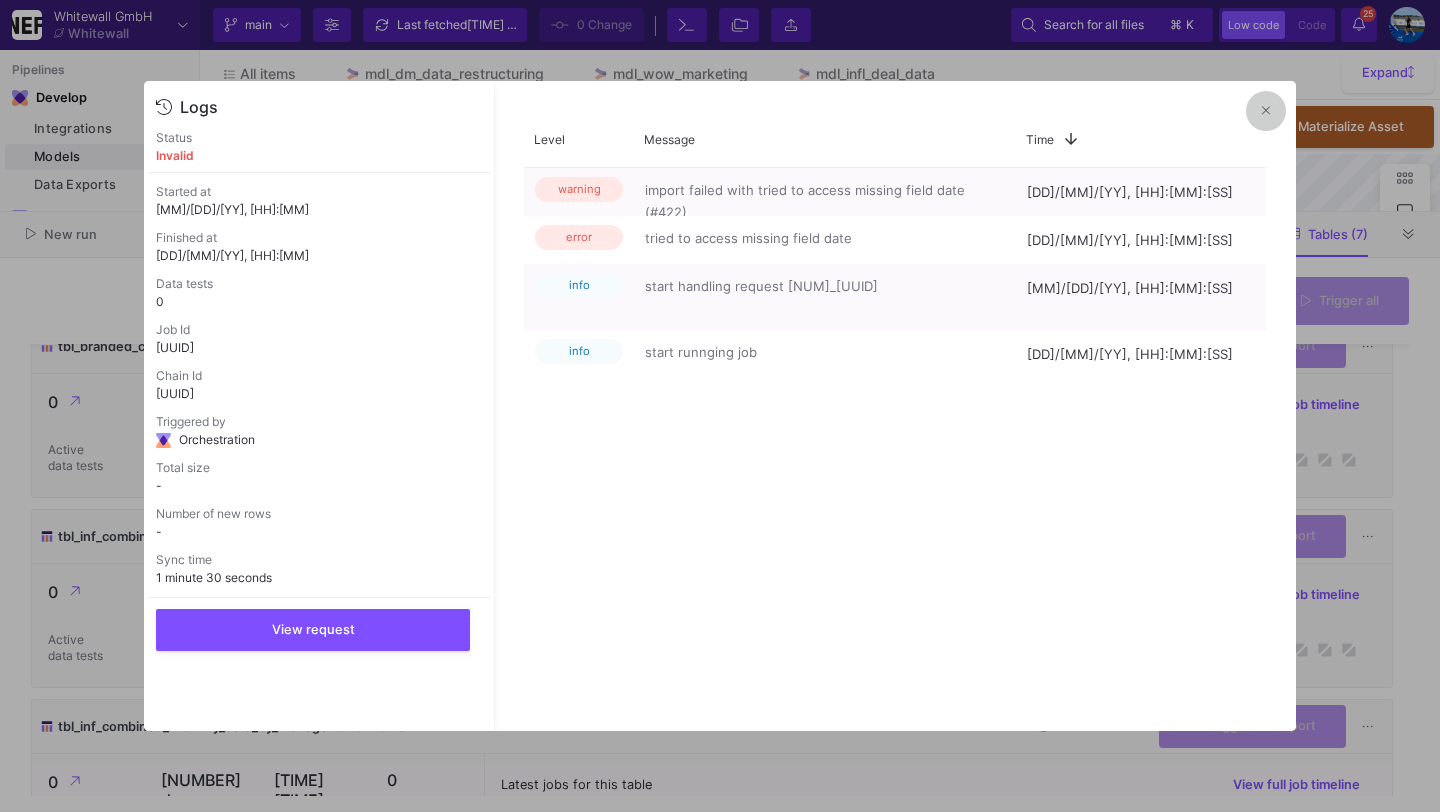 click at bounding box center (1266, 111) 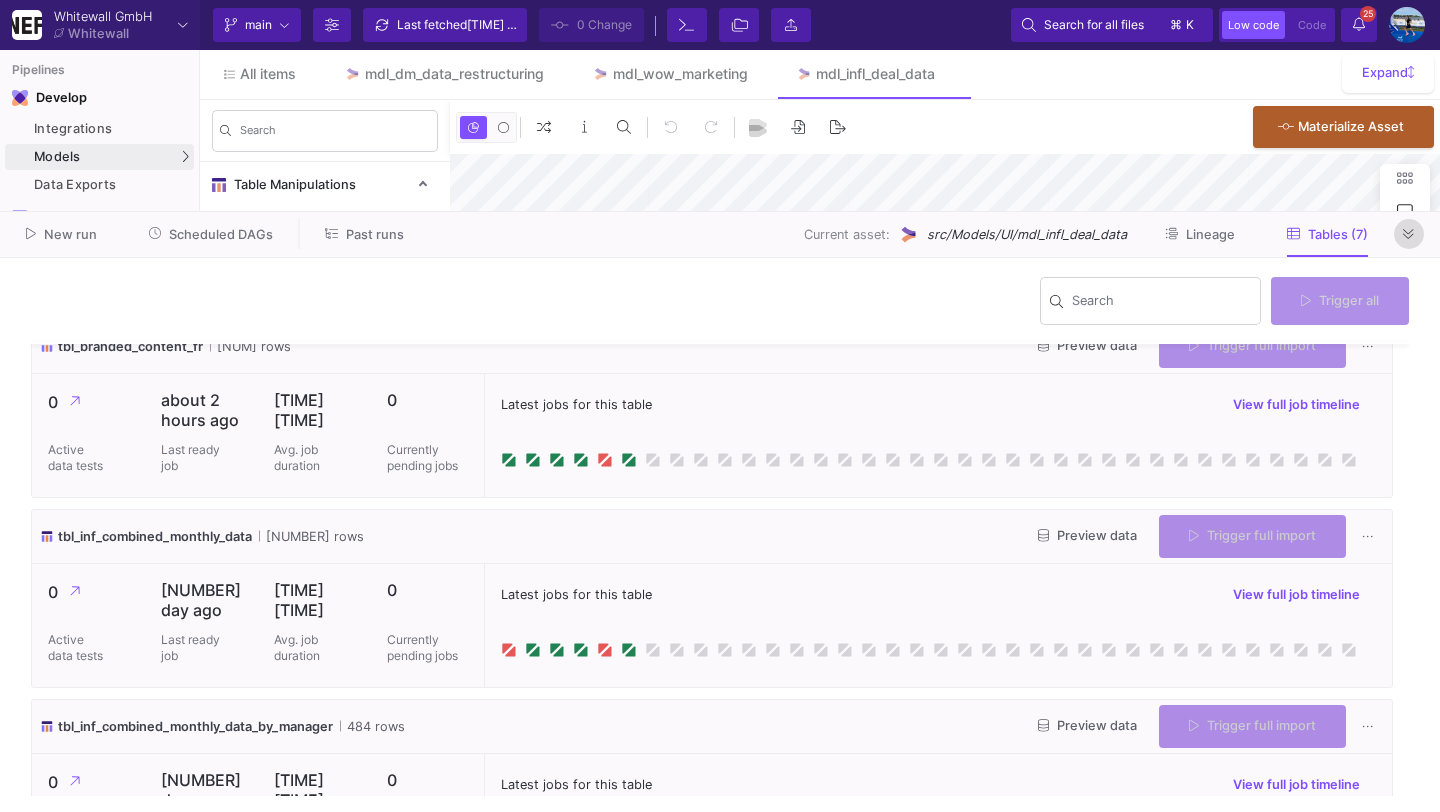 click 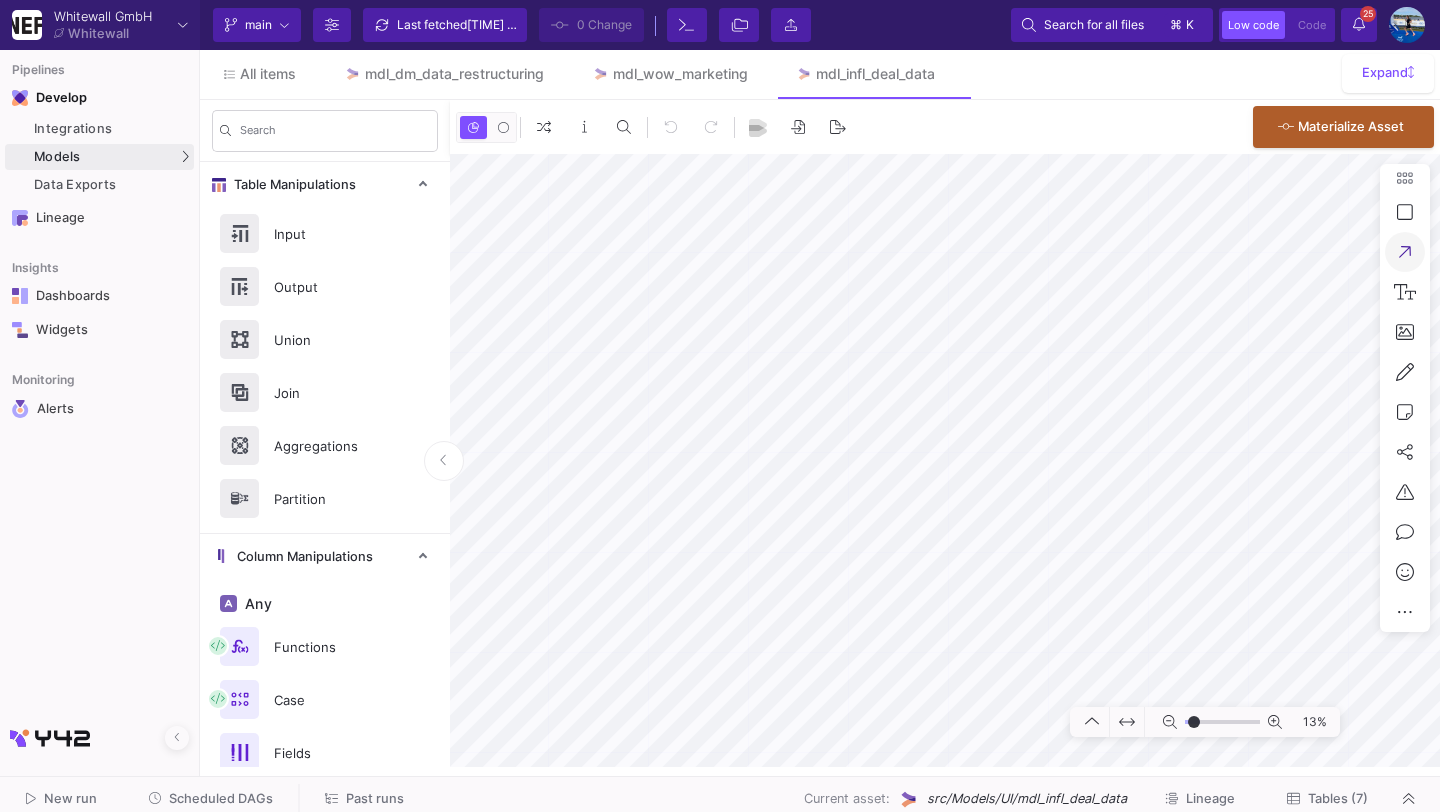 type on "-14" 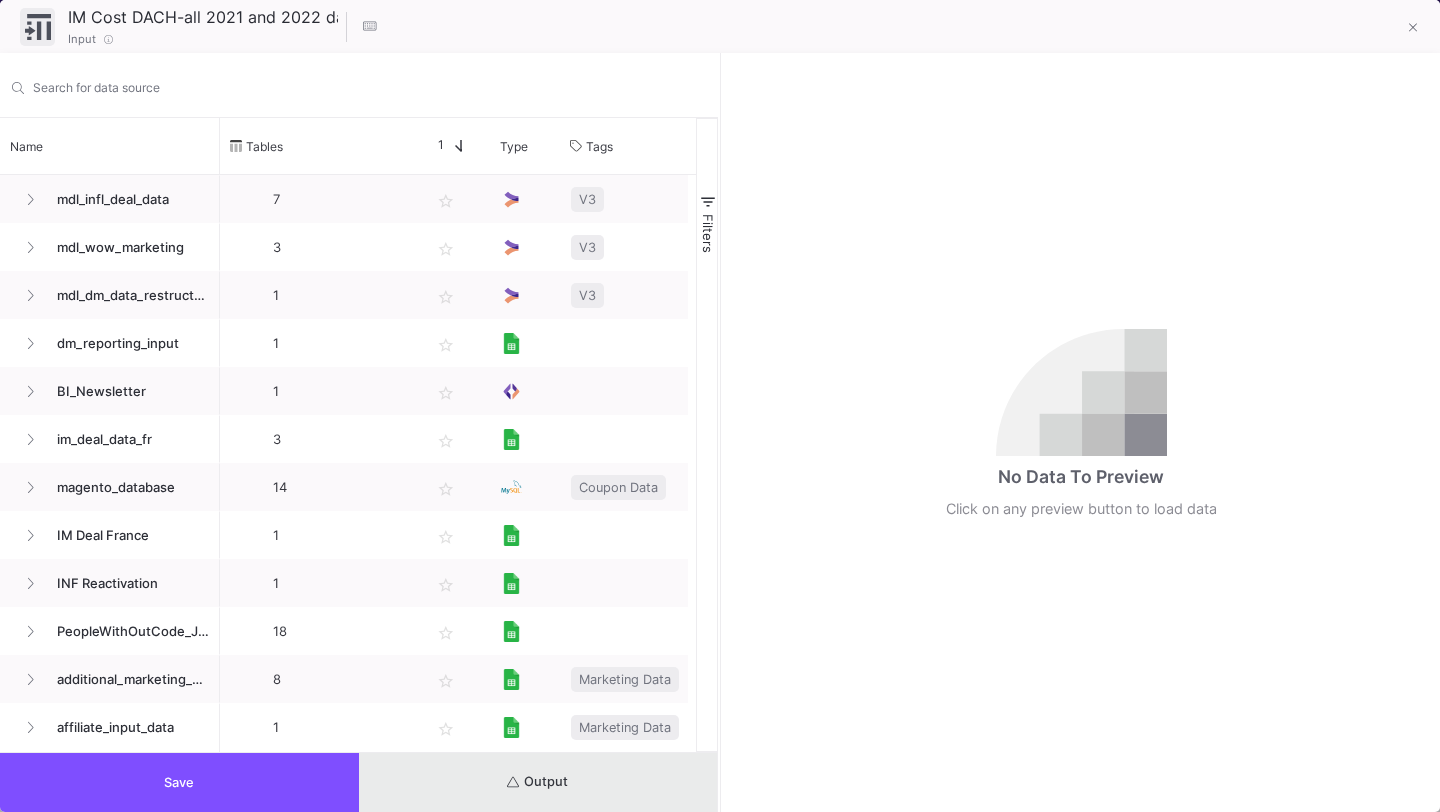 click on "Output" at bounding box center (538, 782) 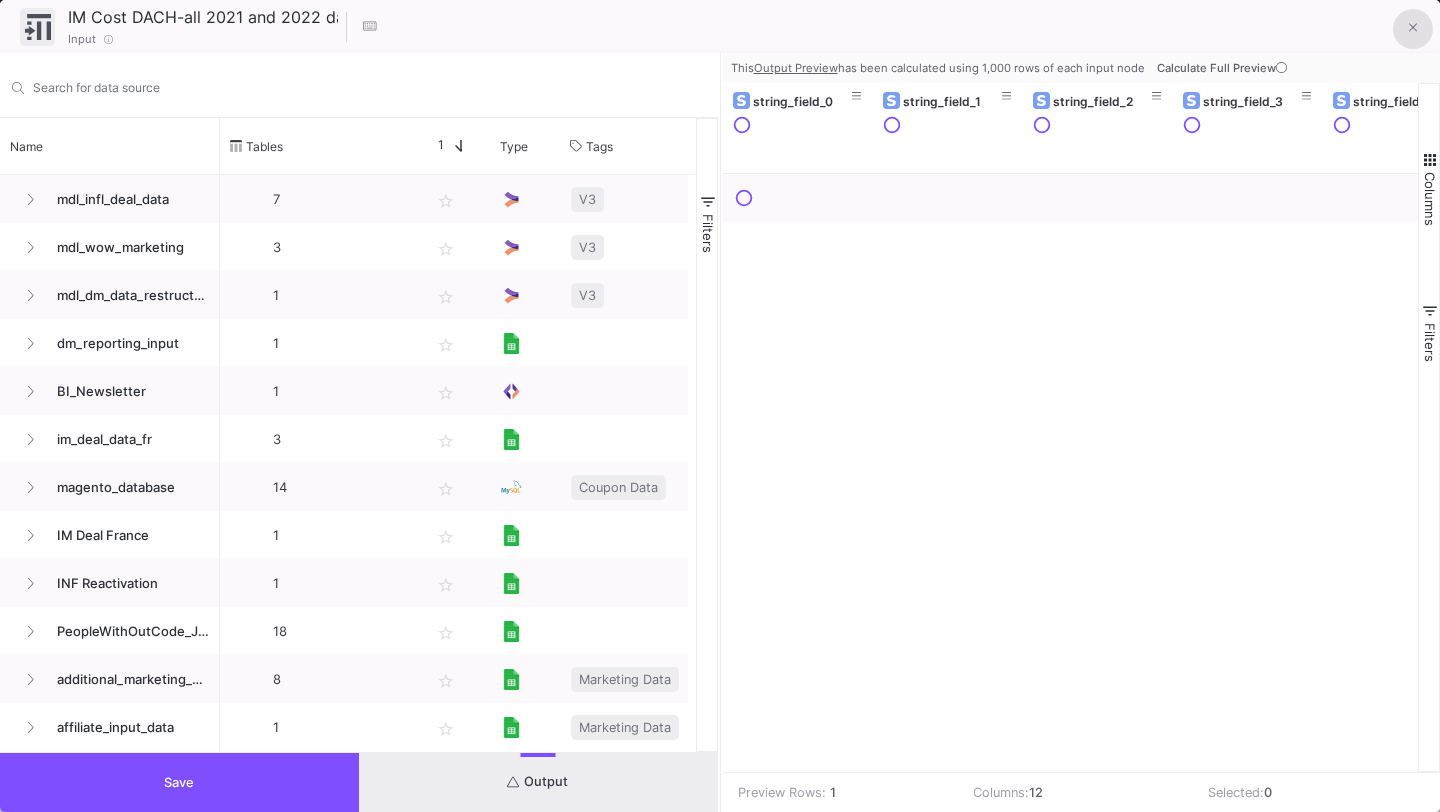 click 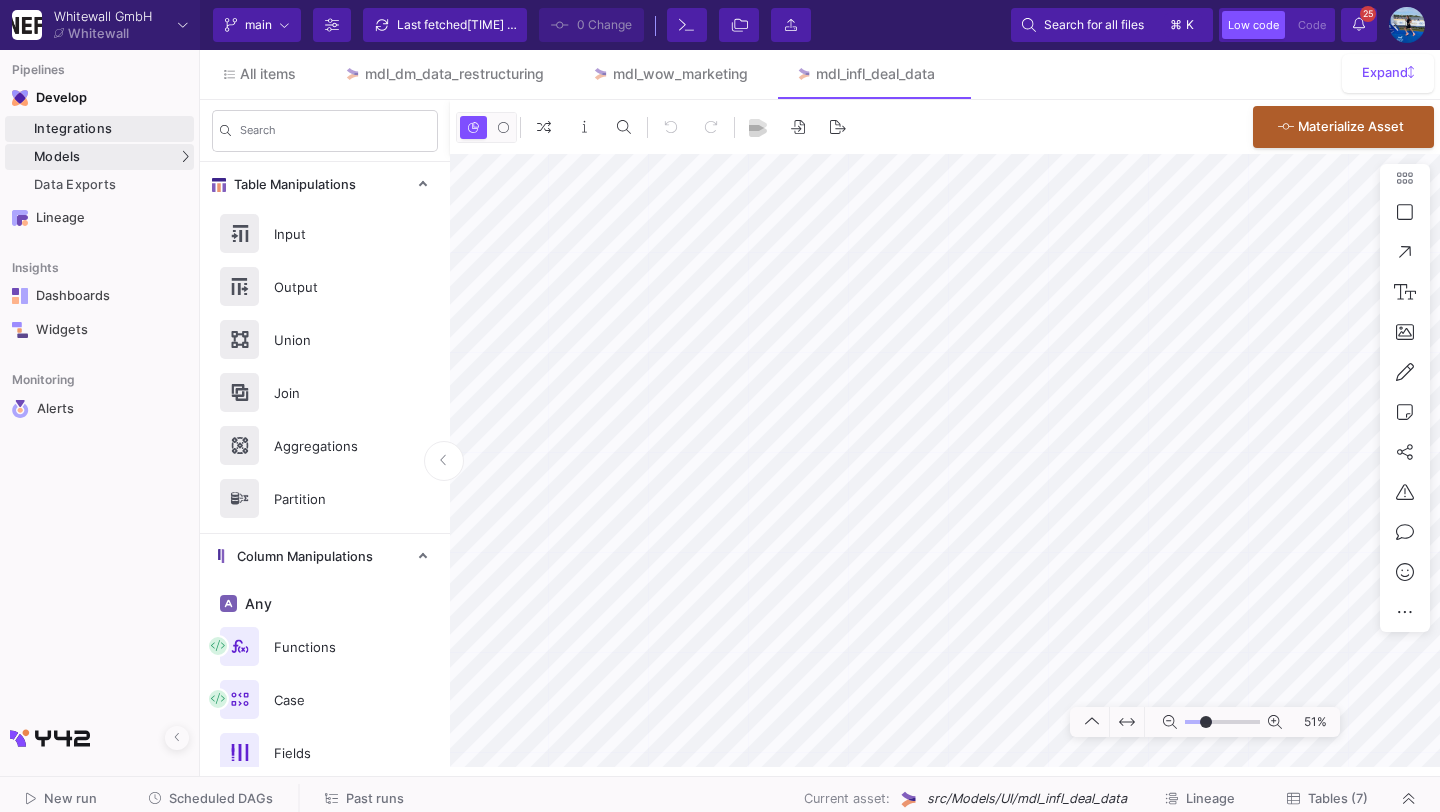 click on "Integrations" at bounding box center (111, 129) 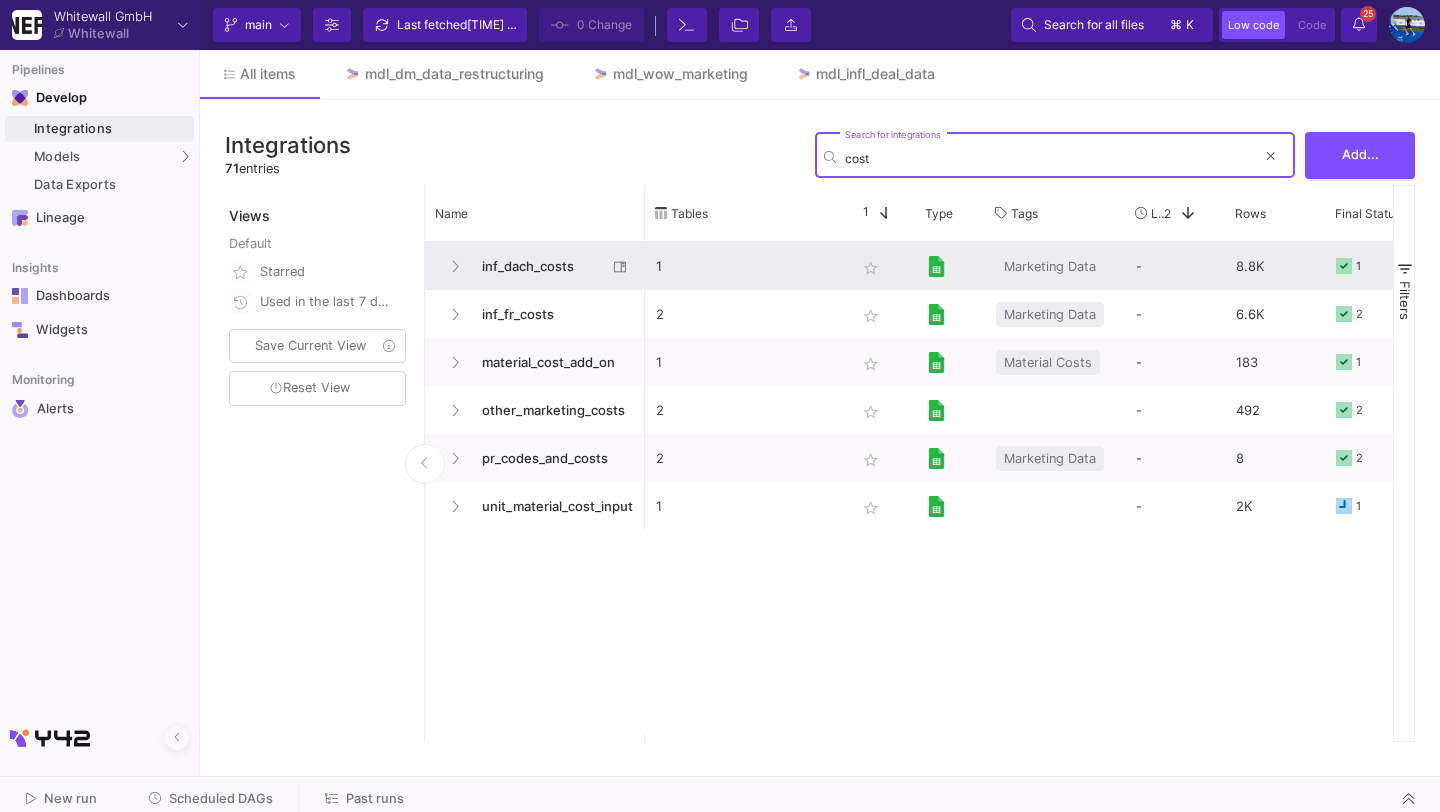 type on "cost" 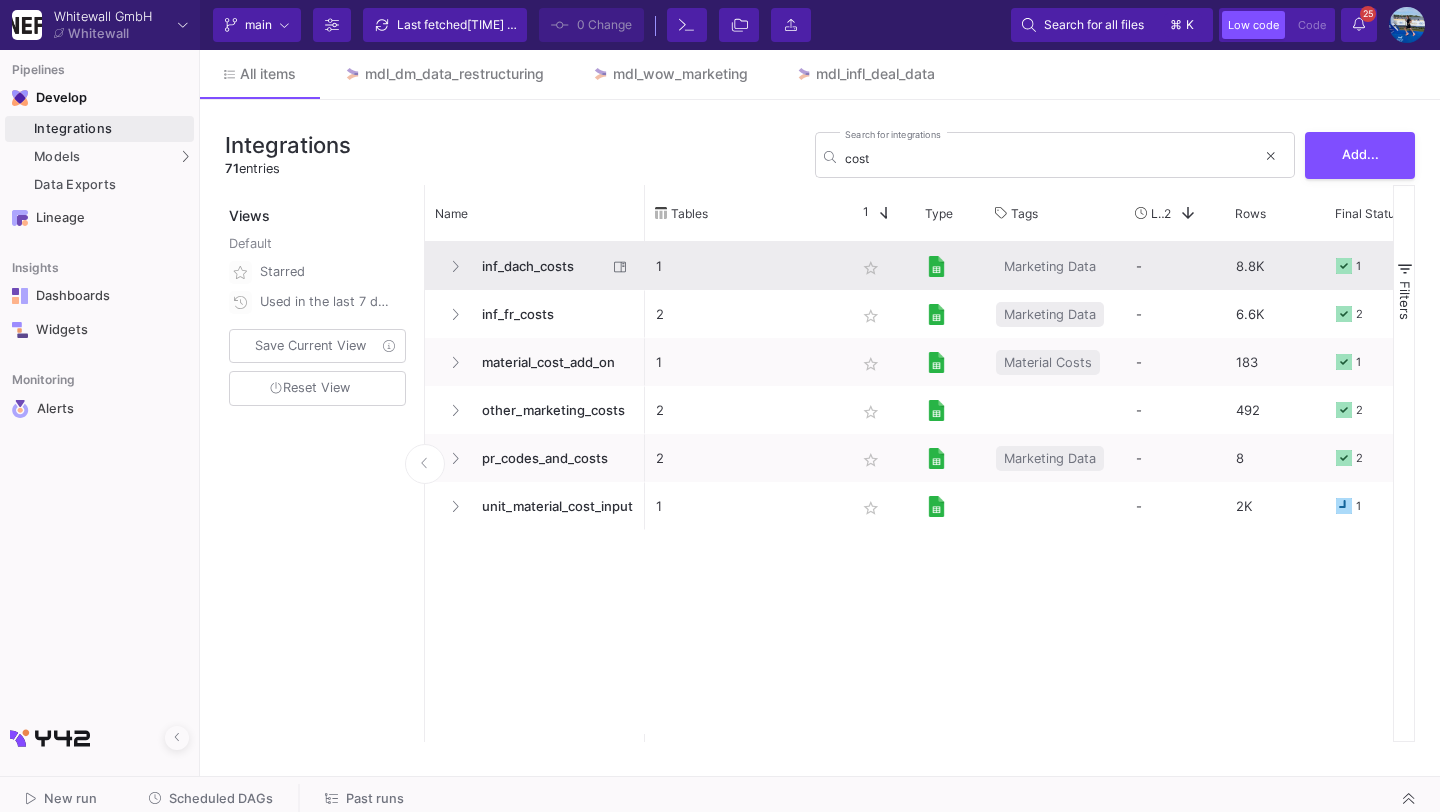 click on "inf_dach_costs" 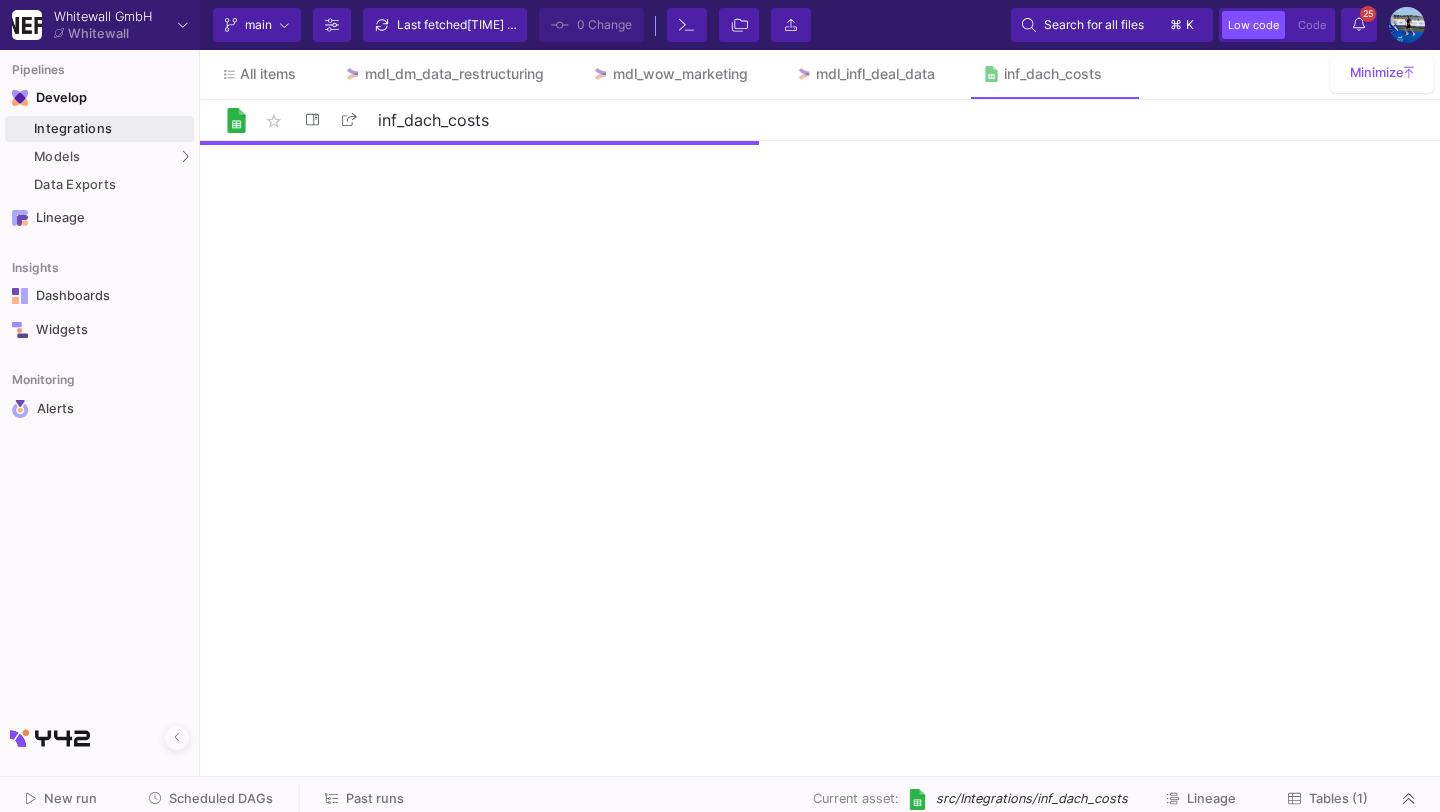 click on "Tables (1)" 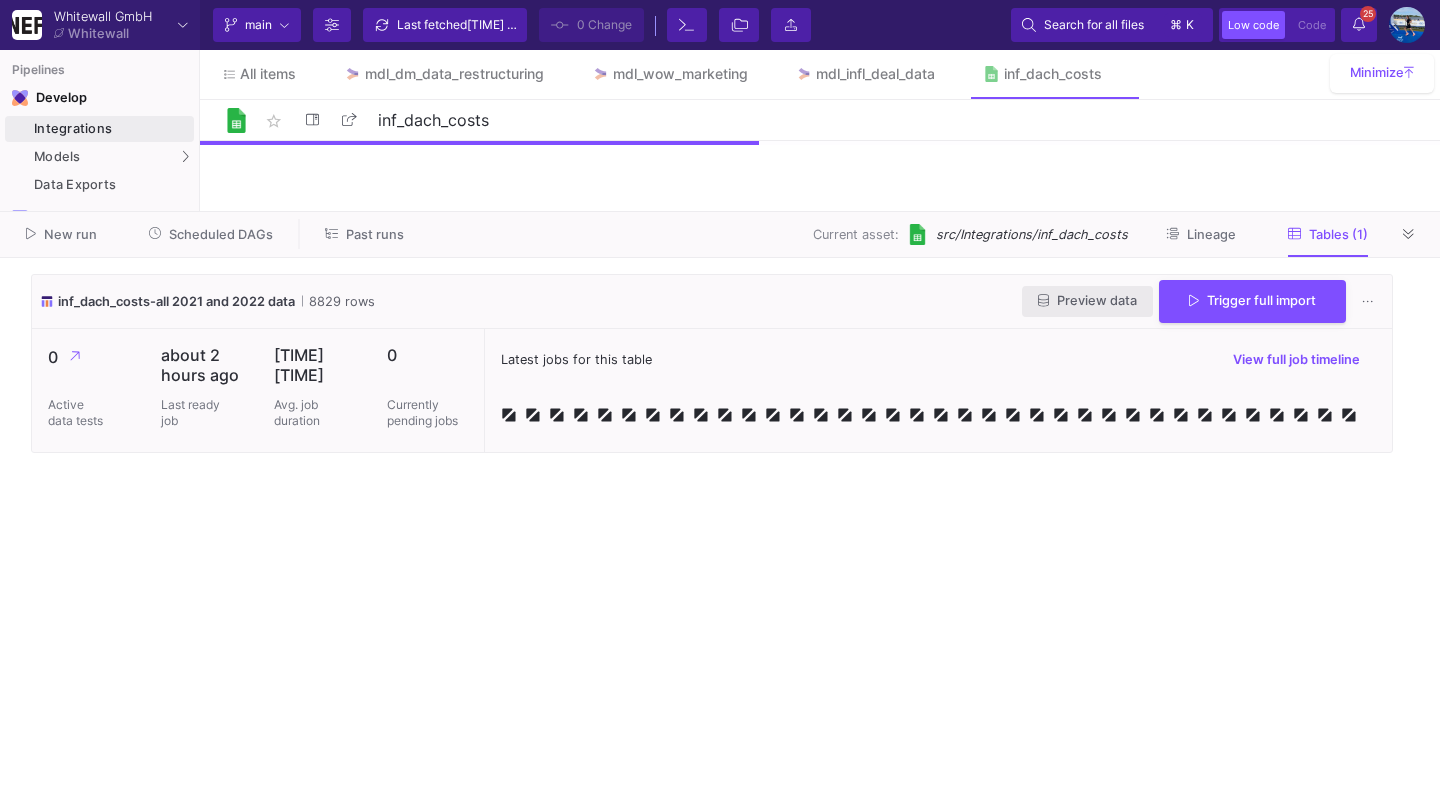 click on "Preview data" 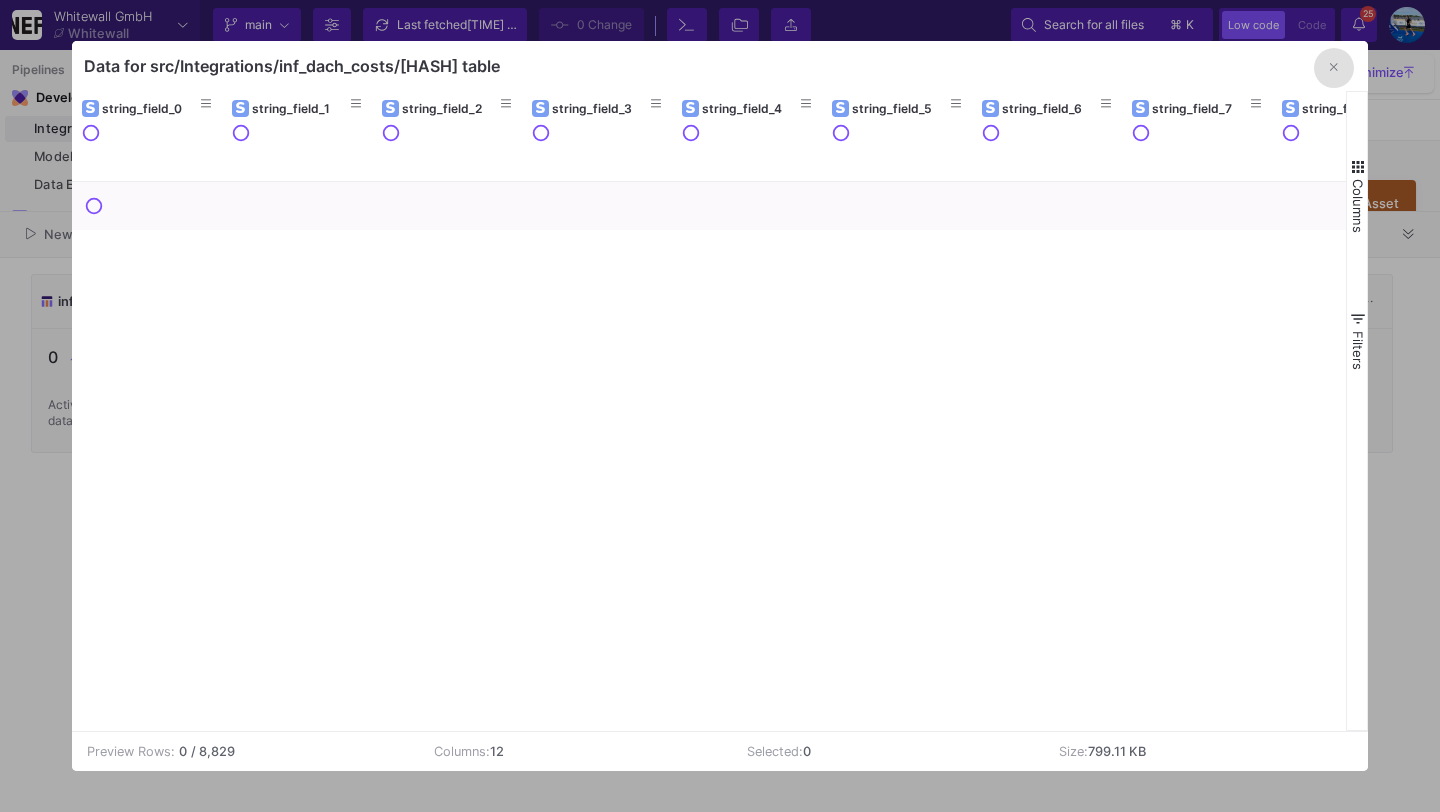 click at bounding box center [1334, 68] 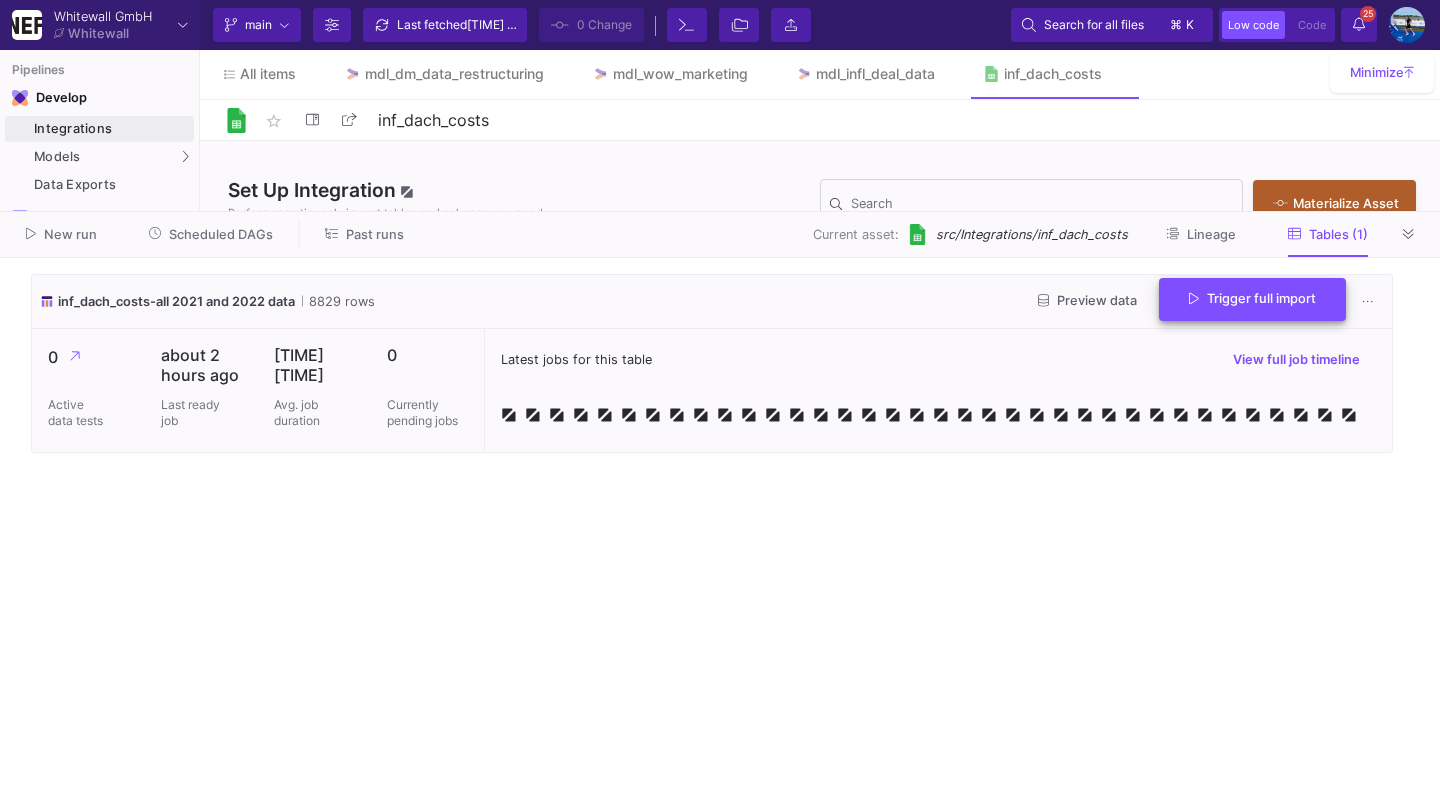 click on "Trigger full import" 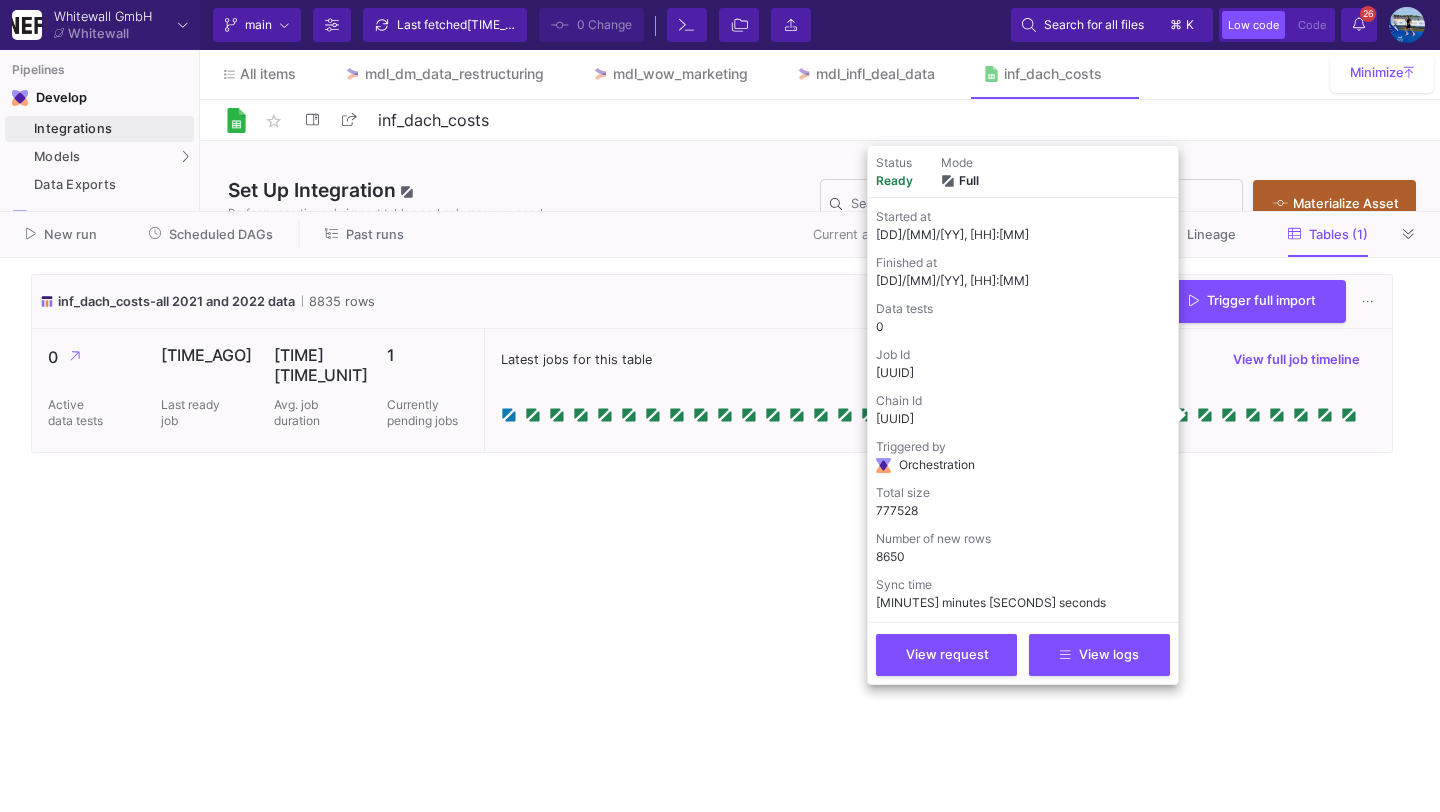 click on "inf_dach_costs-all 2021 and 2022 data  8835 rows Preview data   Trigger full import   0  Active data tests  4 minutes ago  Last ready job  7m 21s  Avg. job duration 1 Currently pending jobs Latest jobs for this table  View full job timeline" 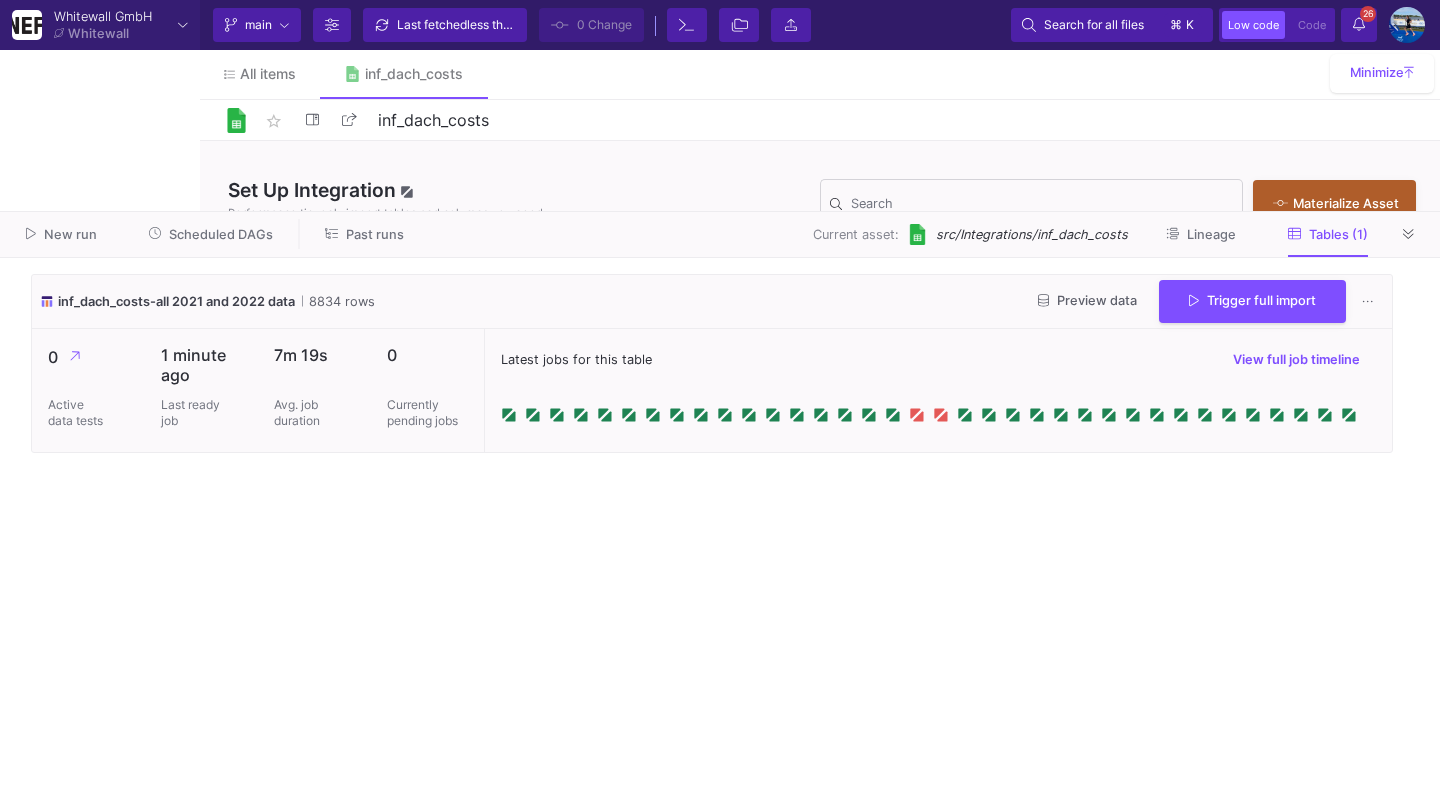 scroll, scrollTop: 0, scrollLeft: 0, axis: both 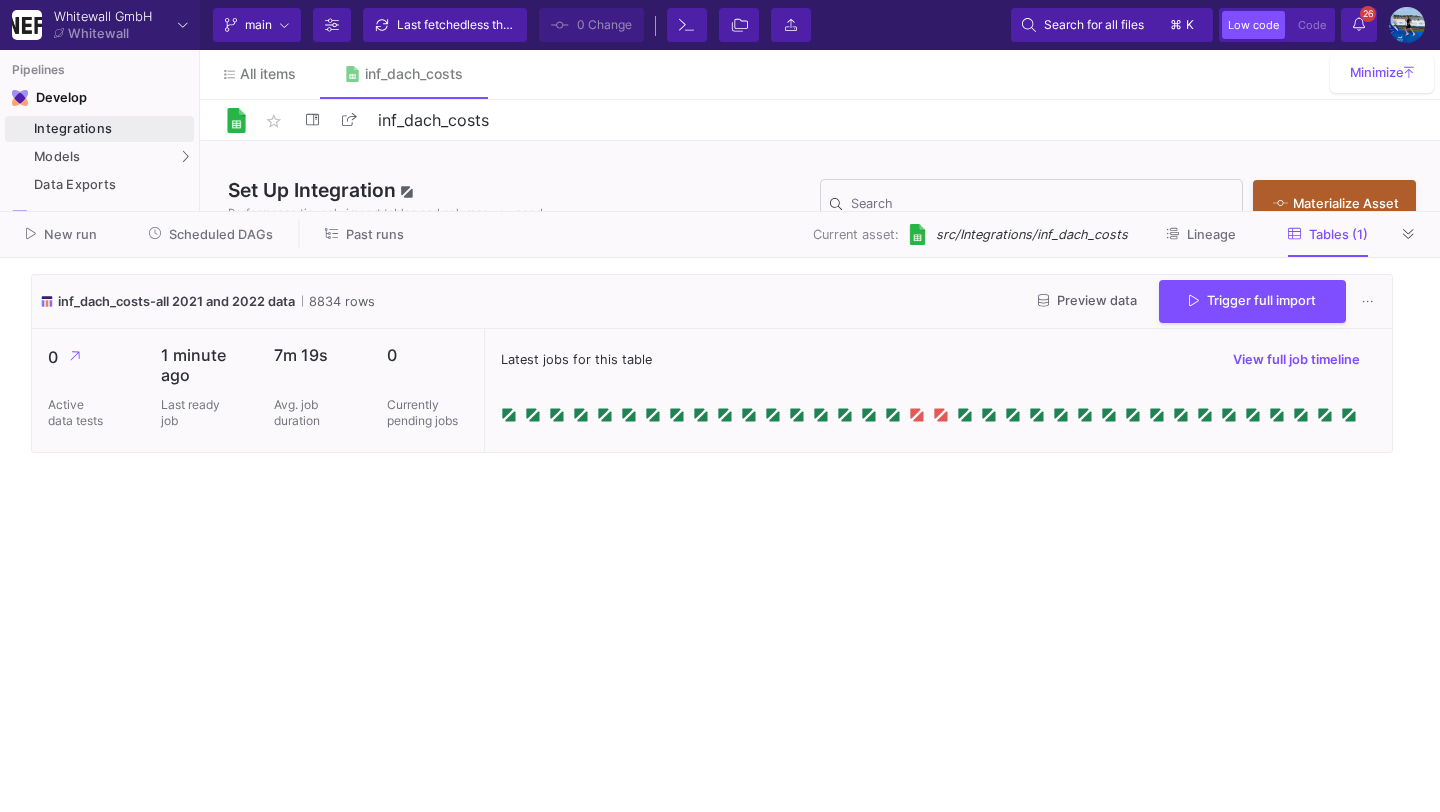 click on "Preview data" 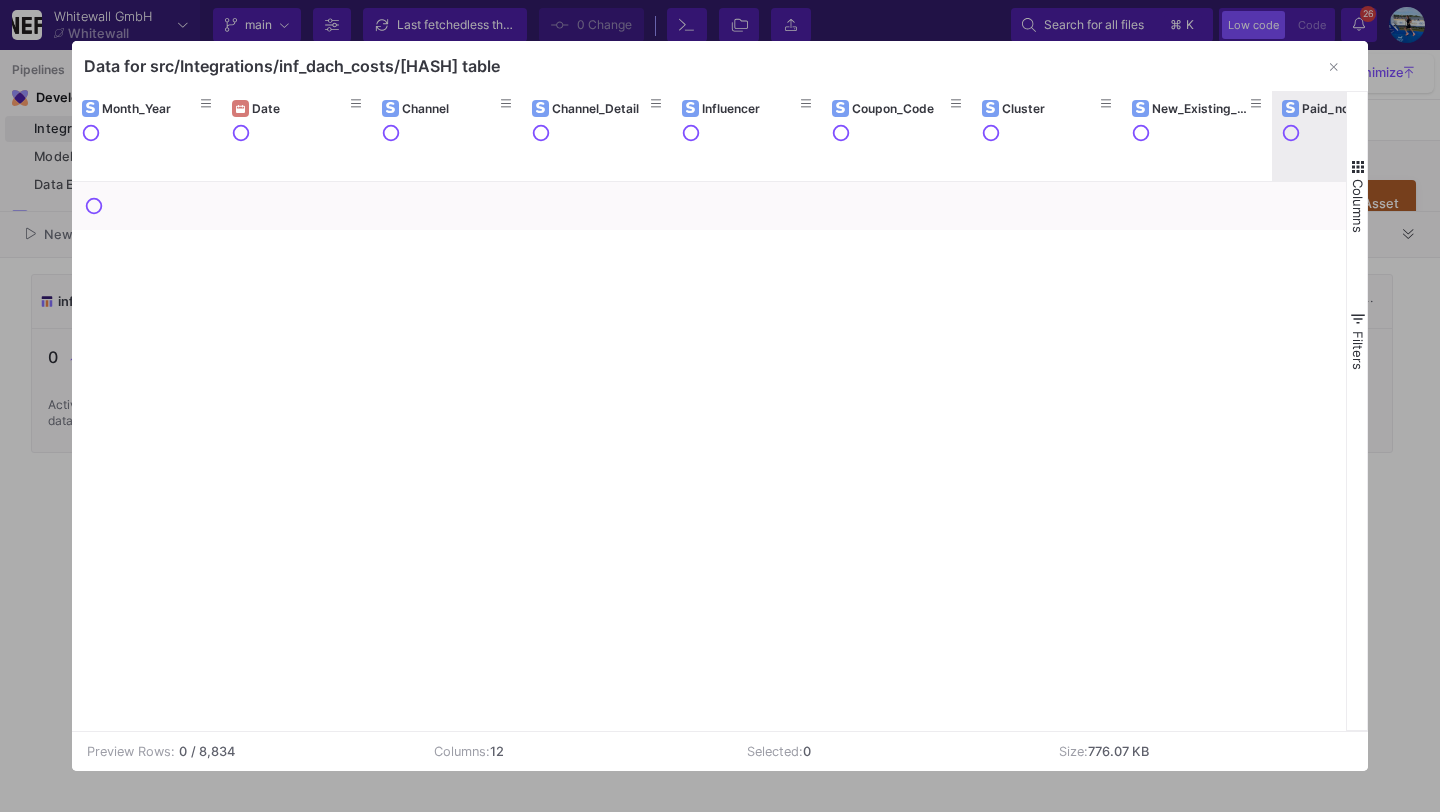 click on "Paid_not_paid" at bounding box center [1347, 136] 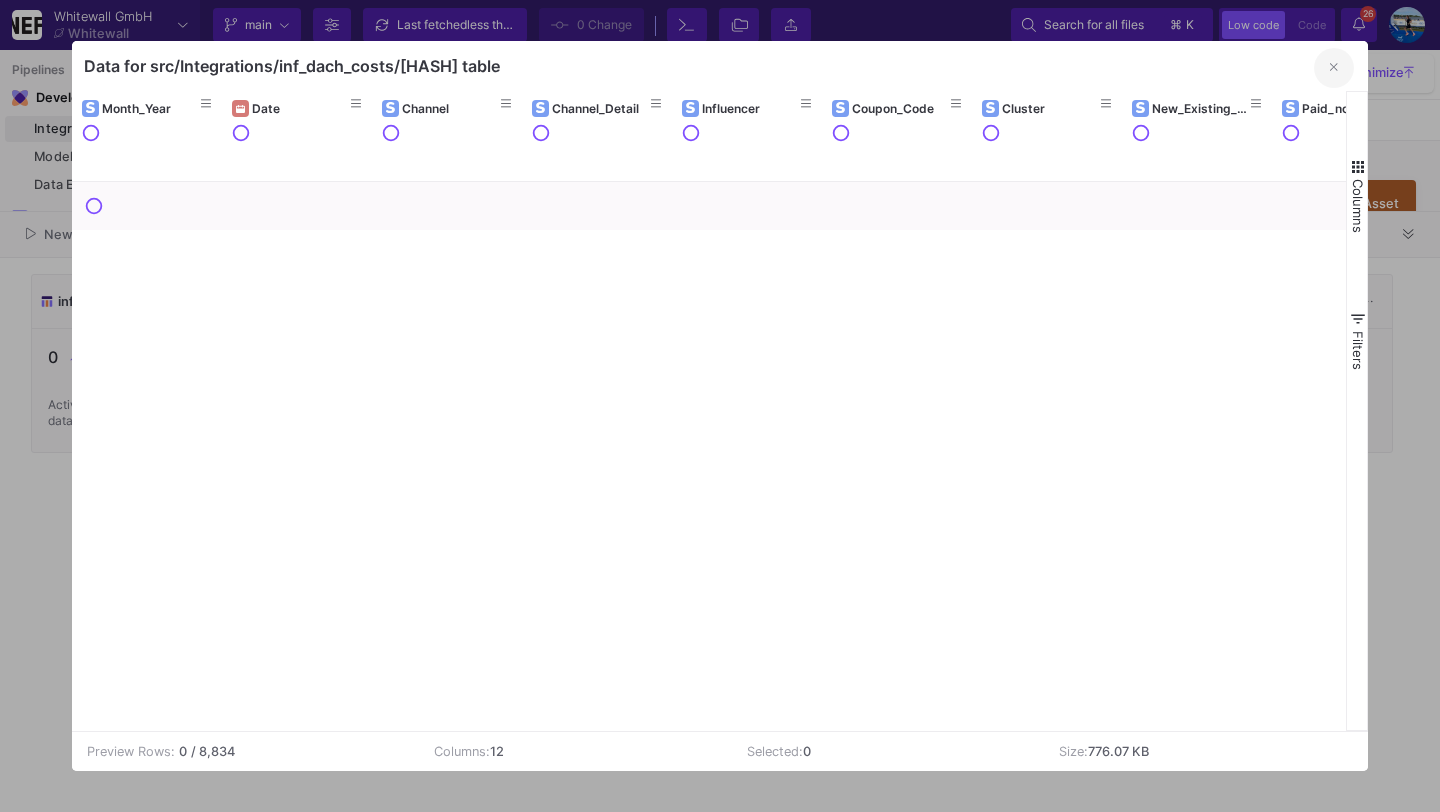 click at bounding box center [1334, 68] 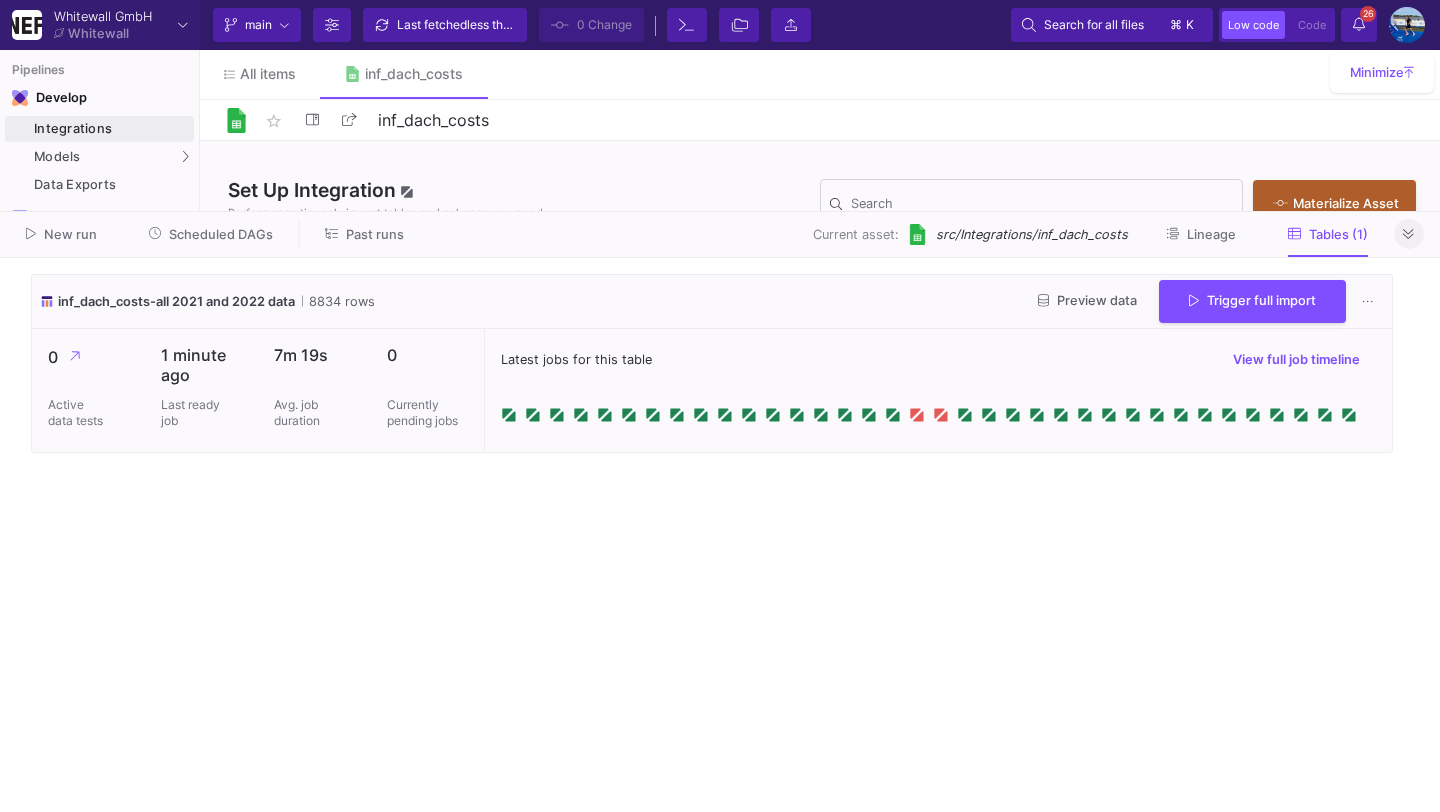 click 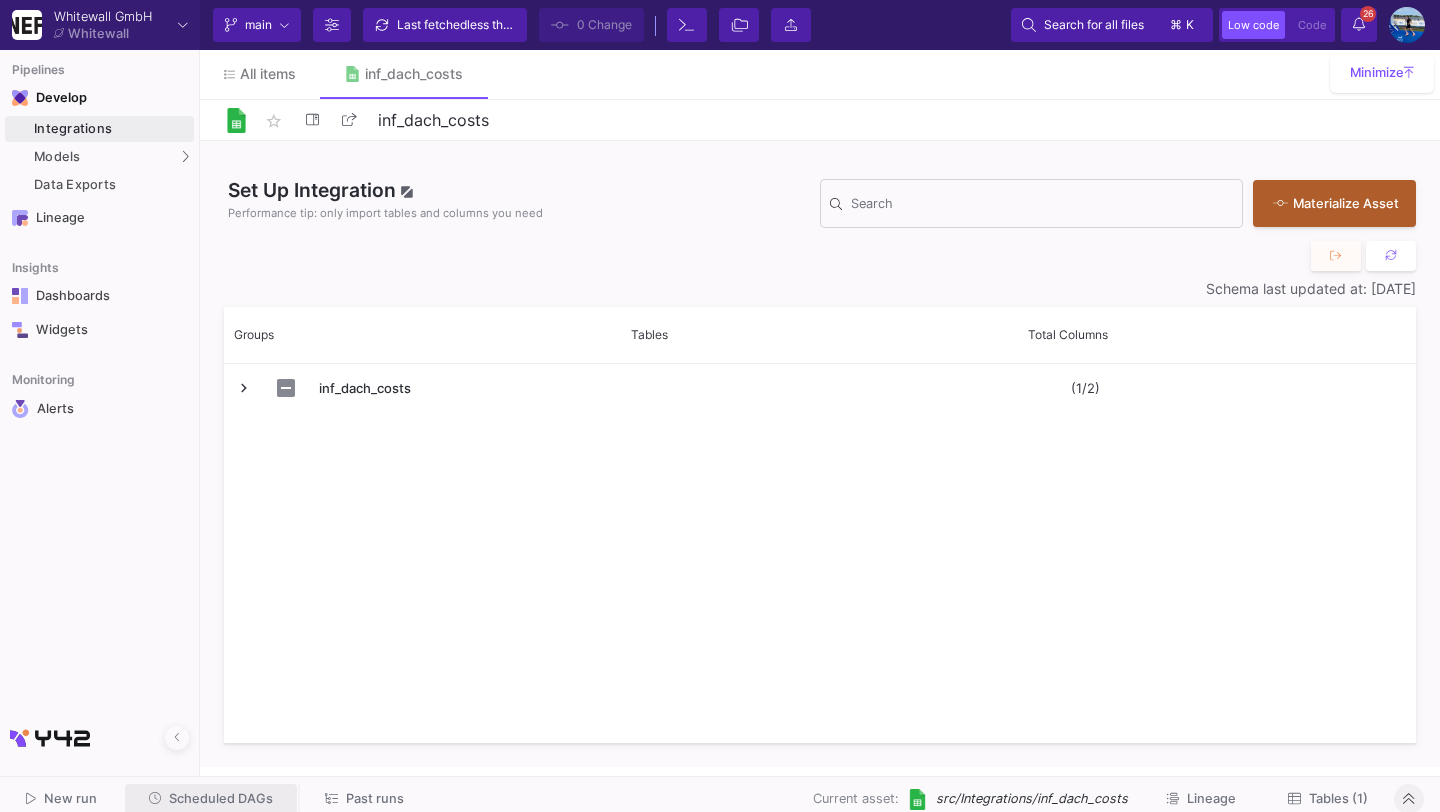 click on "Scheduled DAGs" 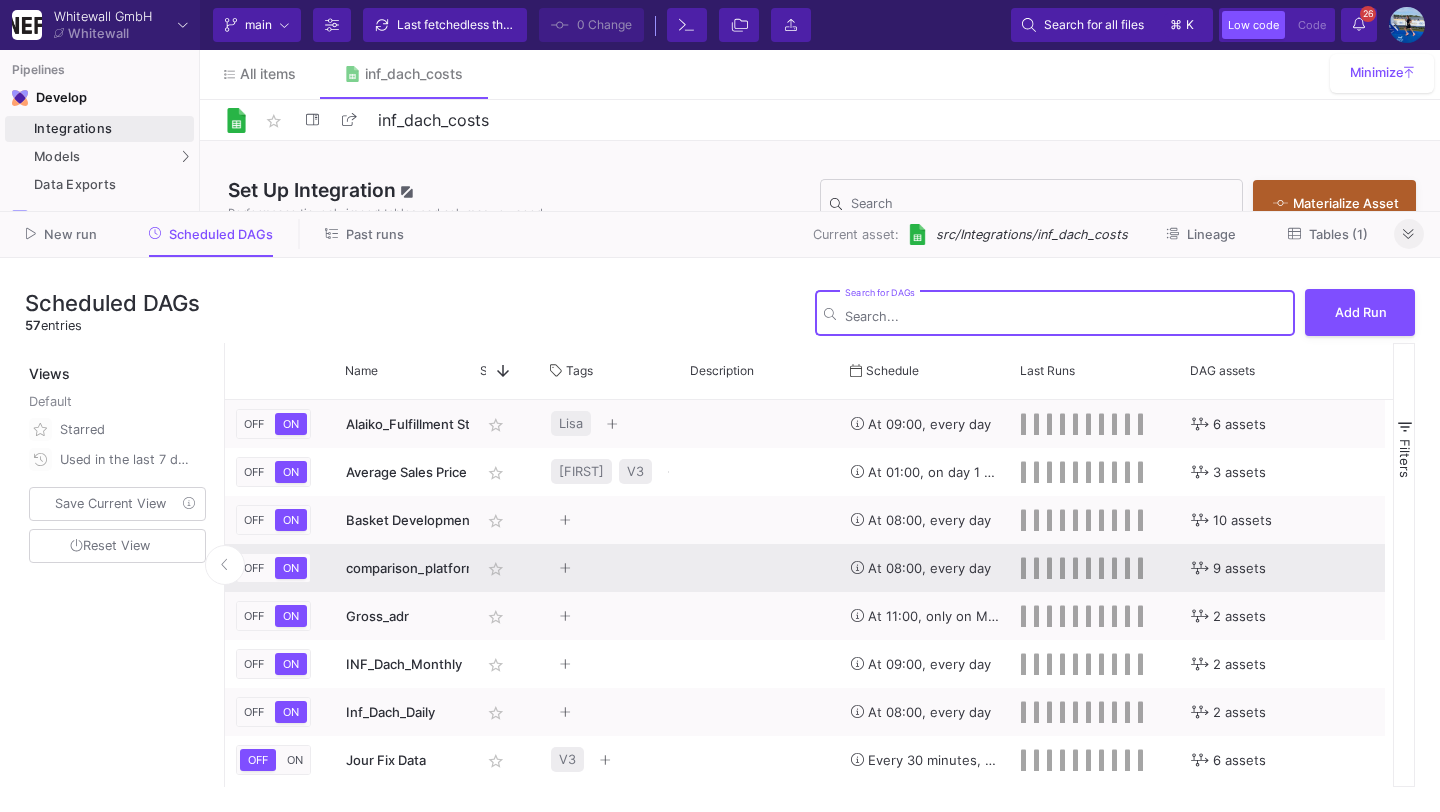 scroll, scrollTop: 33, scrollLeft: 0, axis: vertical 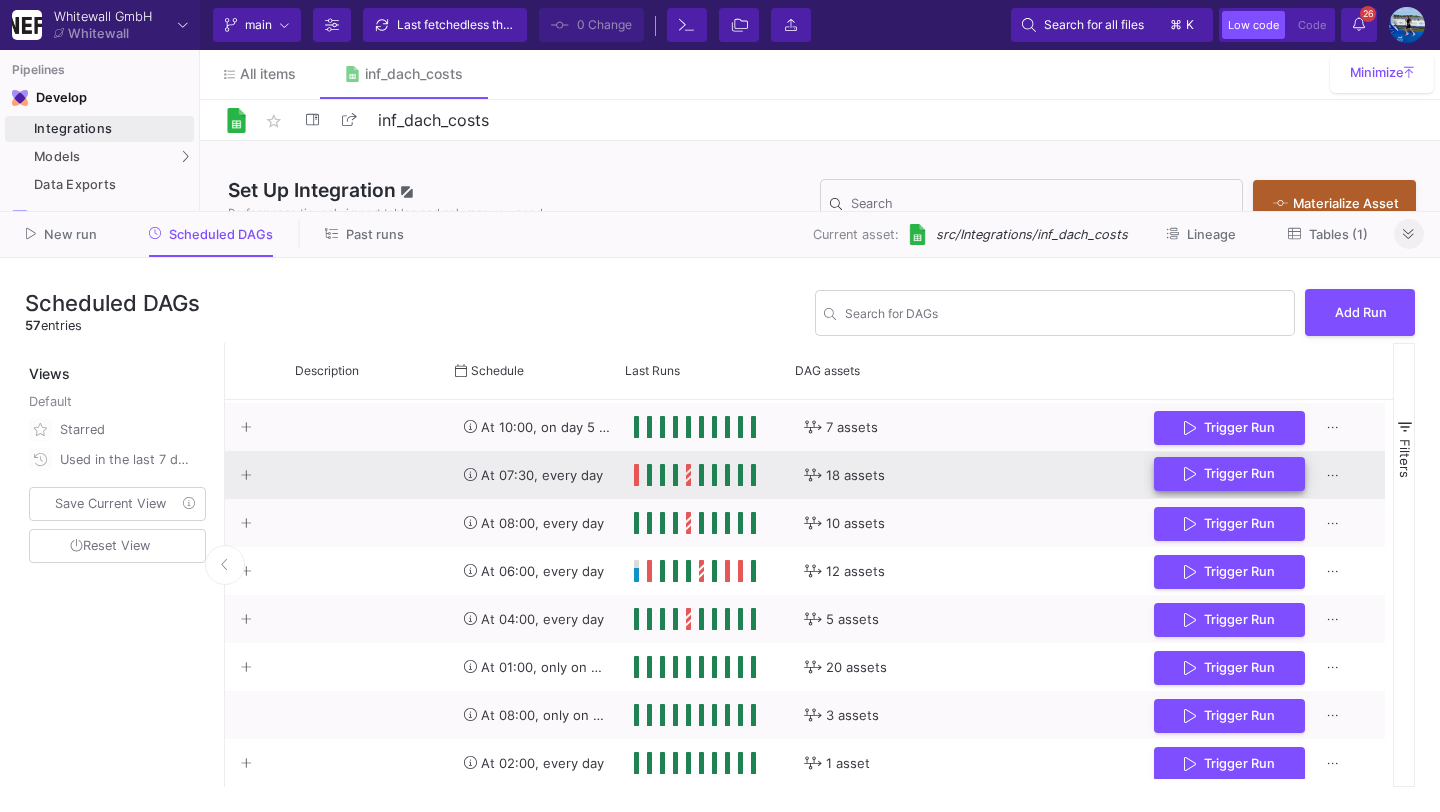 click on "Trigger Run" 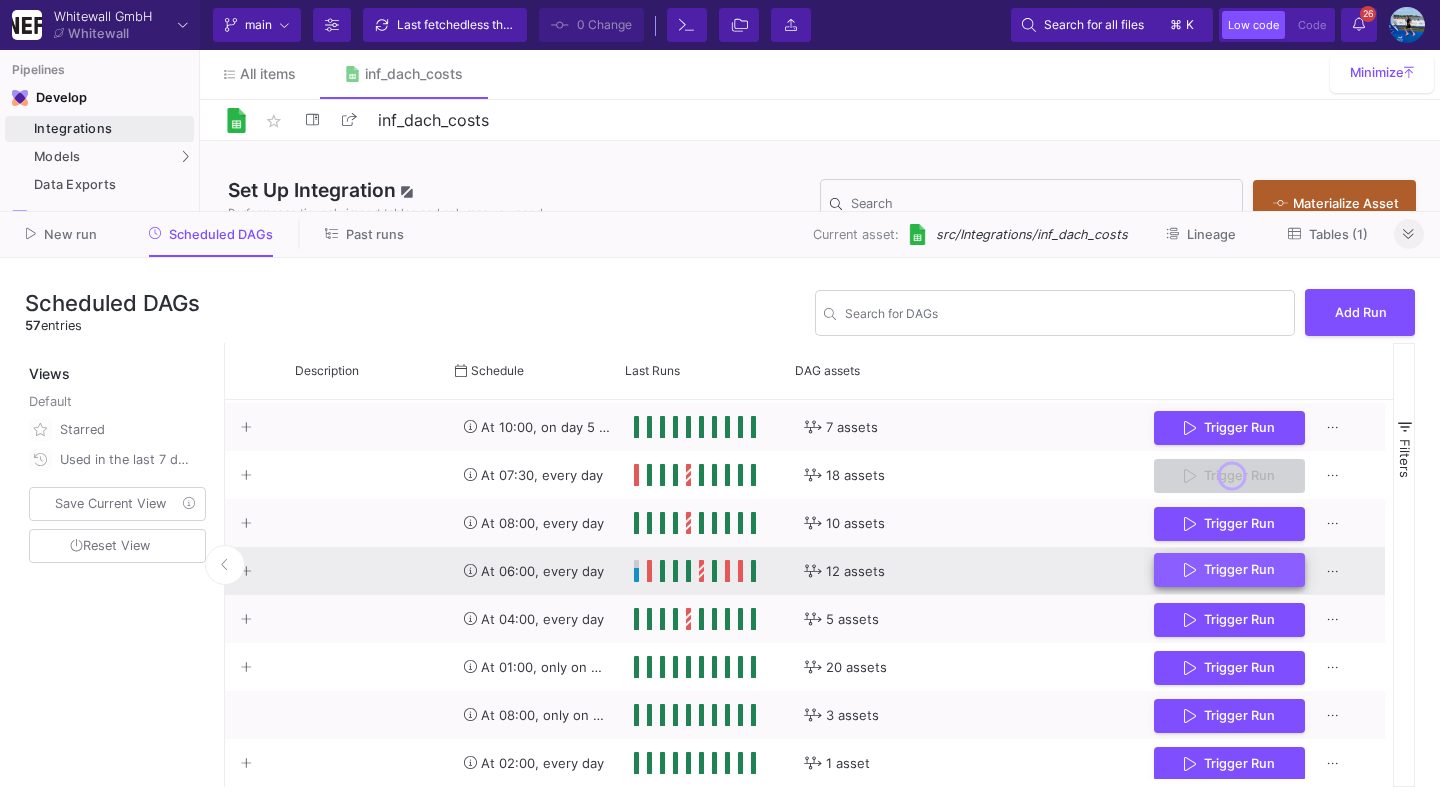 click 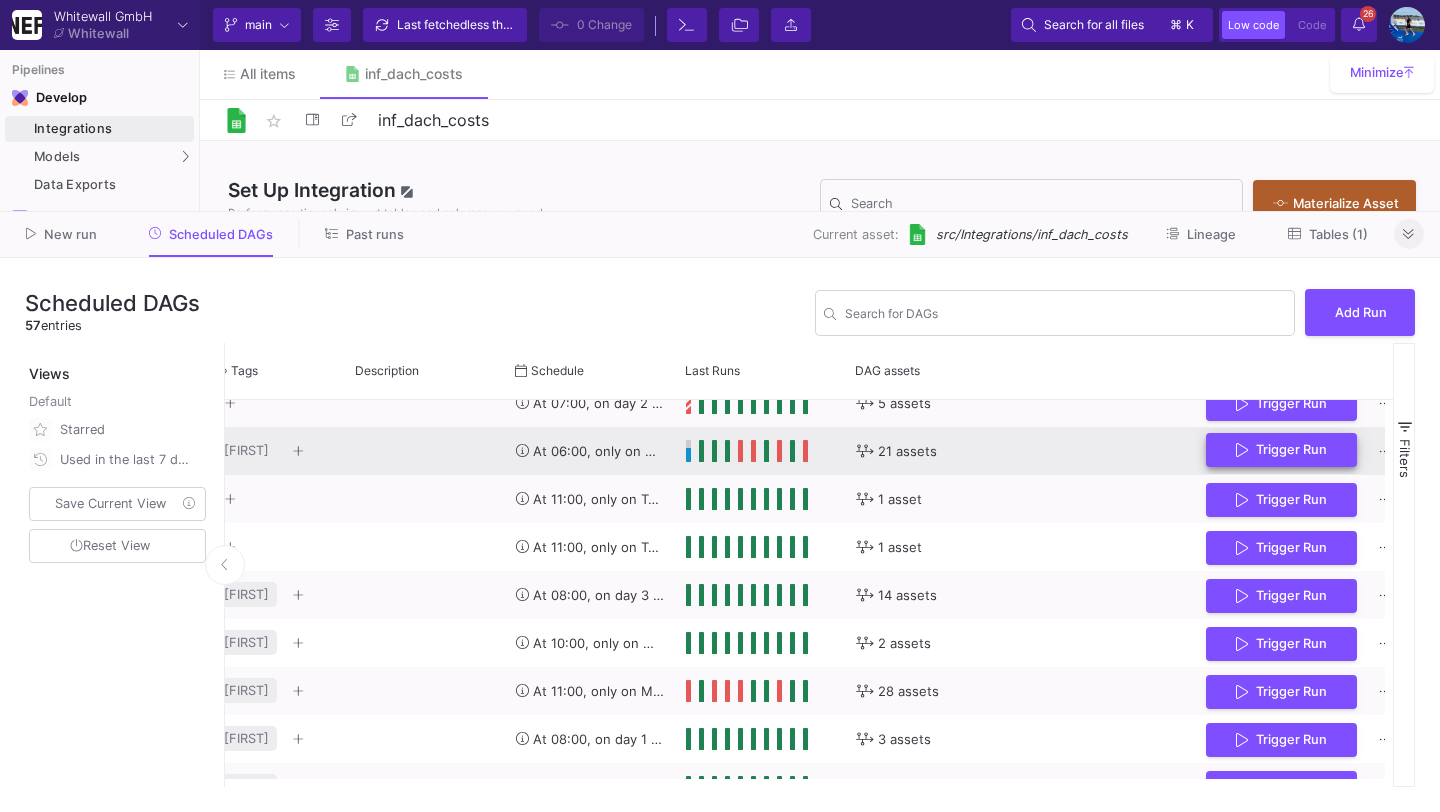 click on "Trigger Run" at bounding box center [1291, 449] 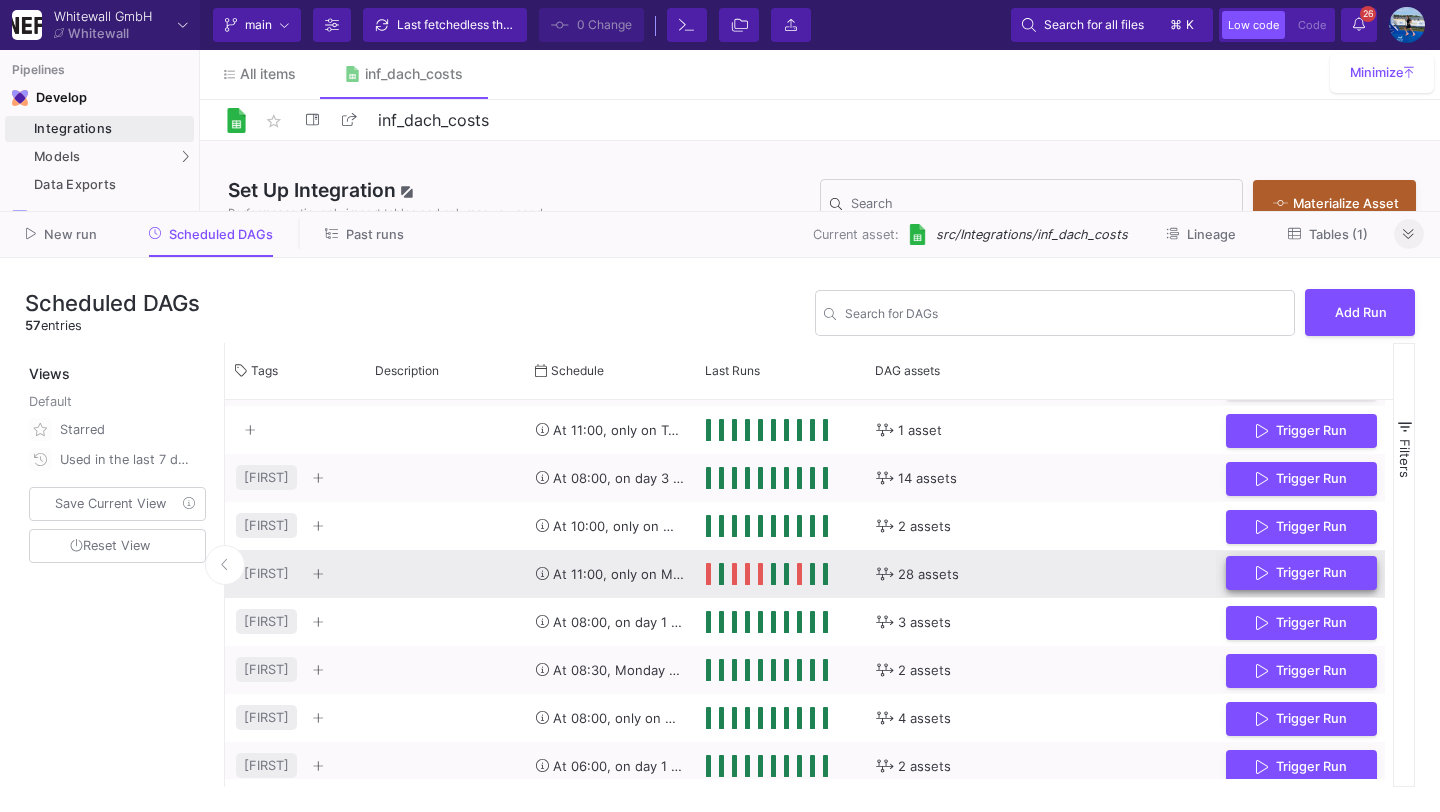 click on "Trigger Run" at bounding box center [1301, 573] 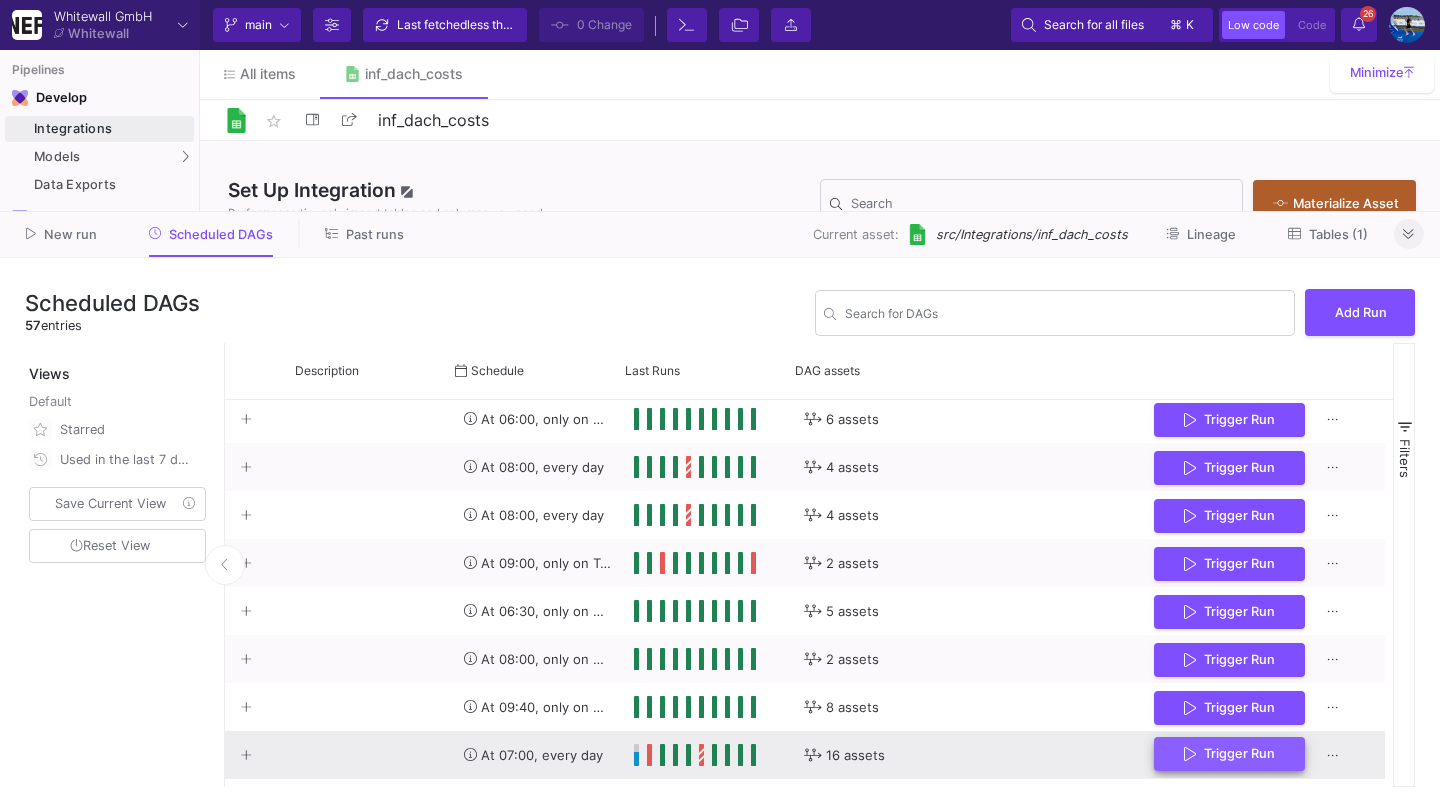 click on "Trigger Run" at bounding box center [1239, 753] 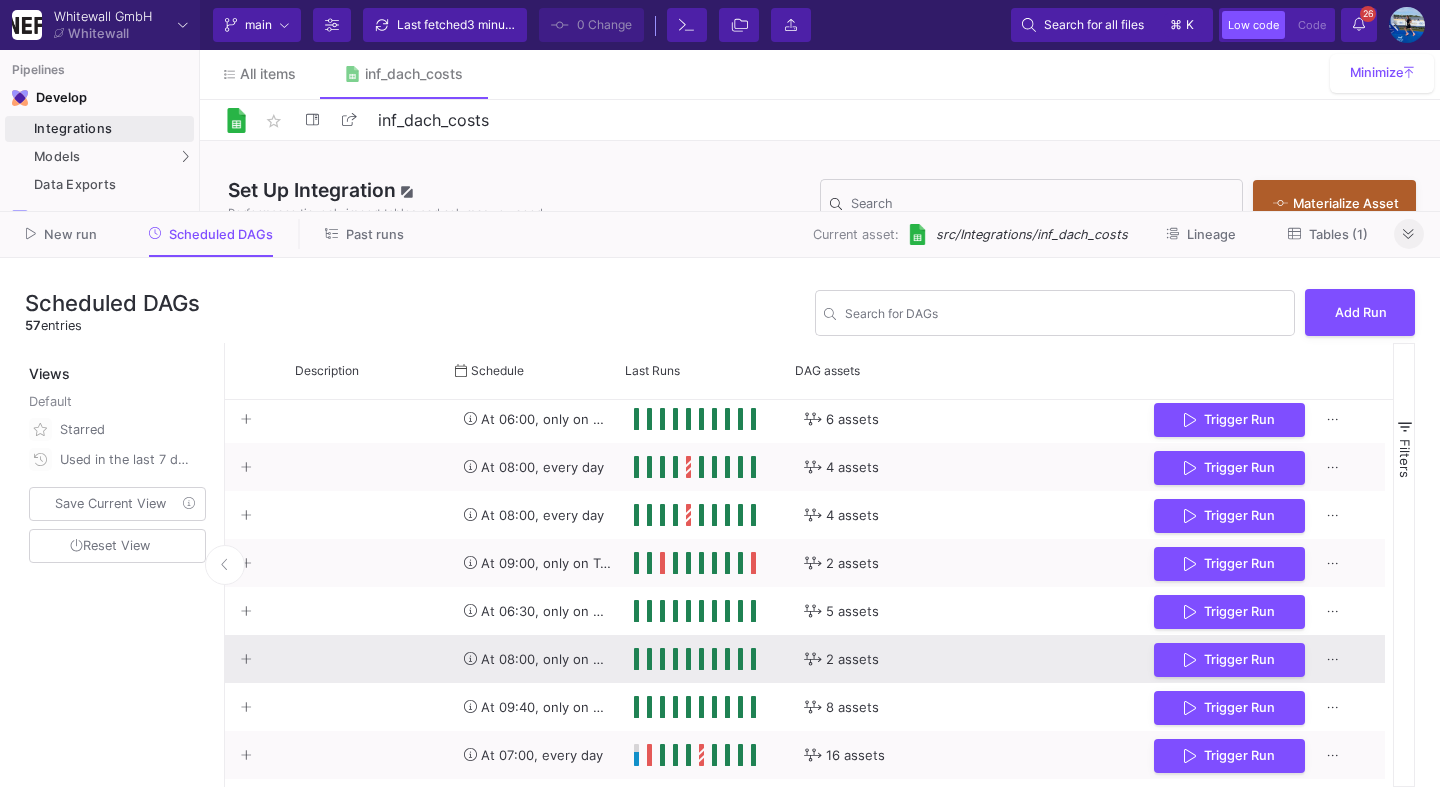 scroll, scrollTop: 2329, scrollLeft: 0, axis: vertical 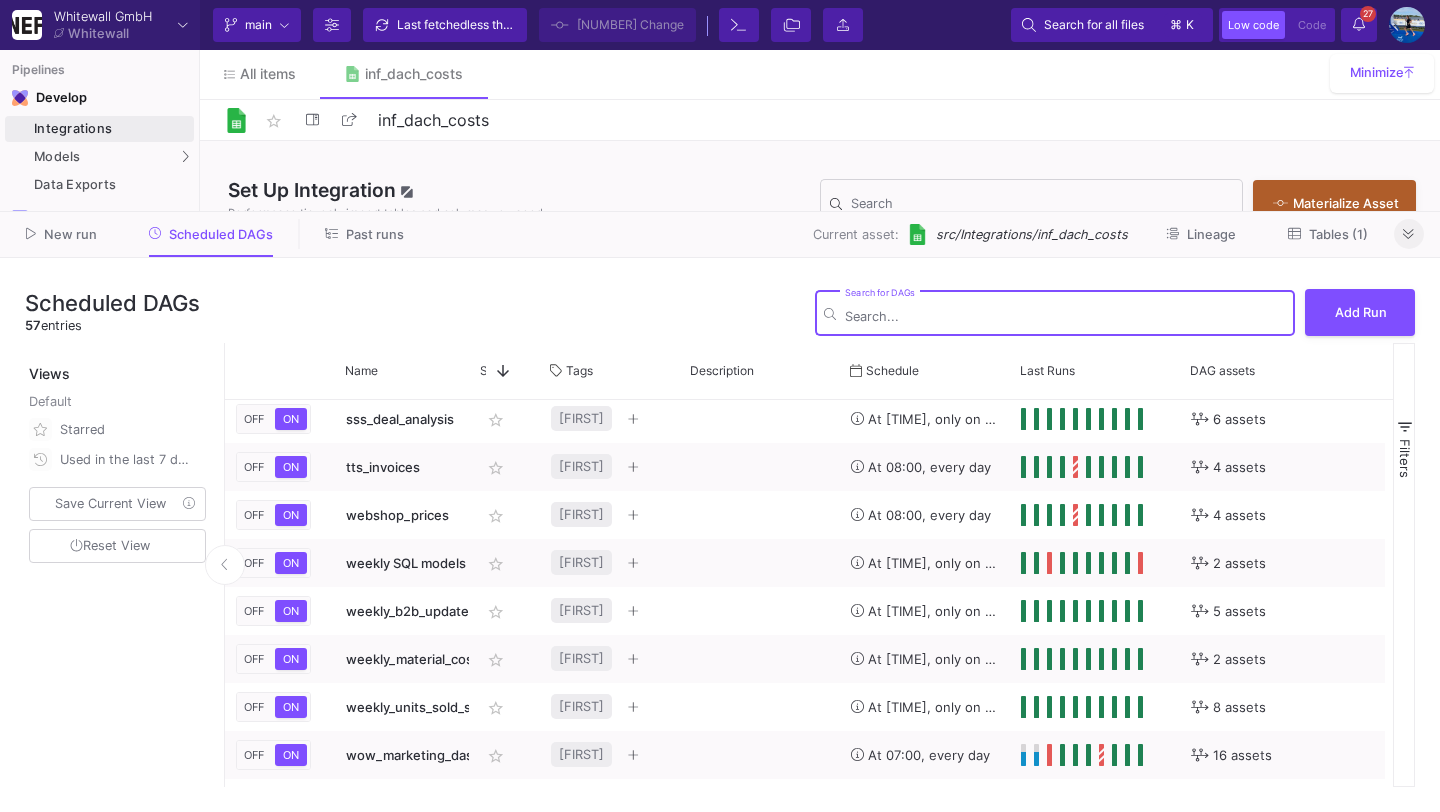 click 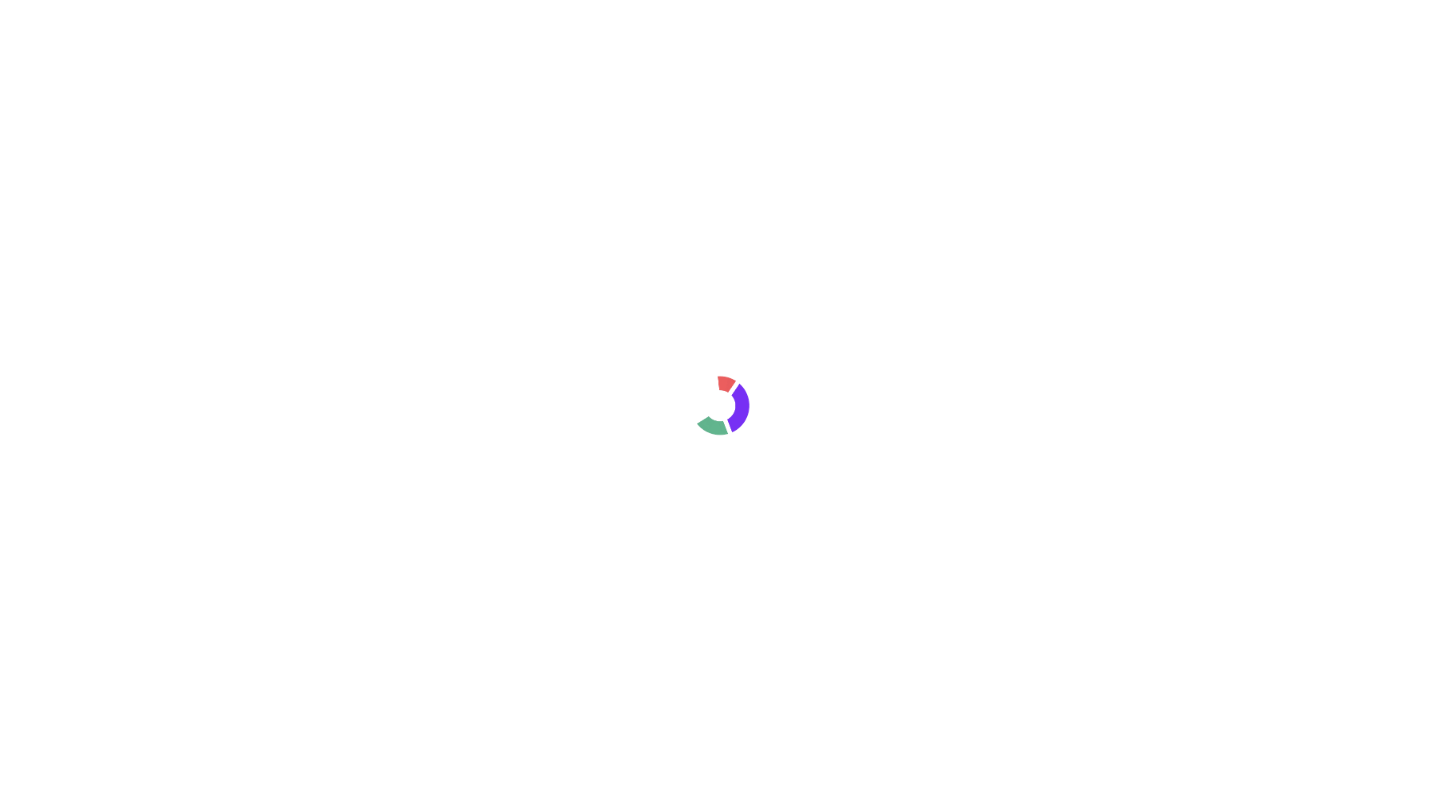 scroll, scrollTop: 0, scrollLeft: 0, axis: both 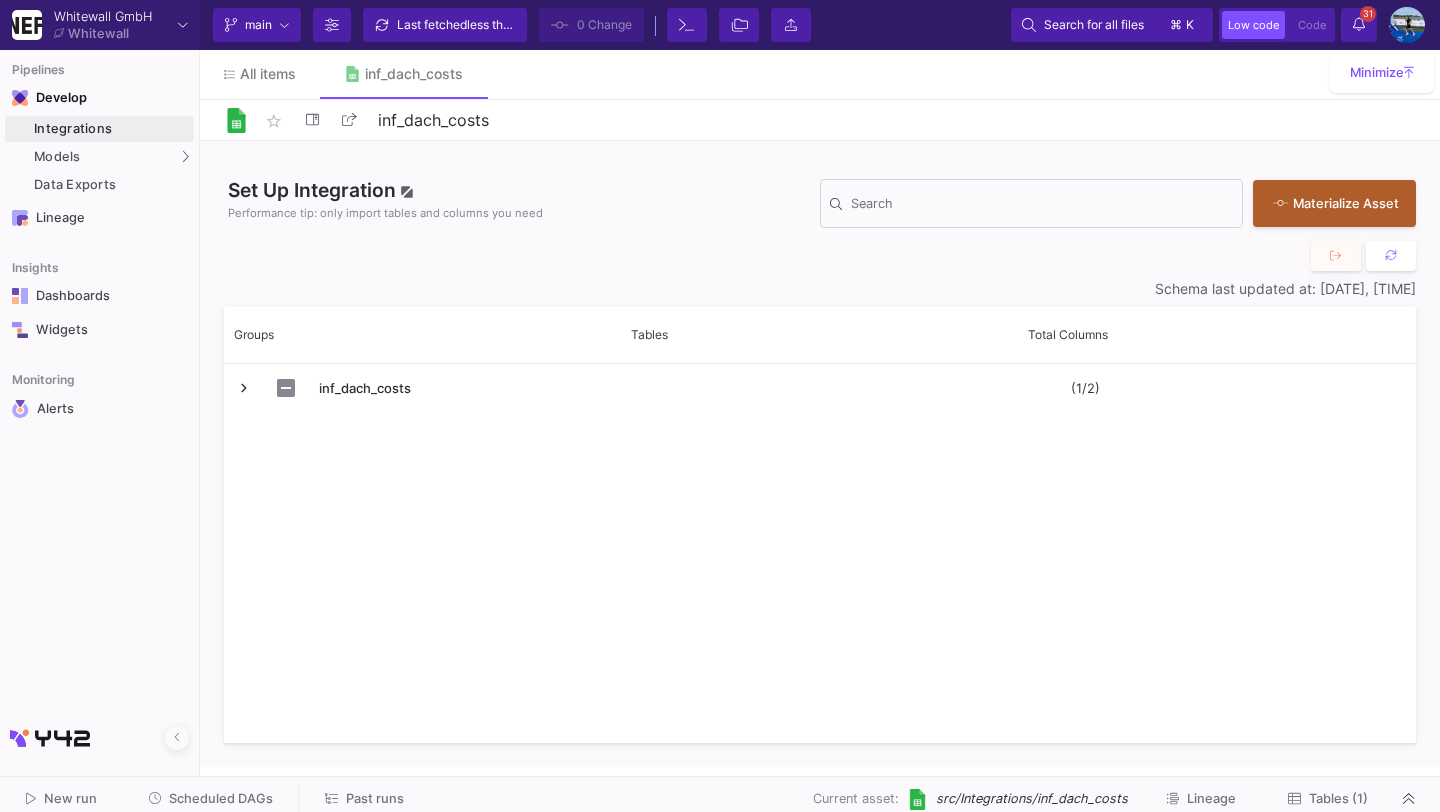 click on "Scheduled DAGs" 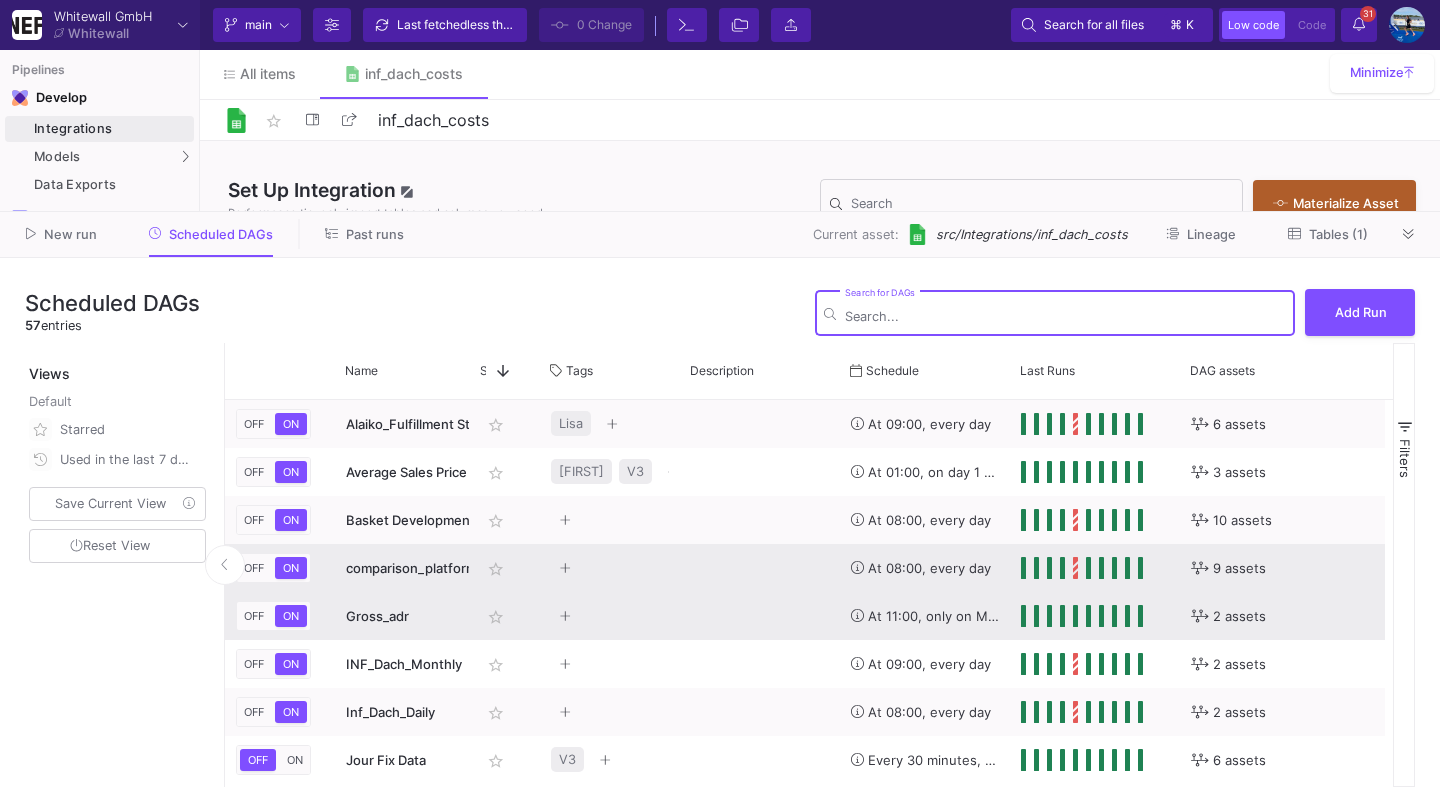 scroll, scrollTop: 211, scrollLeft: 0, axis: vertical 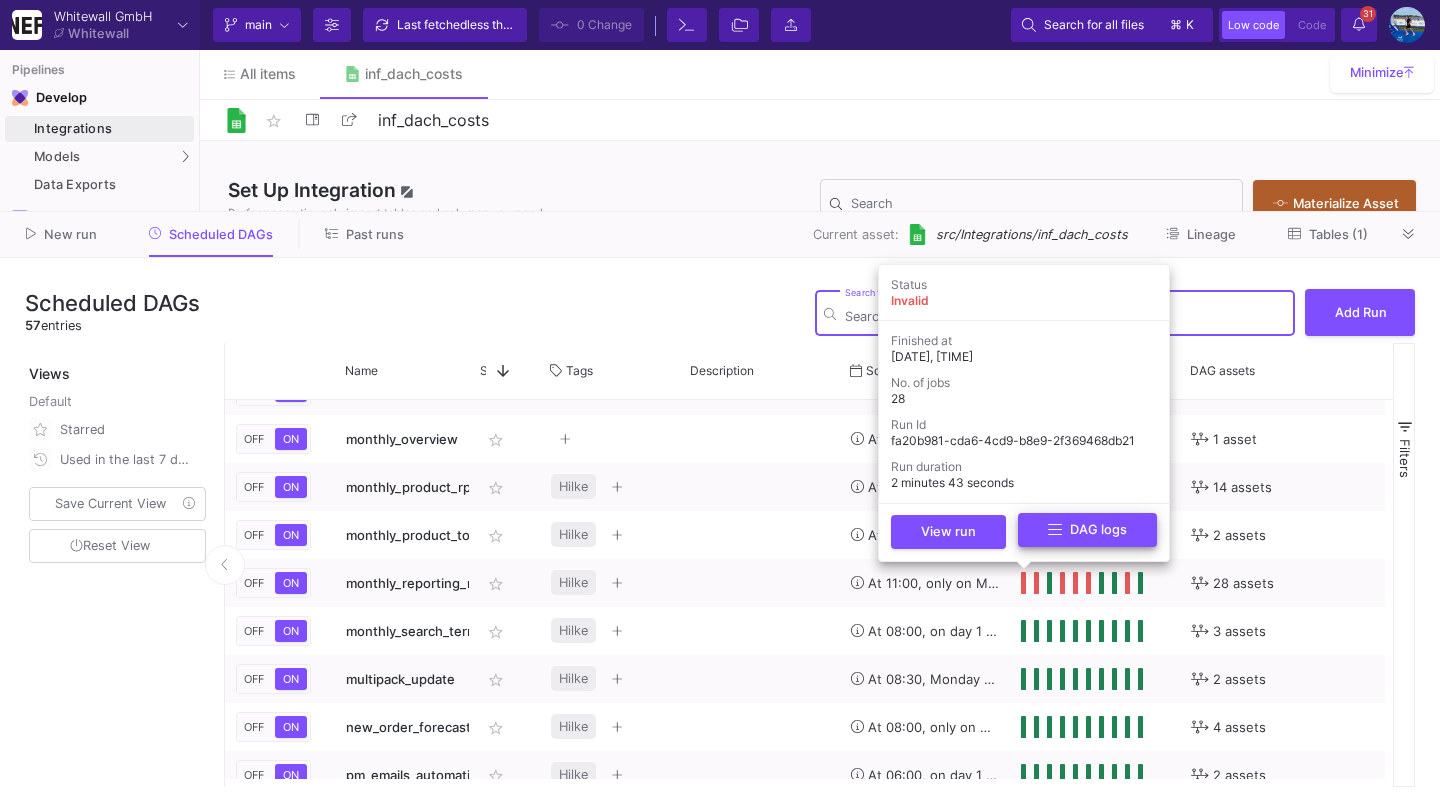 click on "DAG logs" at bounding box center [1087, 530] 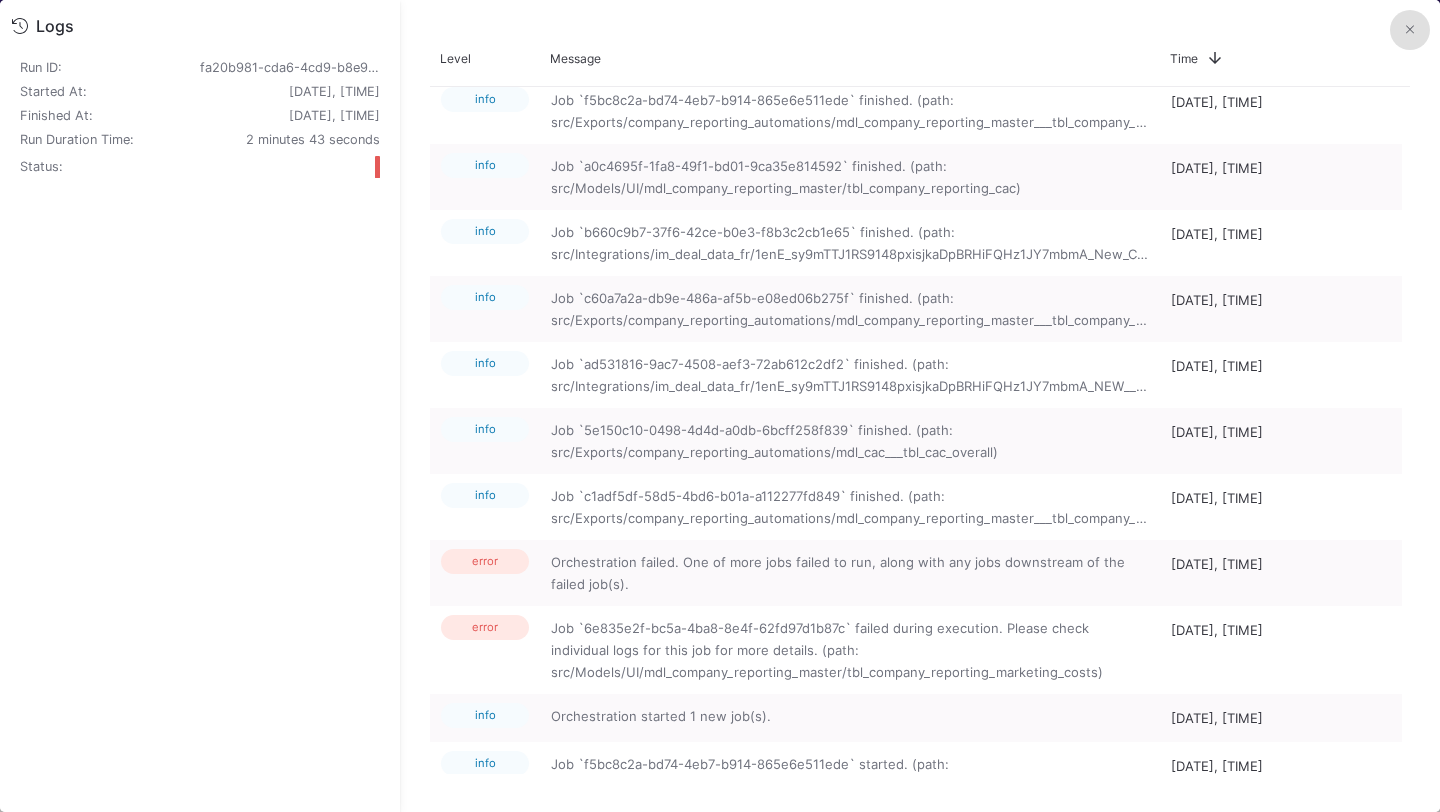 click 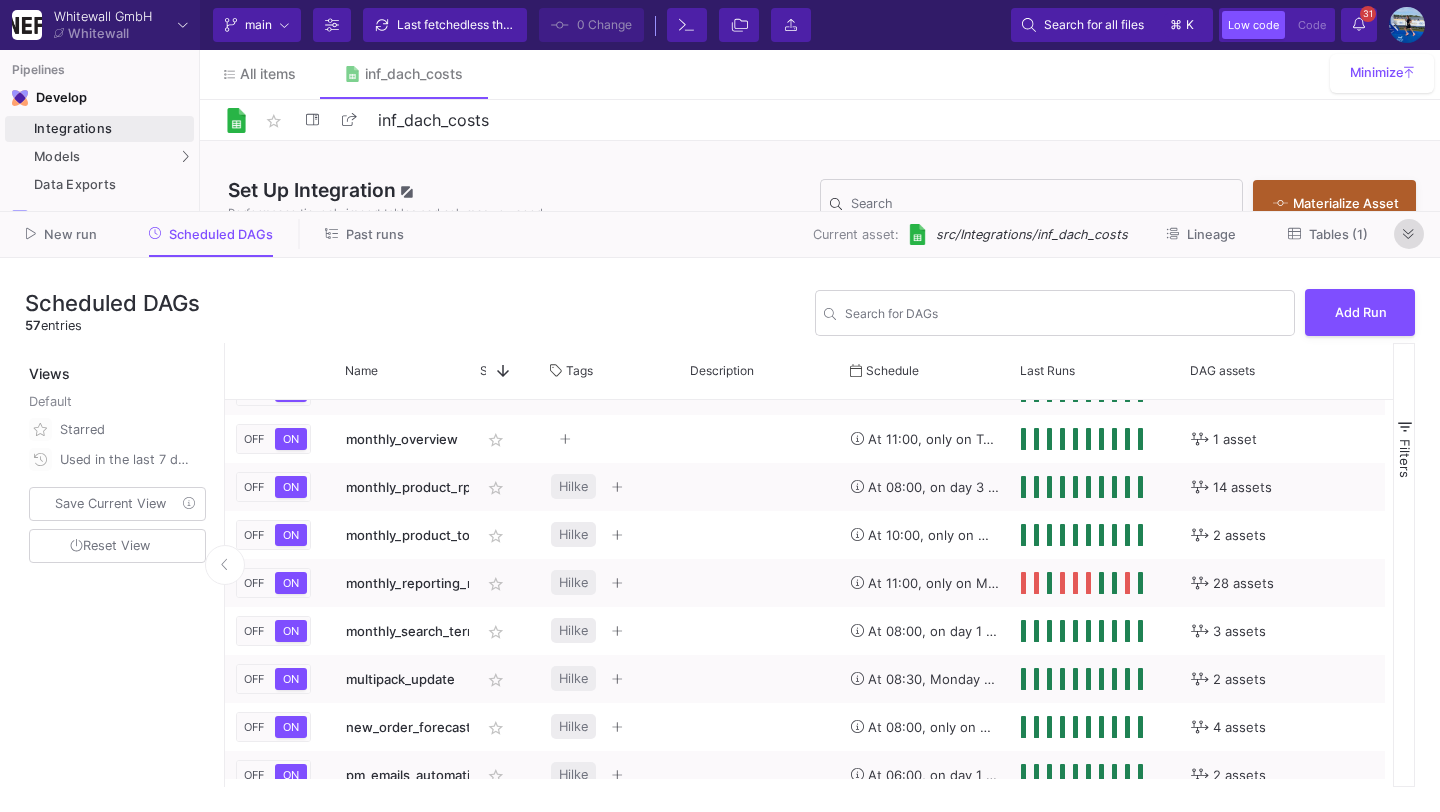 click 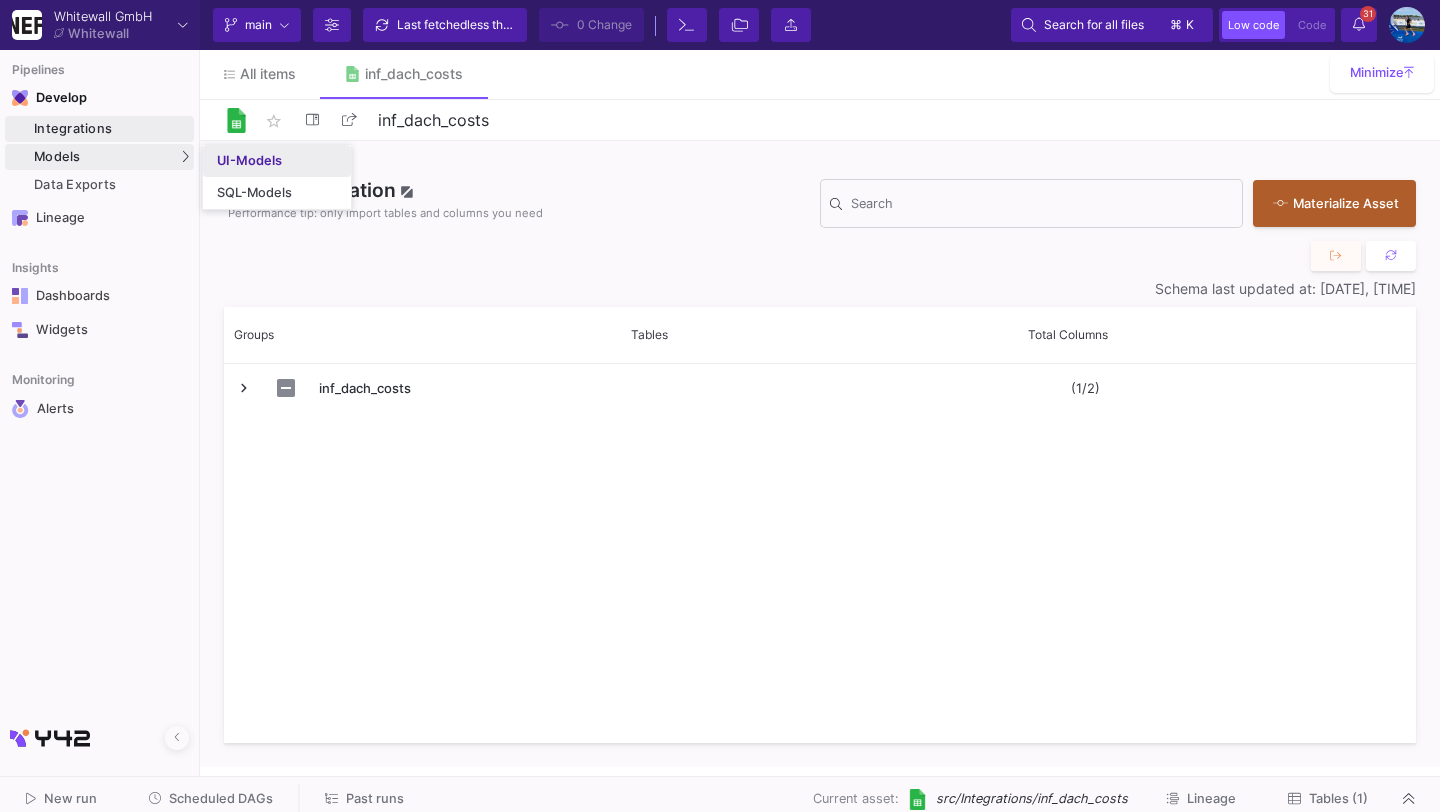 click on "UI-Models" at bounding box center (249, 161) 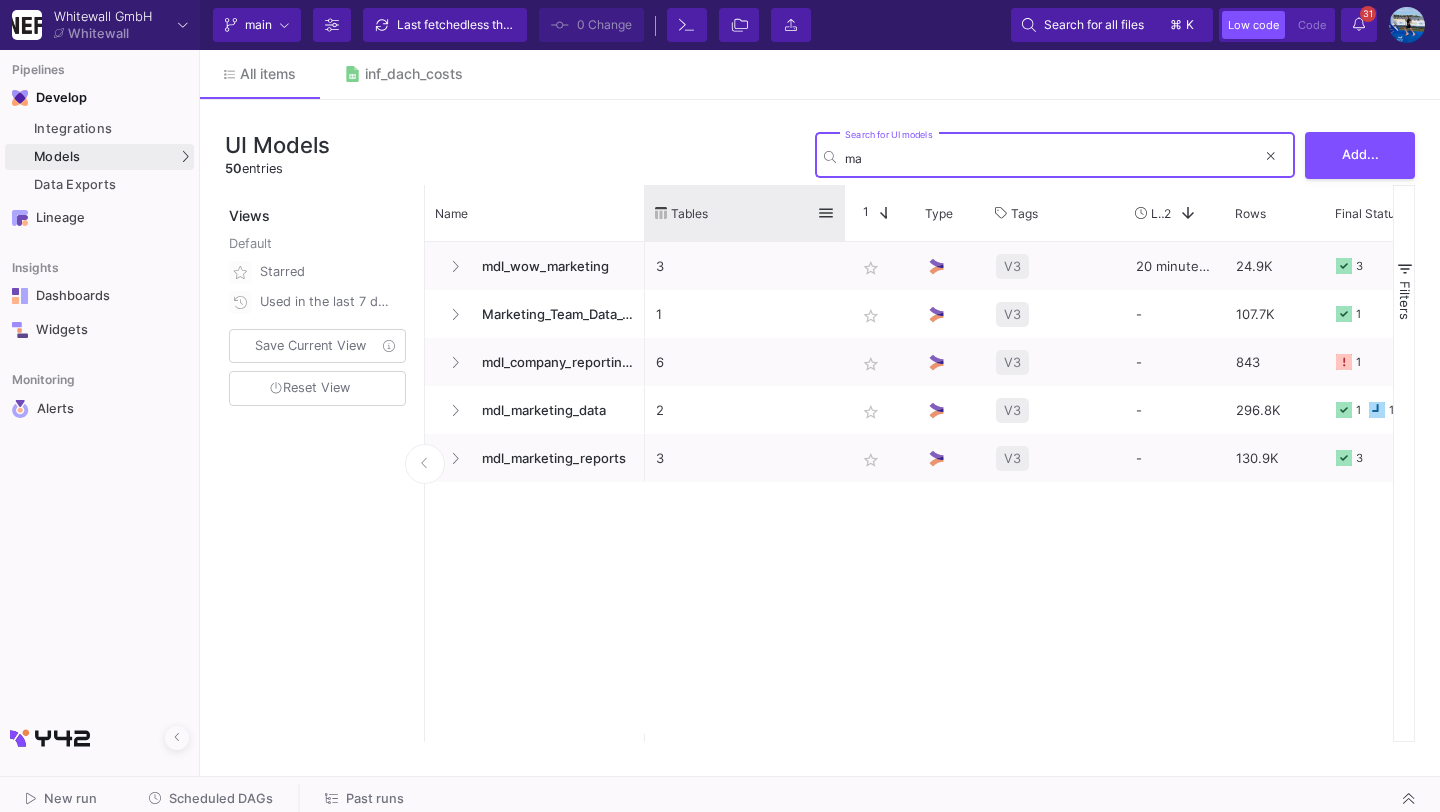 type on "m" 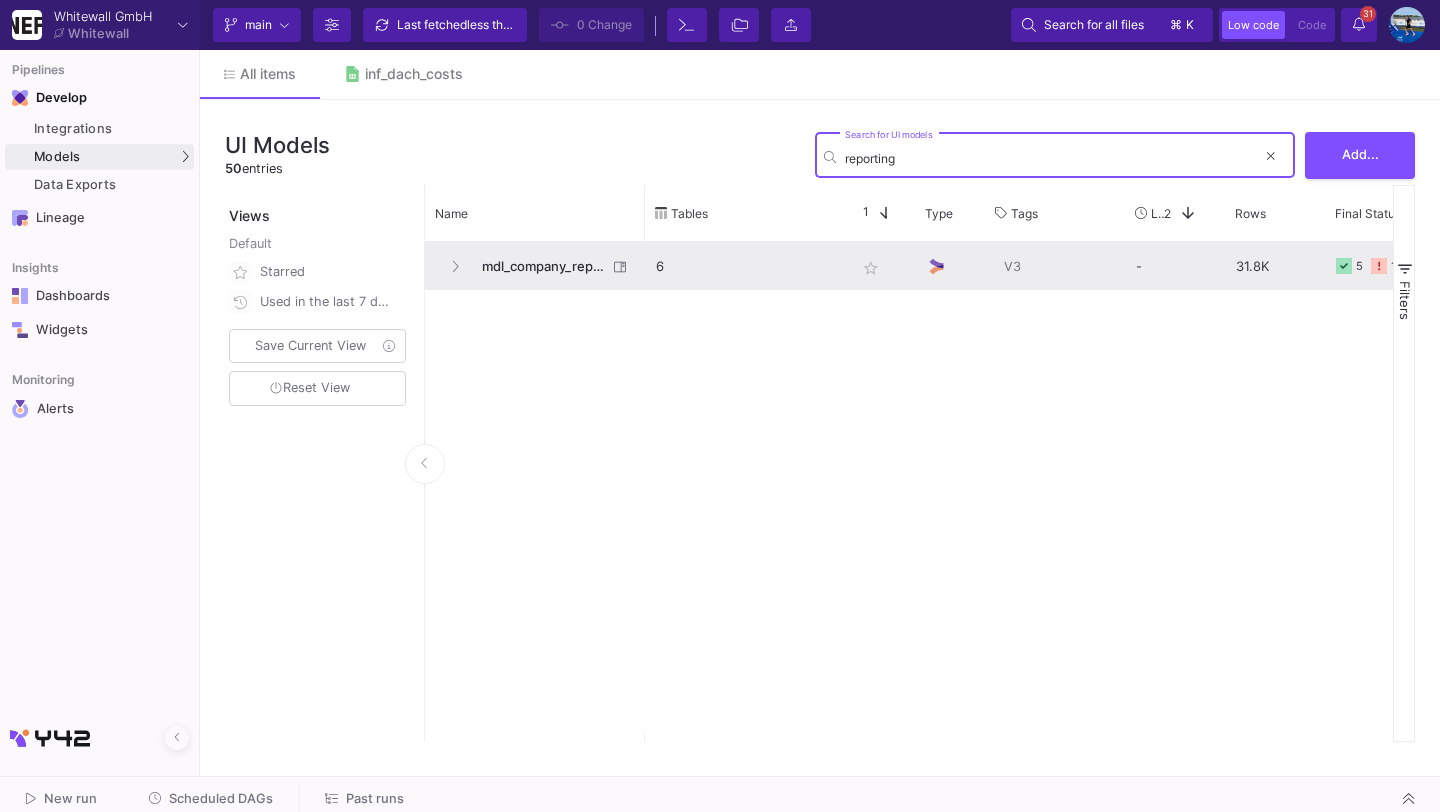 type on "reporting" 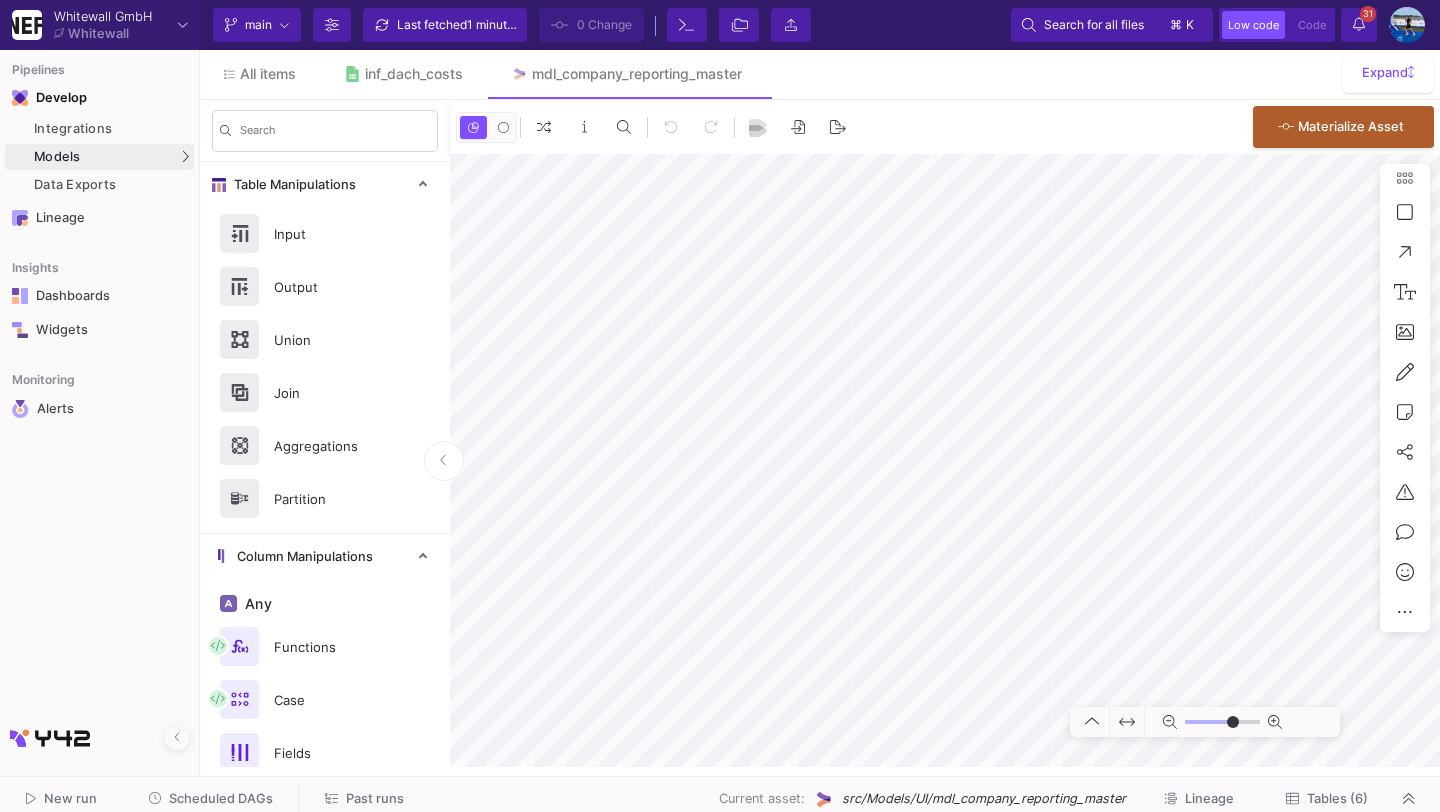 type on "-29" 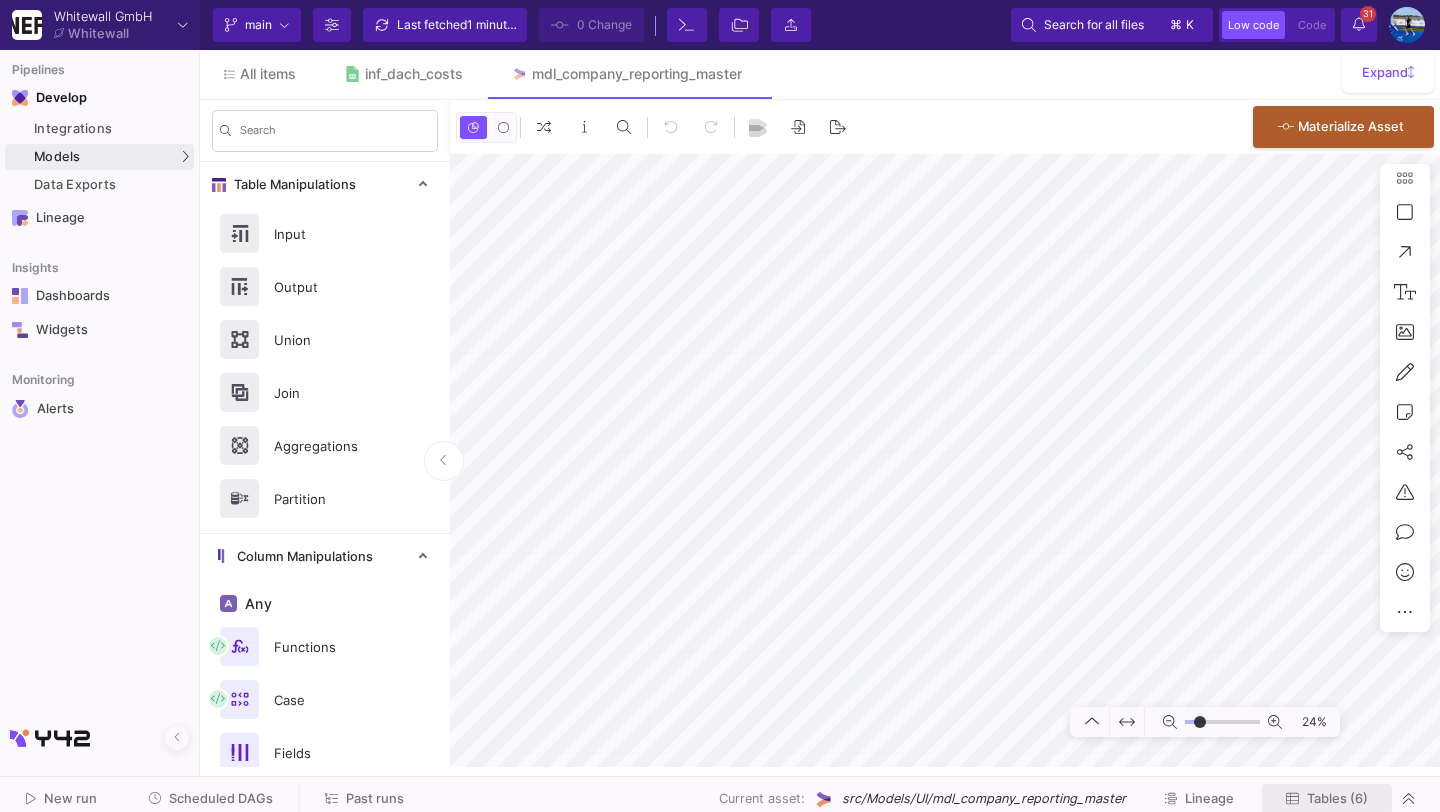 click on "Tables (6)" 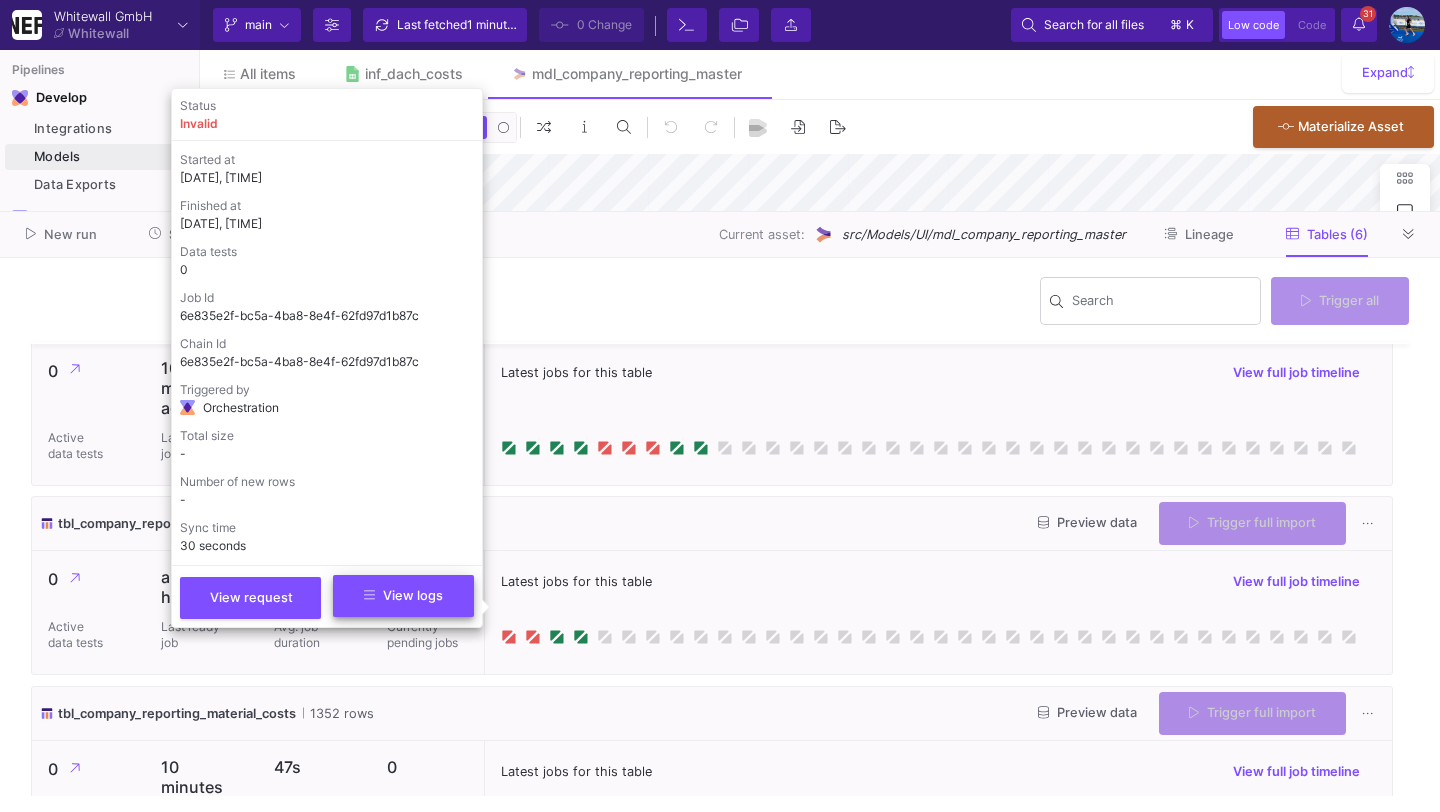 click on "View logs" at bounding box center [403, 595] 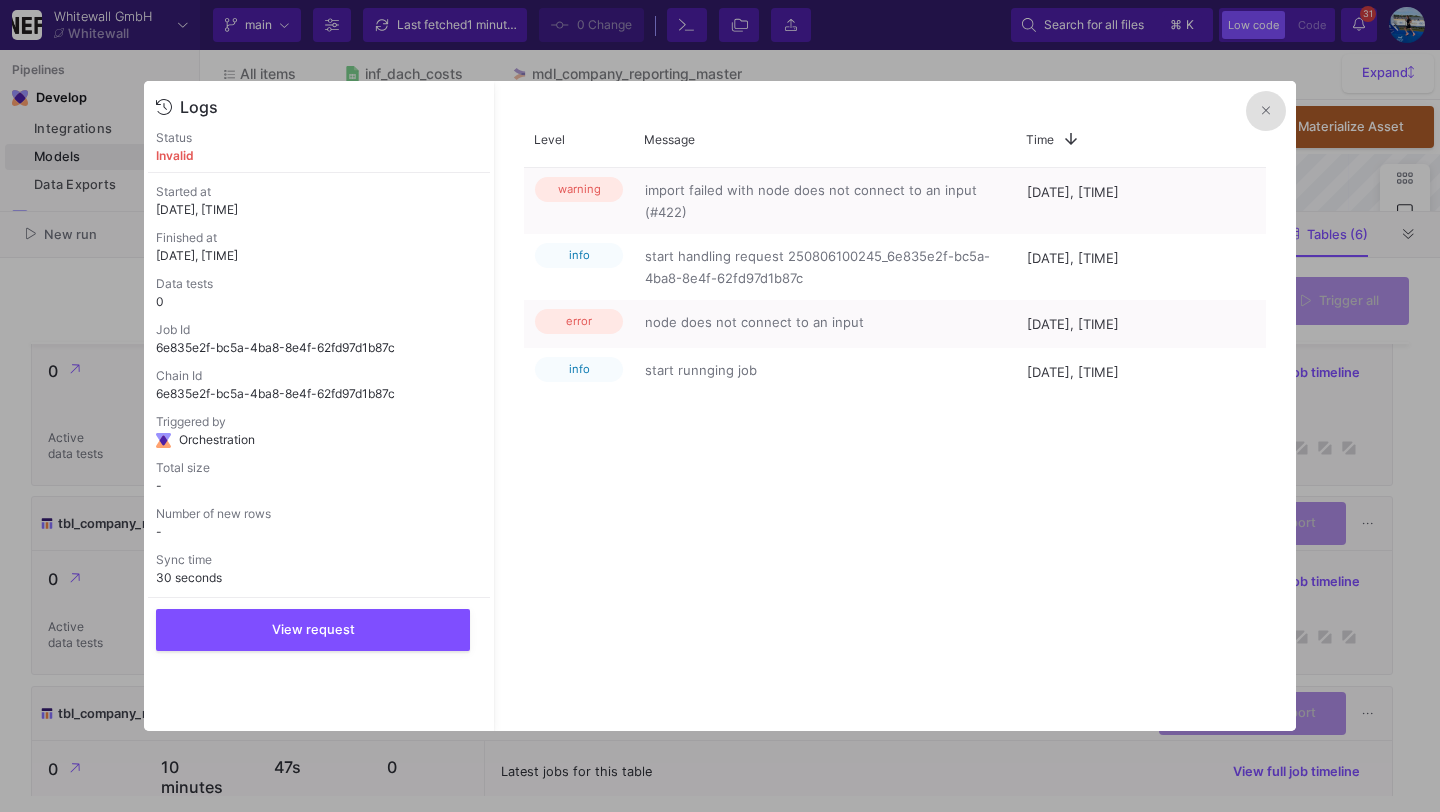 click 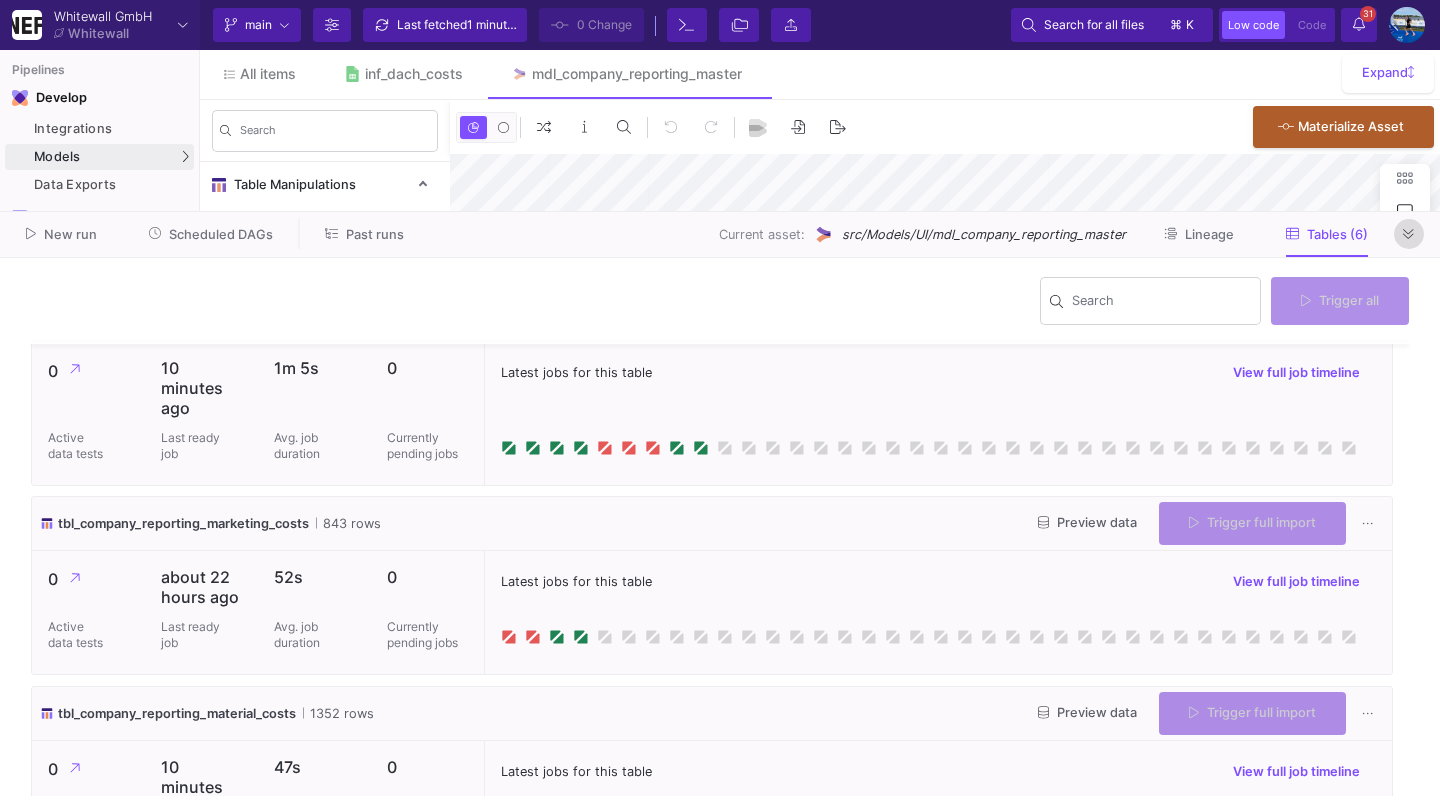 click 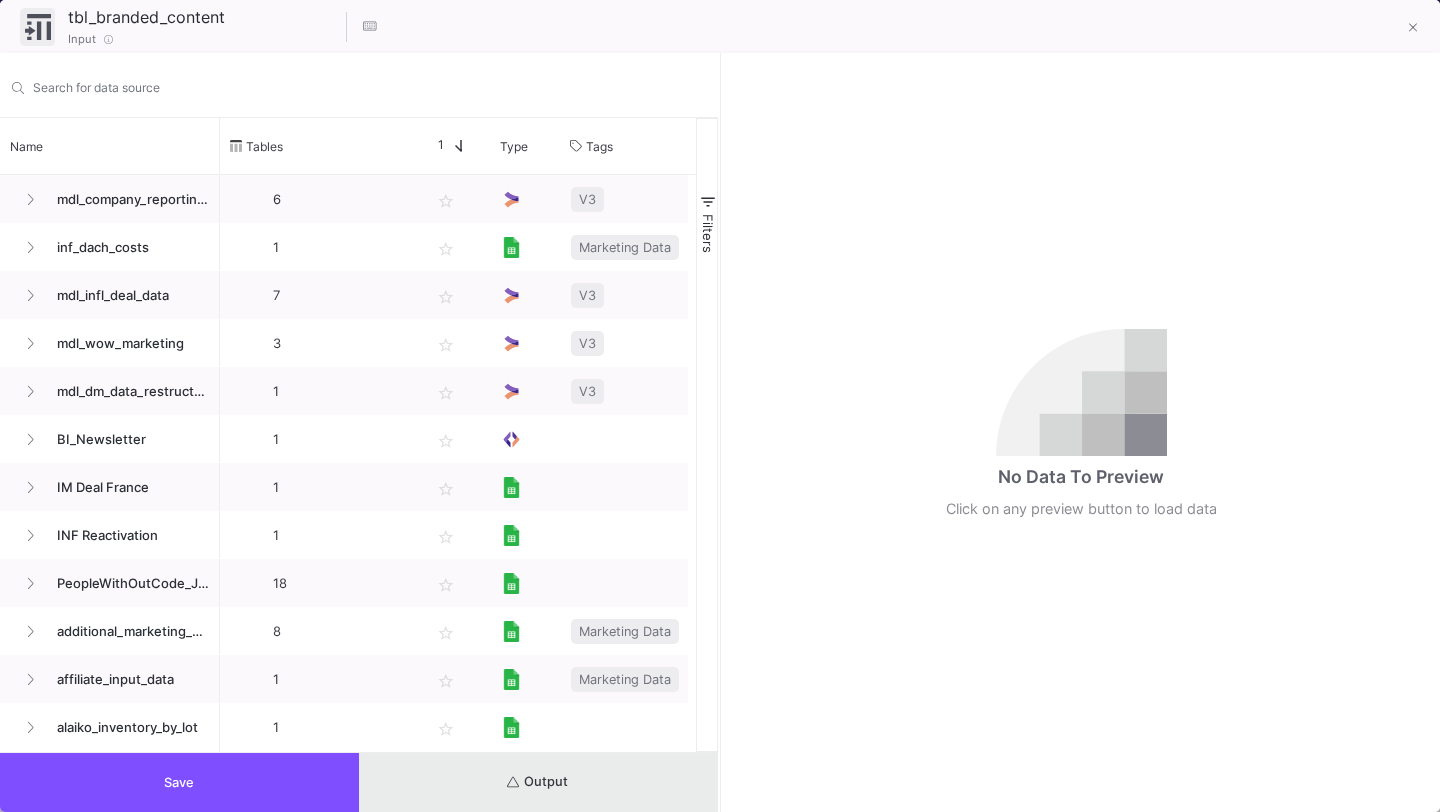 click on "Output" at bounding box center [538, 782] 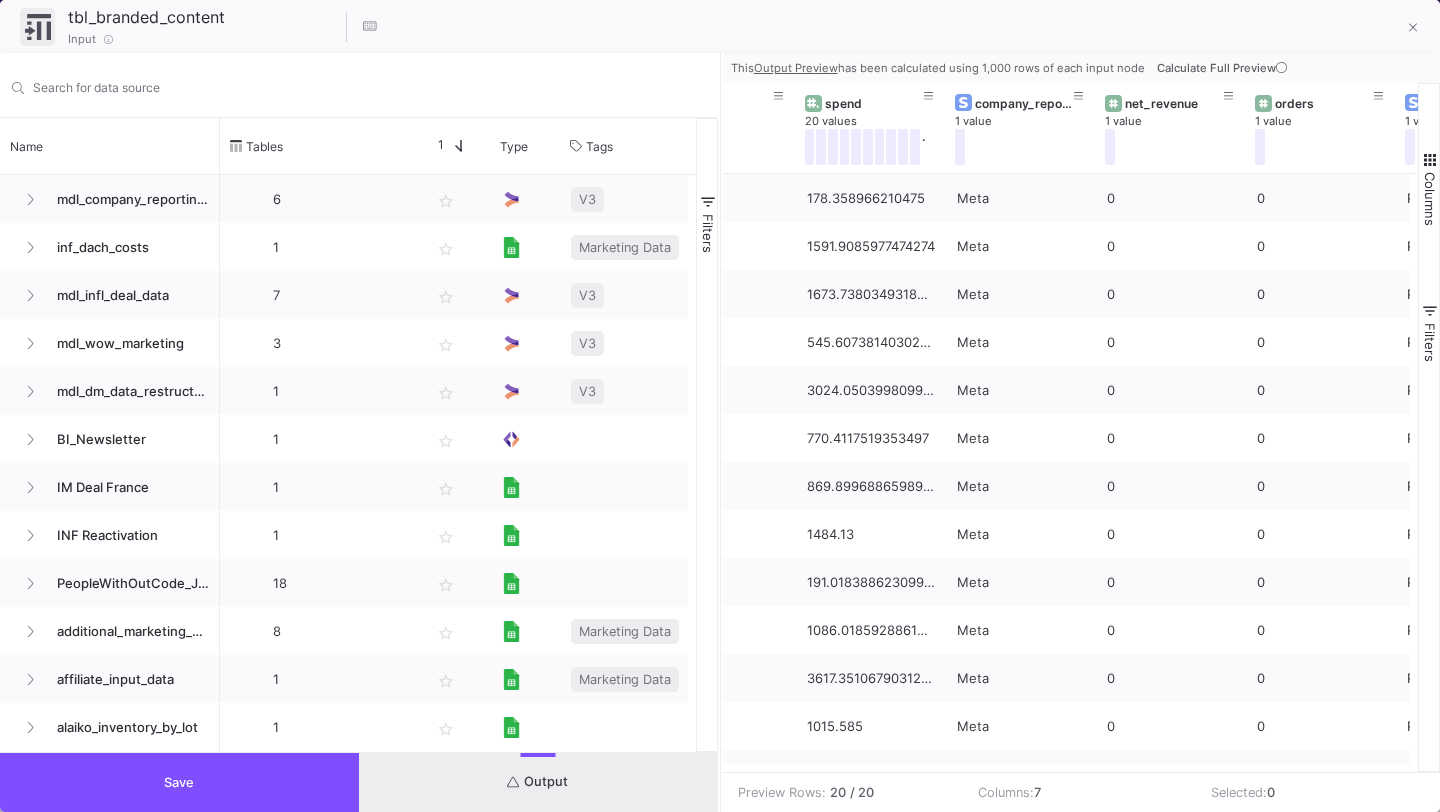 click on "Save" at bounding box center (179, 782) 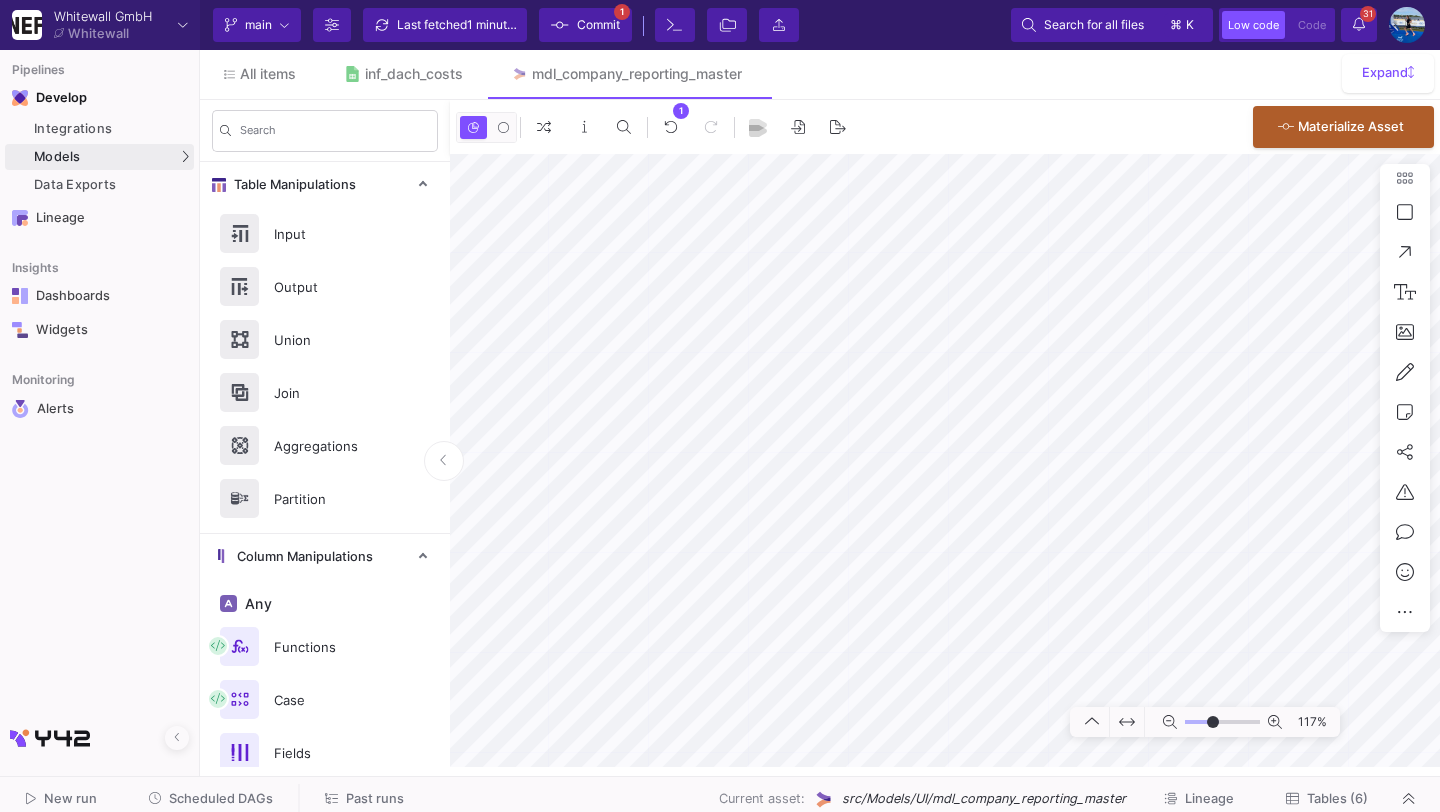type on "-9" 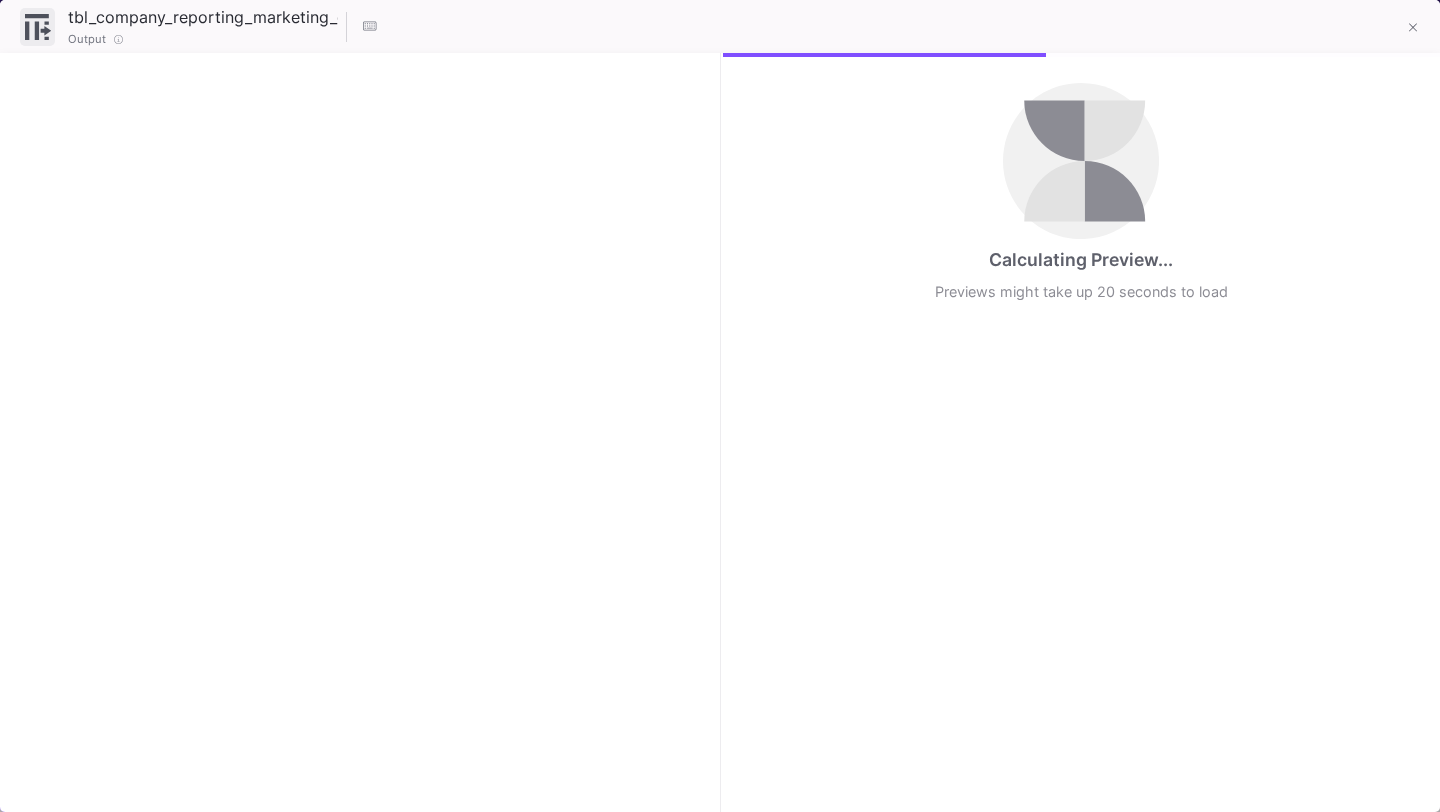 checkbox on "true" 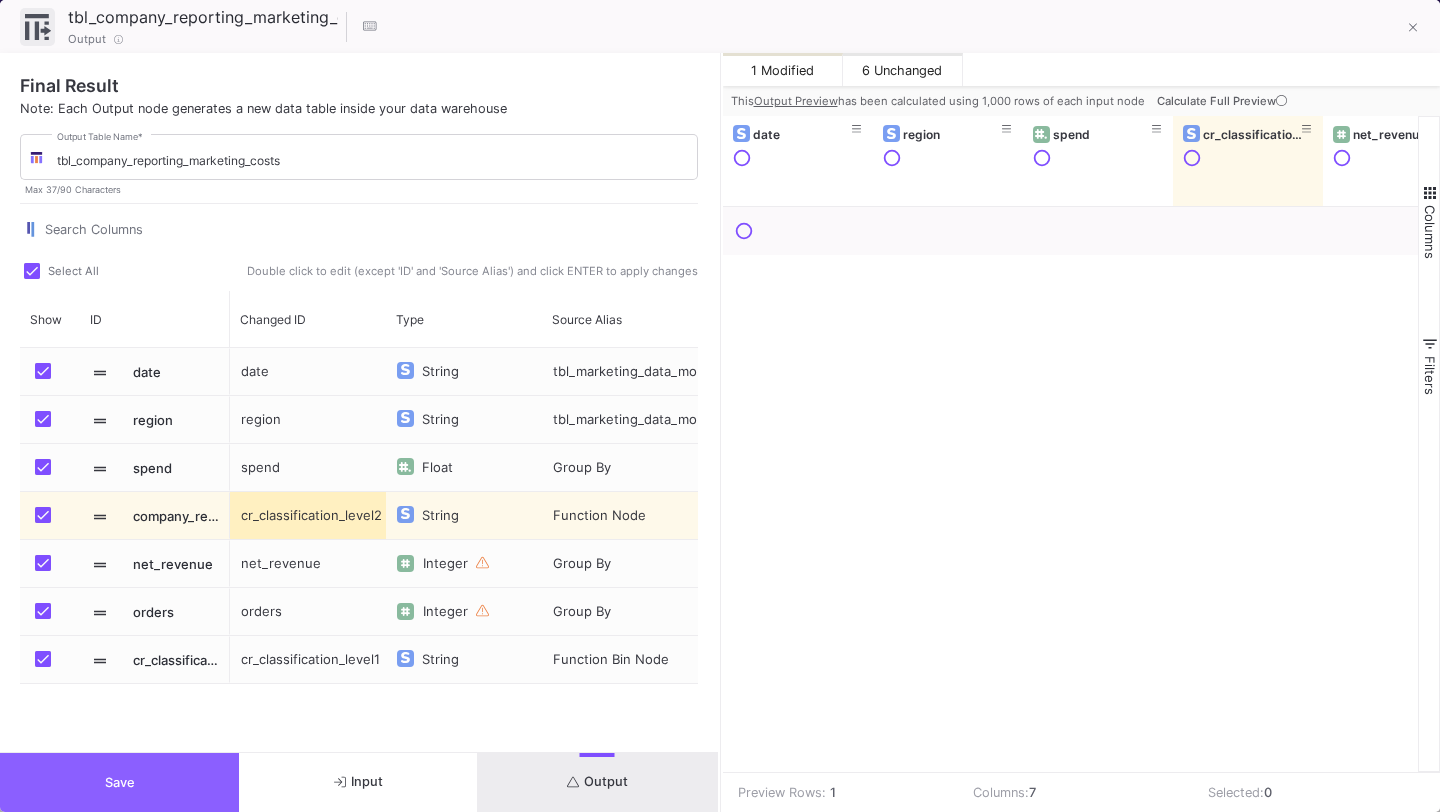 click on "Save" at bounding box center [119, 782] 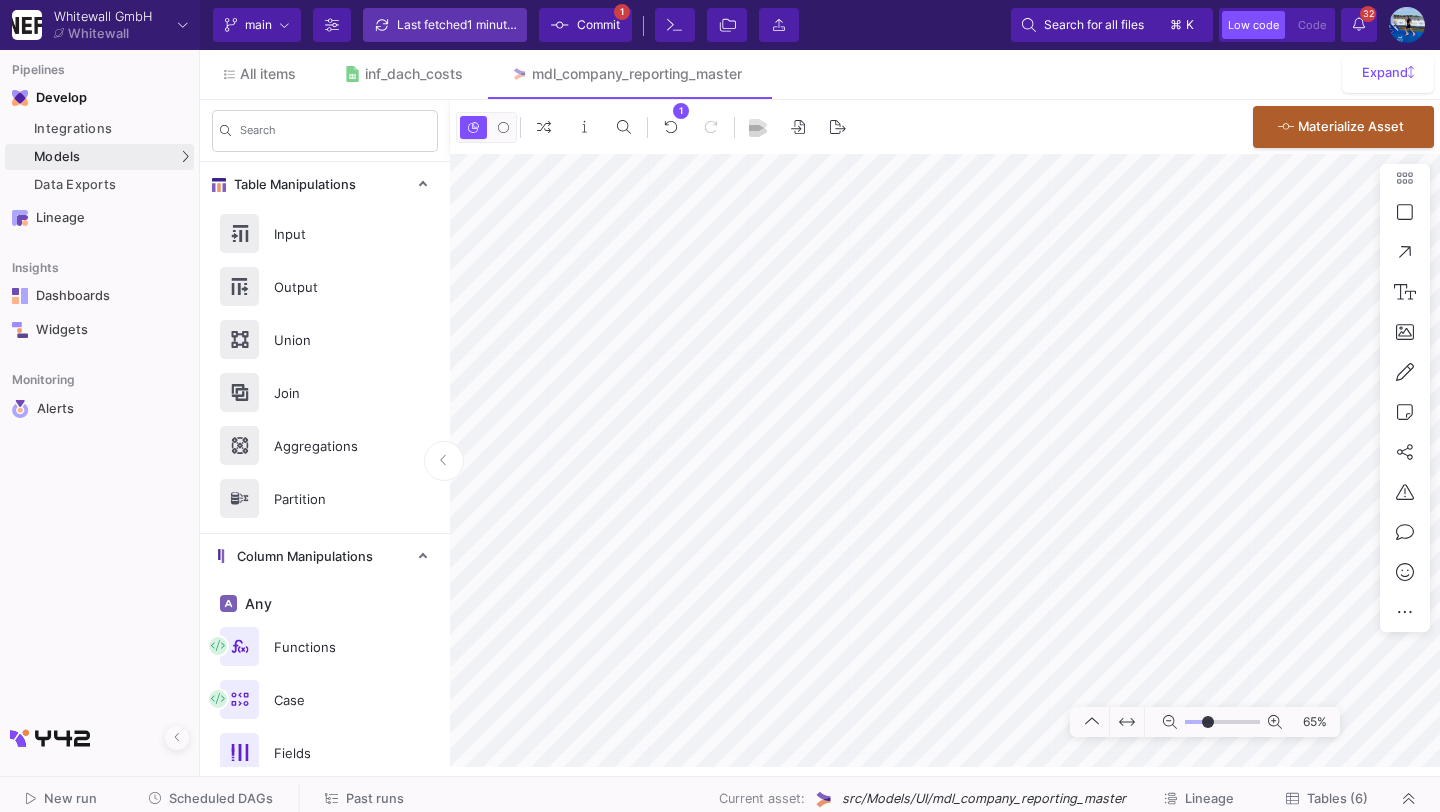 click on "Last fetched  1 minute ago" 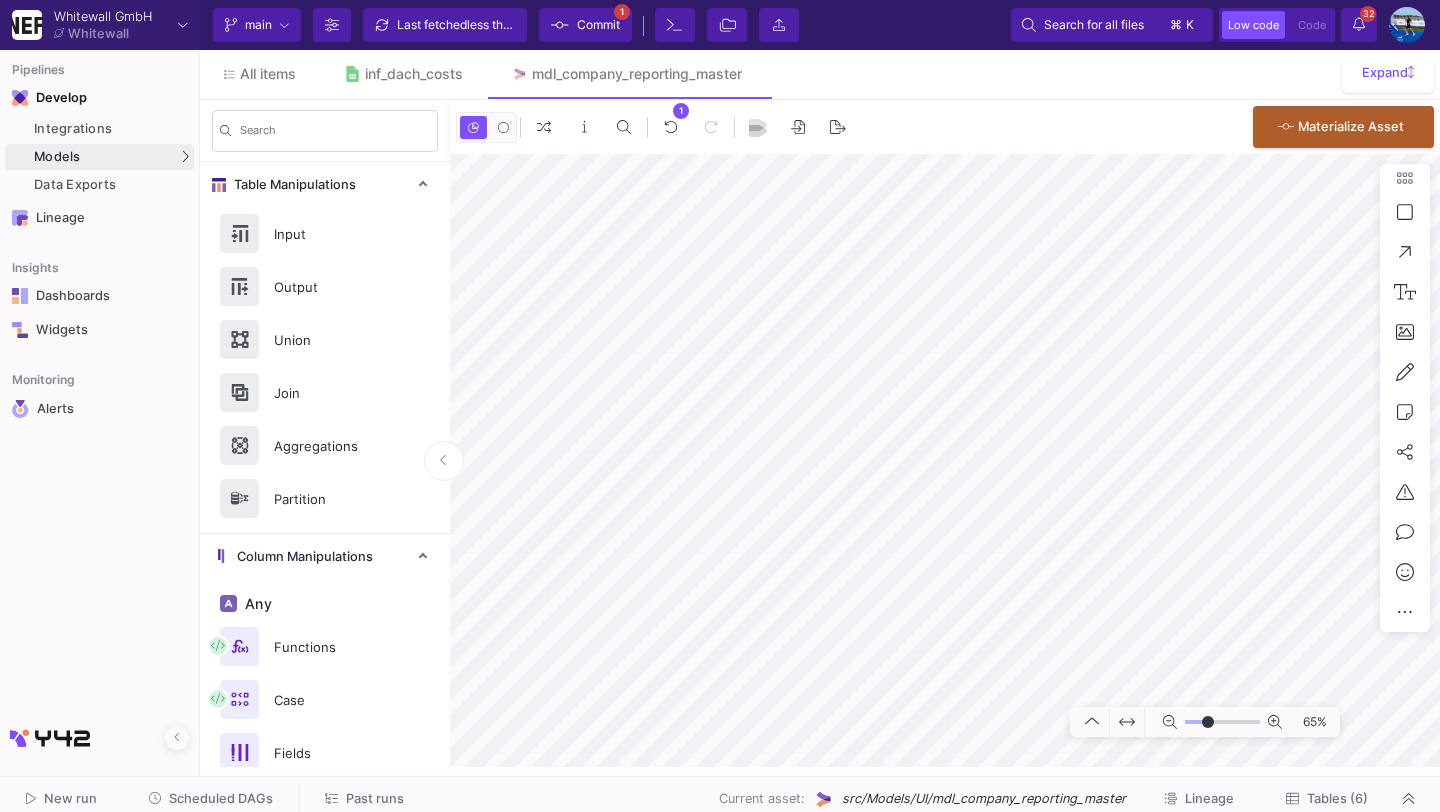 click on "Commit" 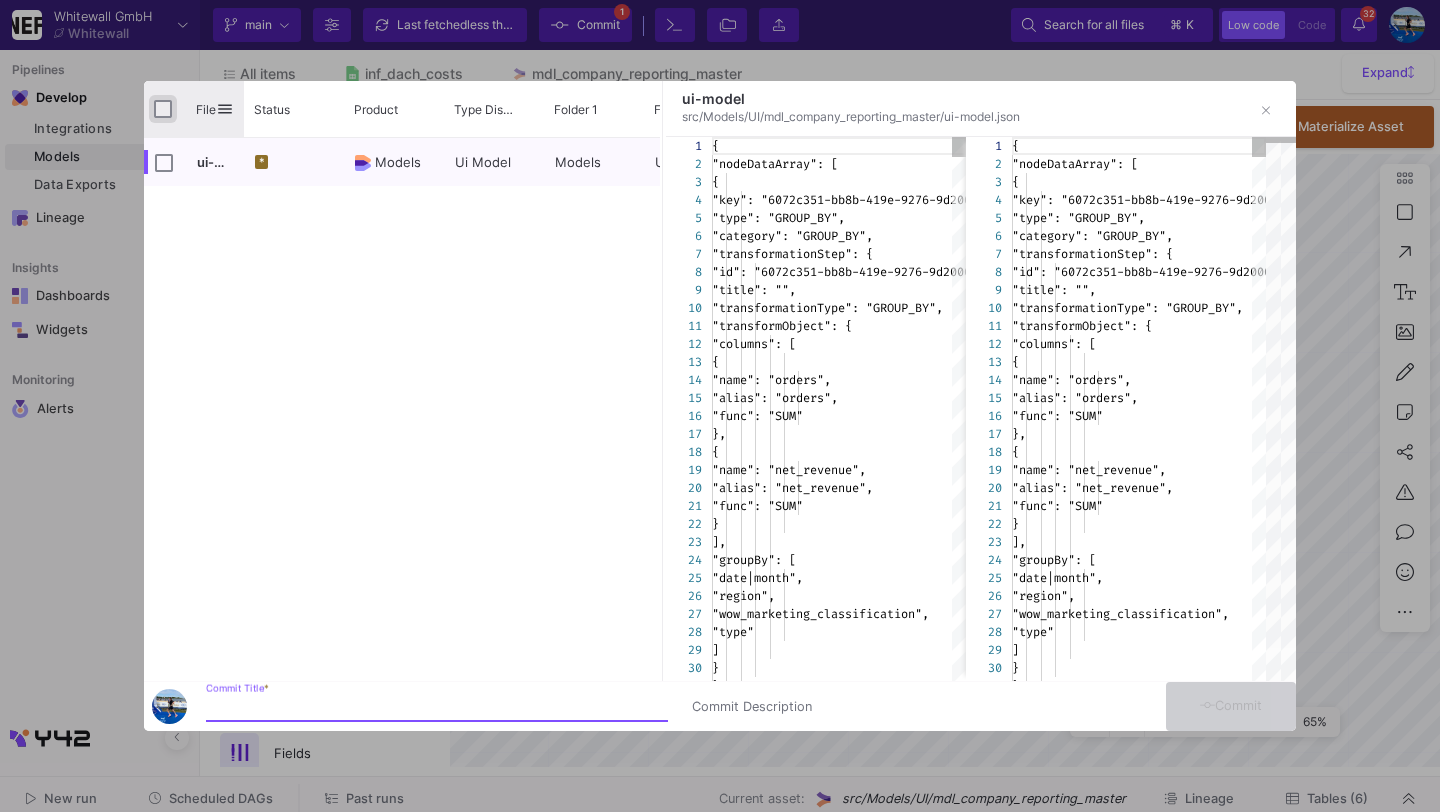 click at bounding box center (163, 109) 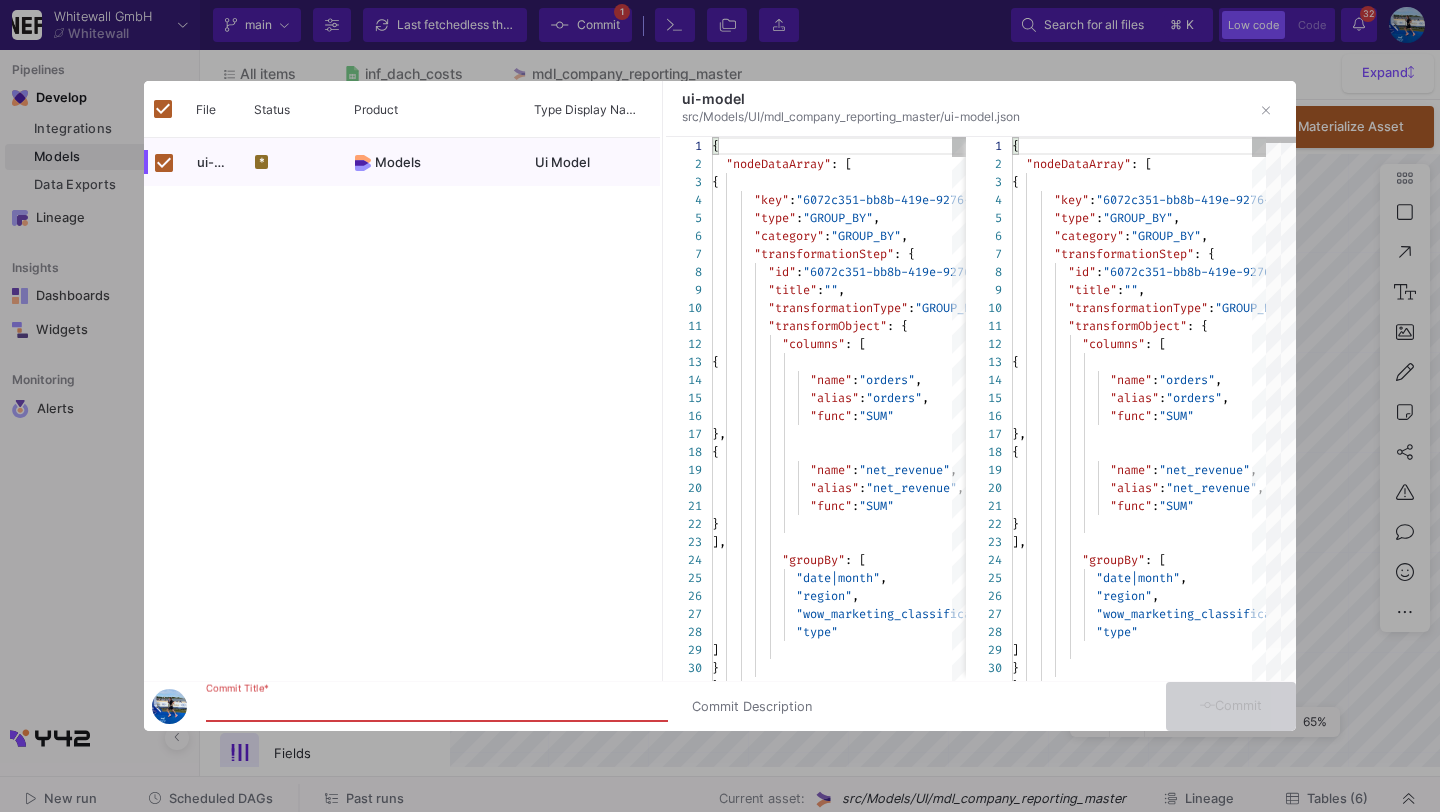 click on "Commit Title  *" at bounding box center (437, 707) 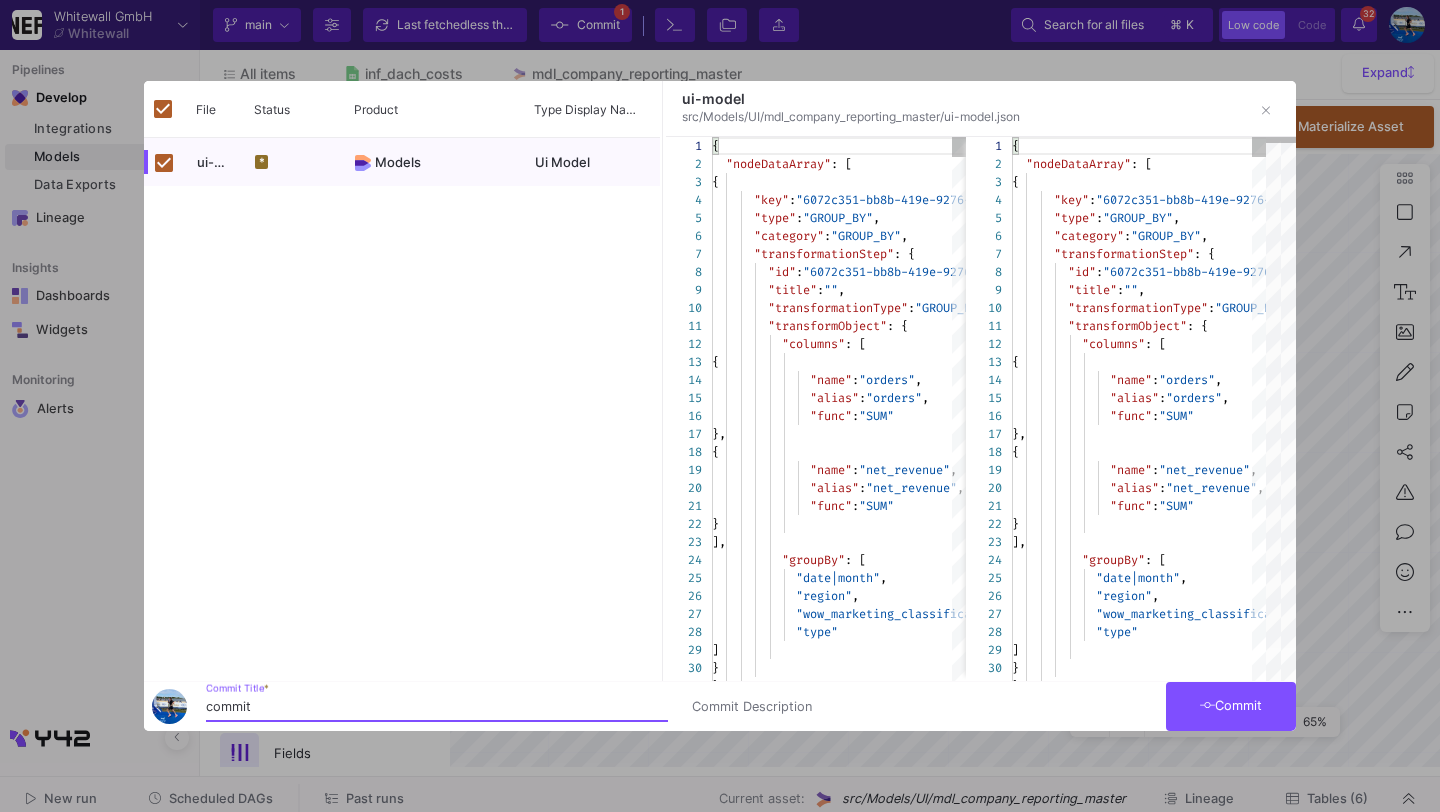 type on "commit" 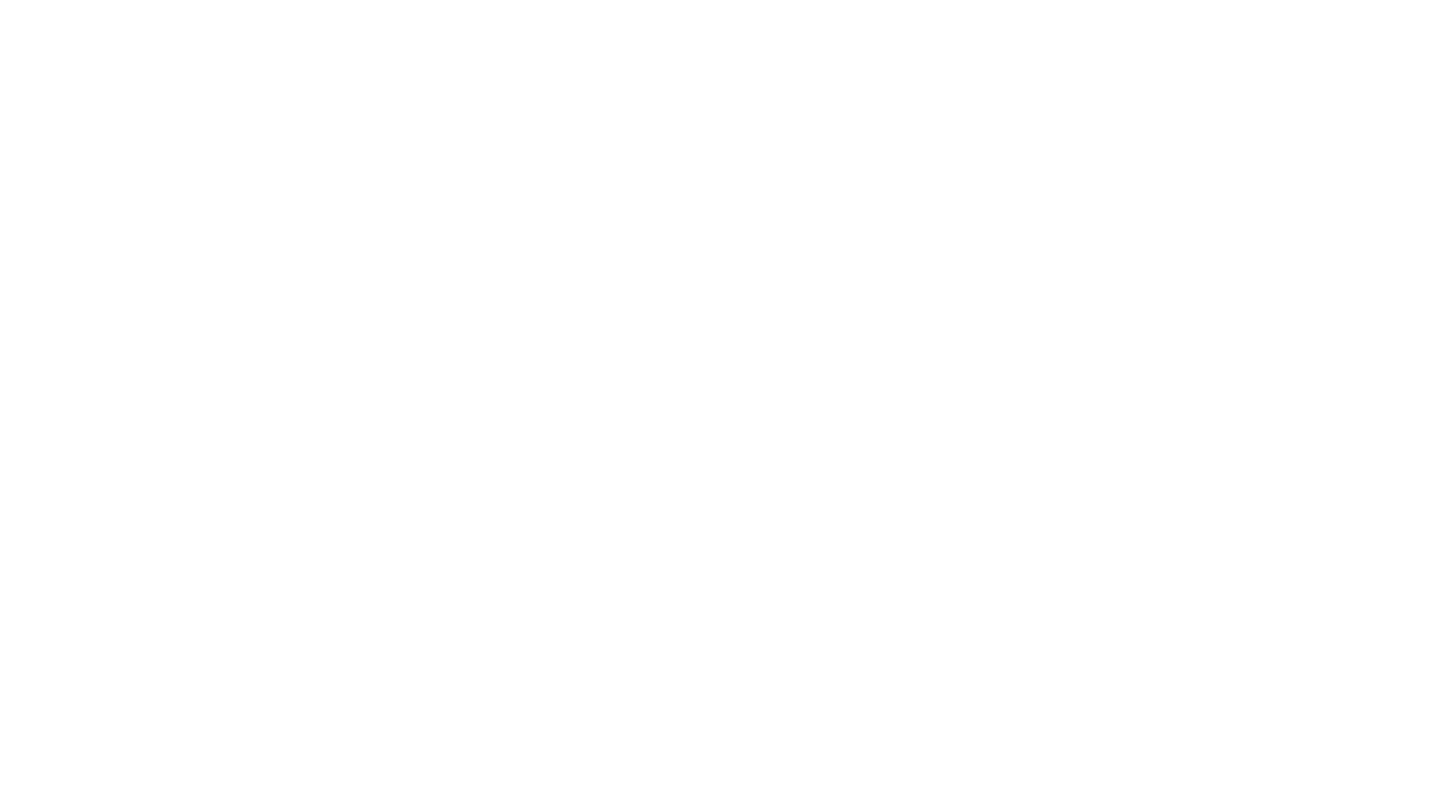 scroll, scrollTop: 0, scrollLeft: 0, axis: both 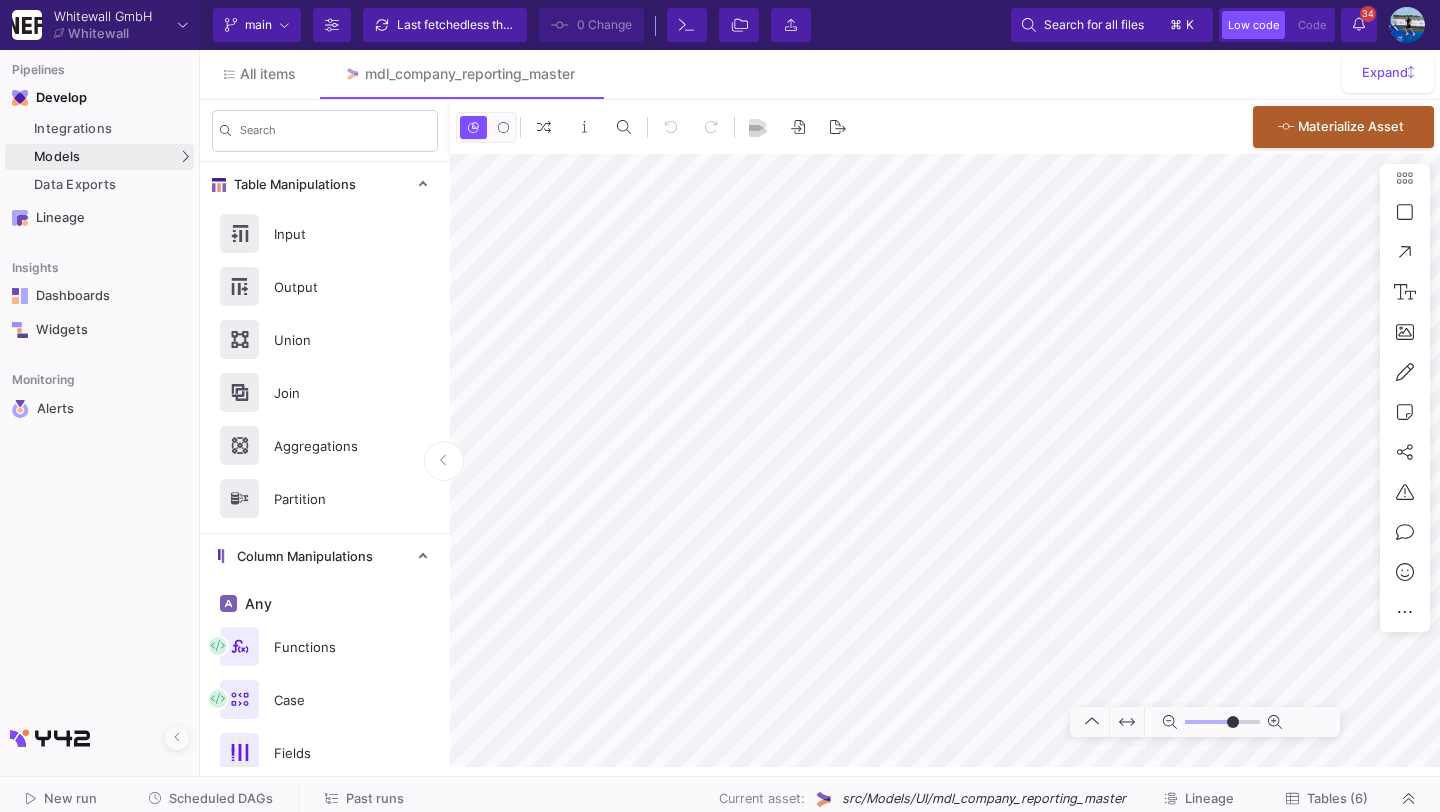 type on "-29" 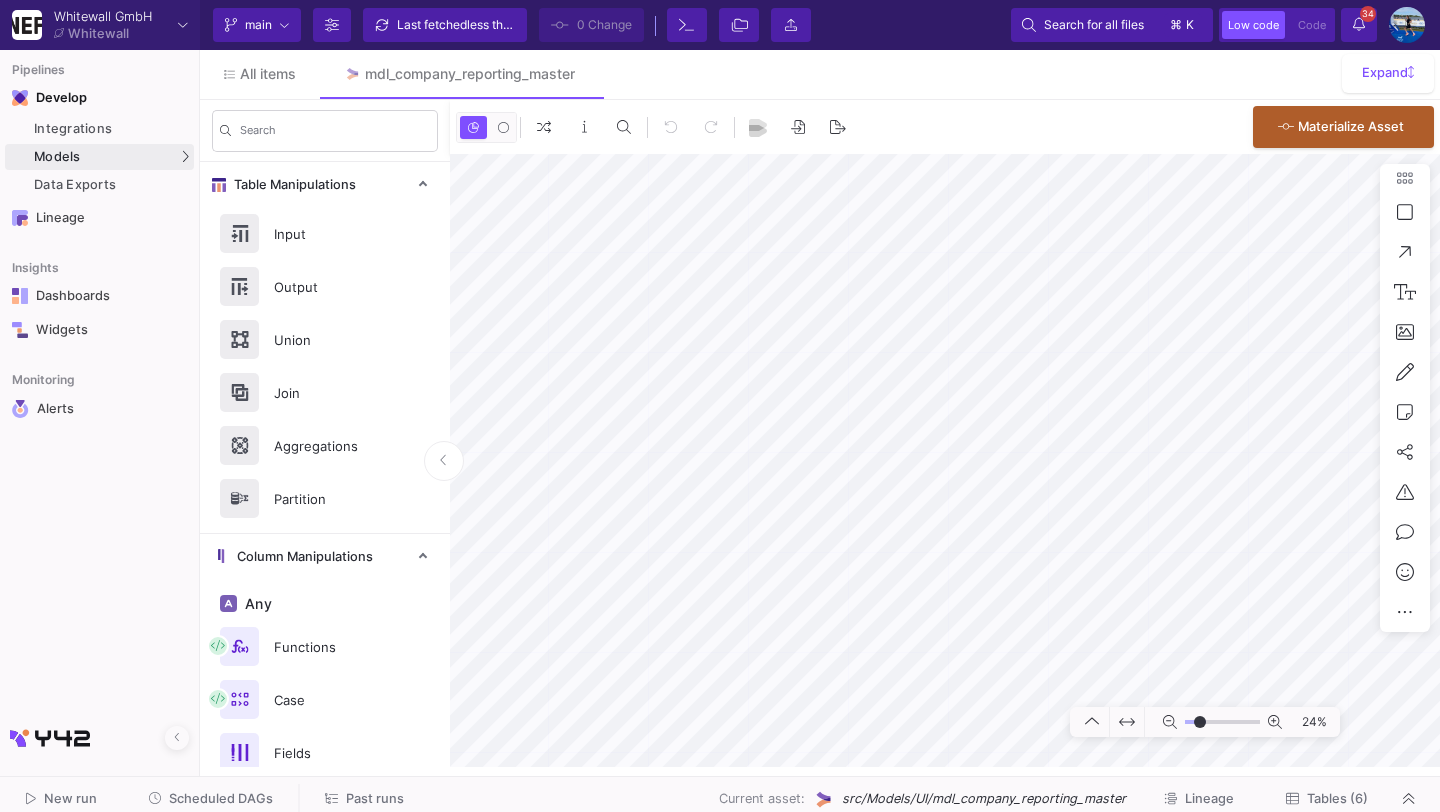 click on "Scheduled DAGs" 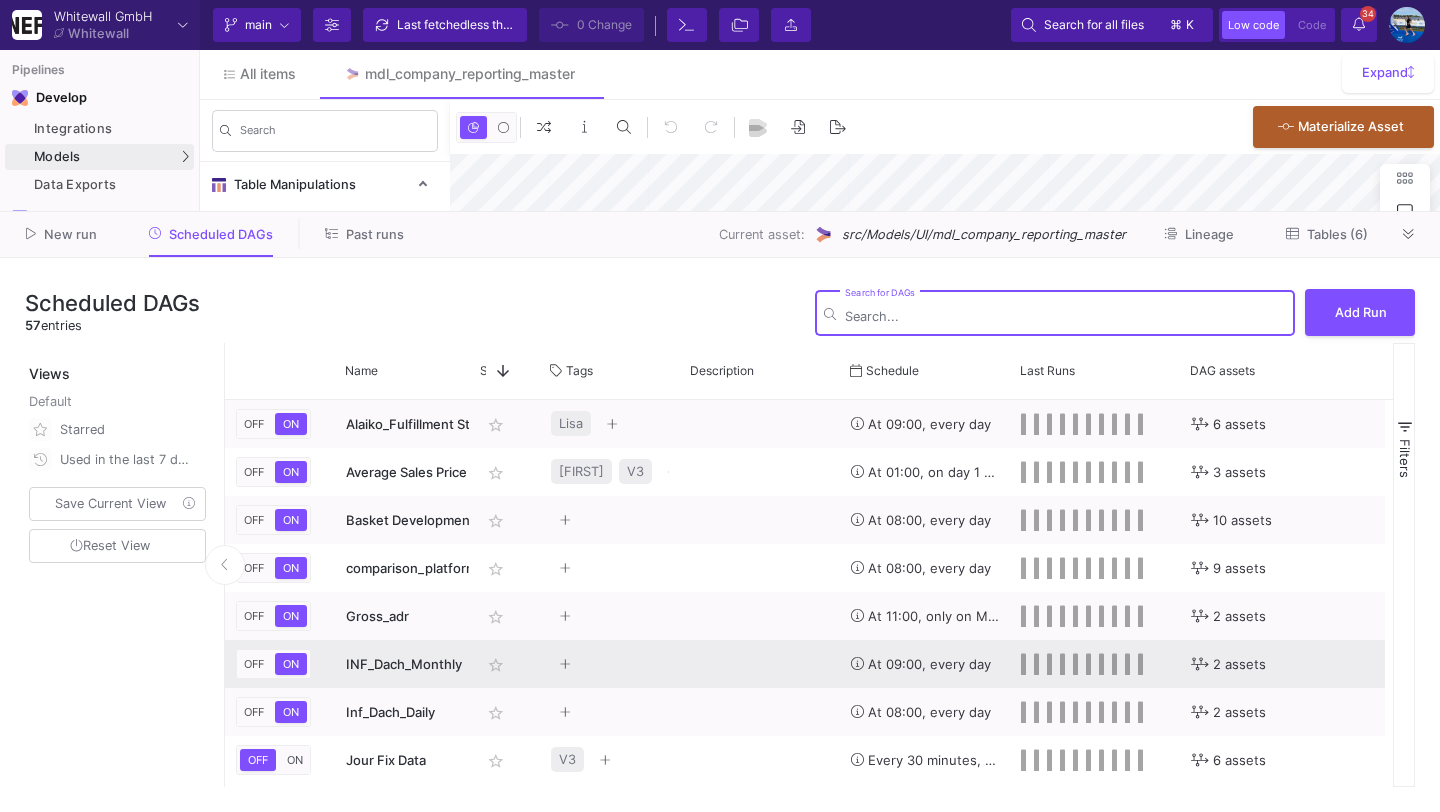 type on "m" 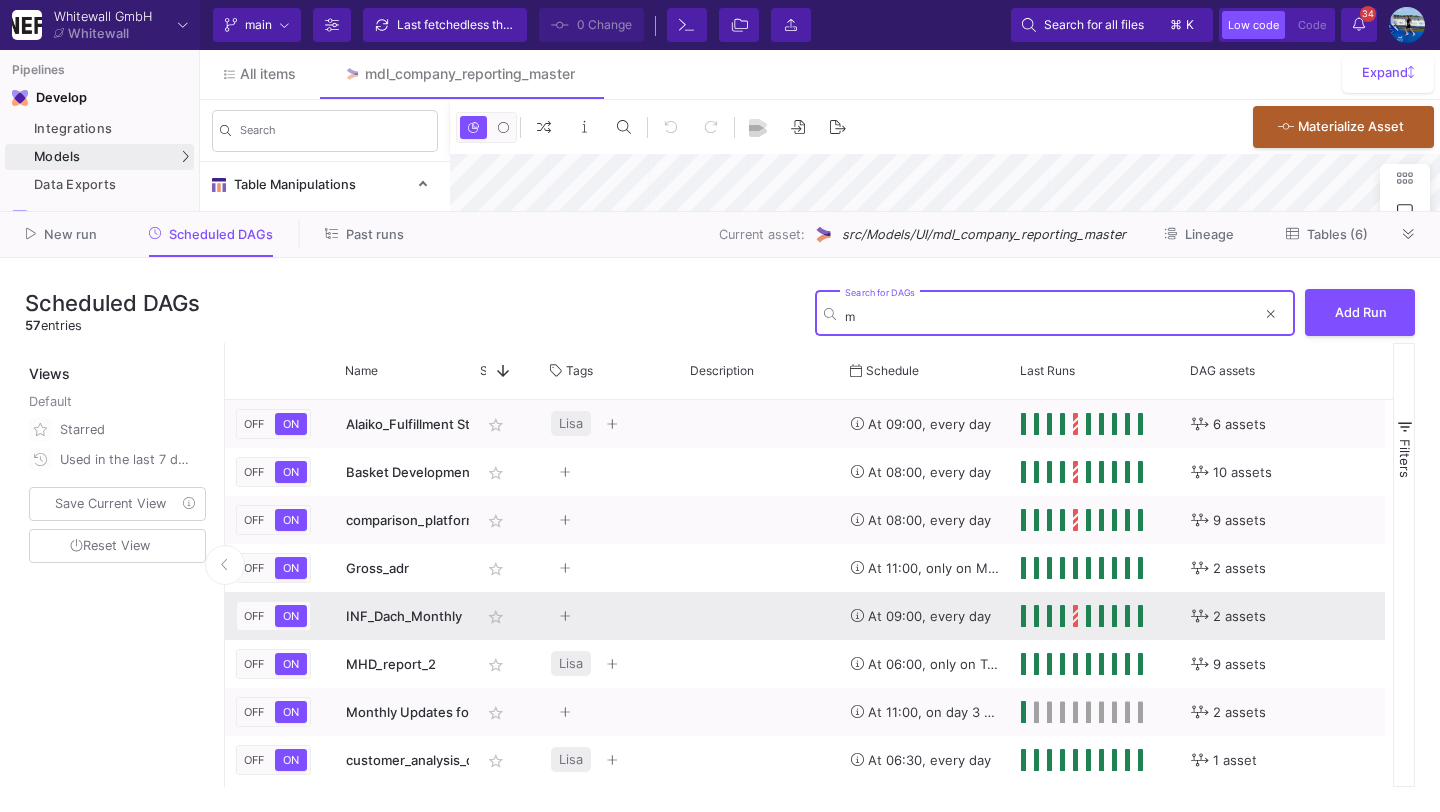 type on "-29" 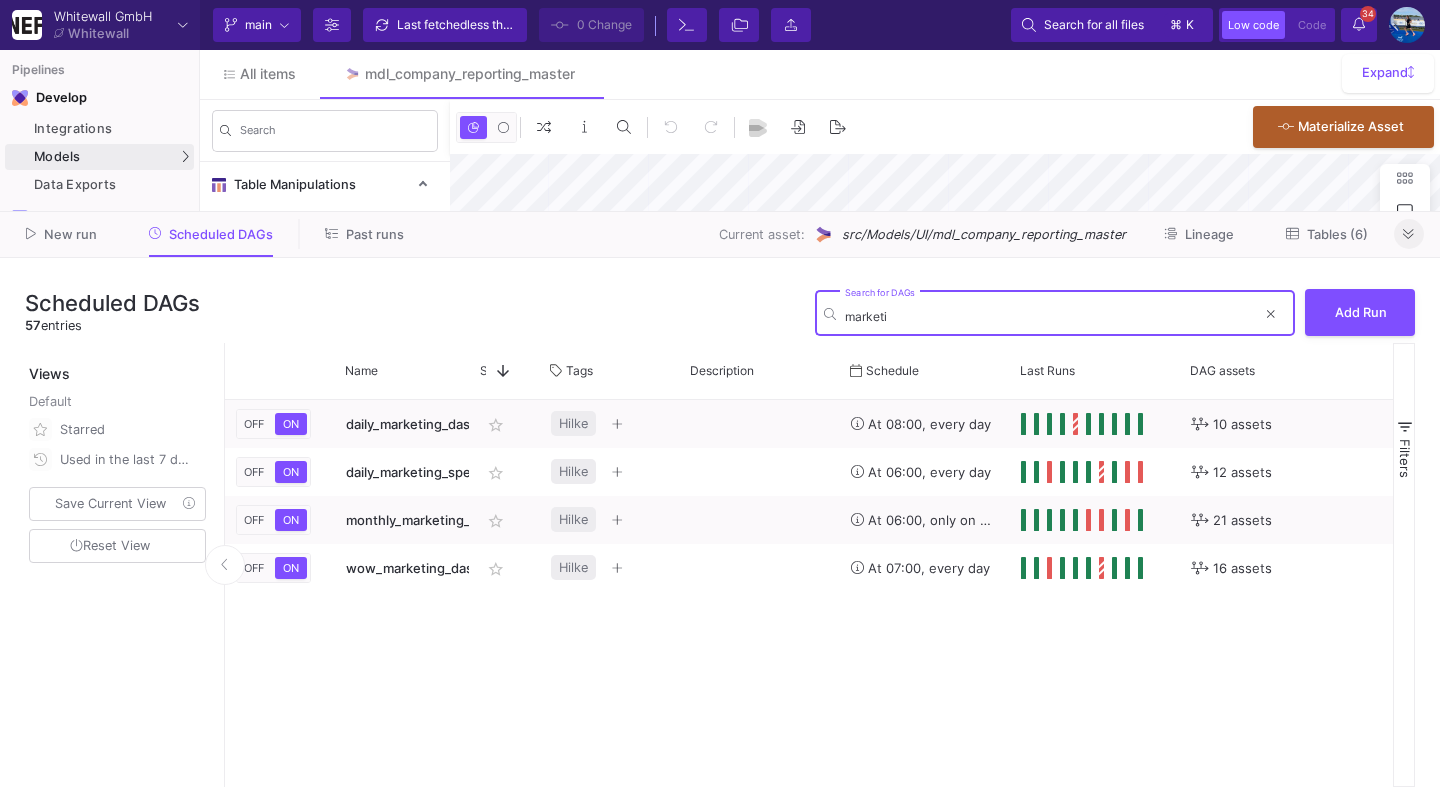 type on "marketi" 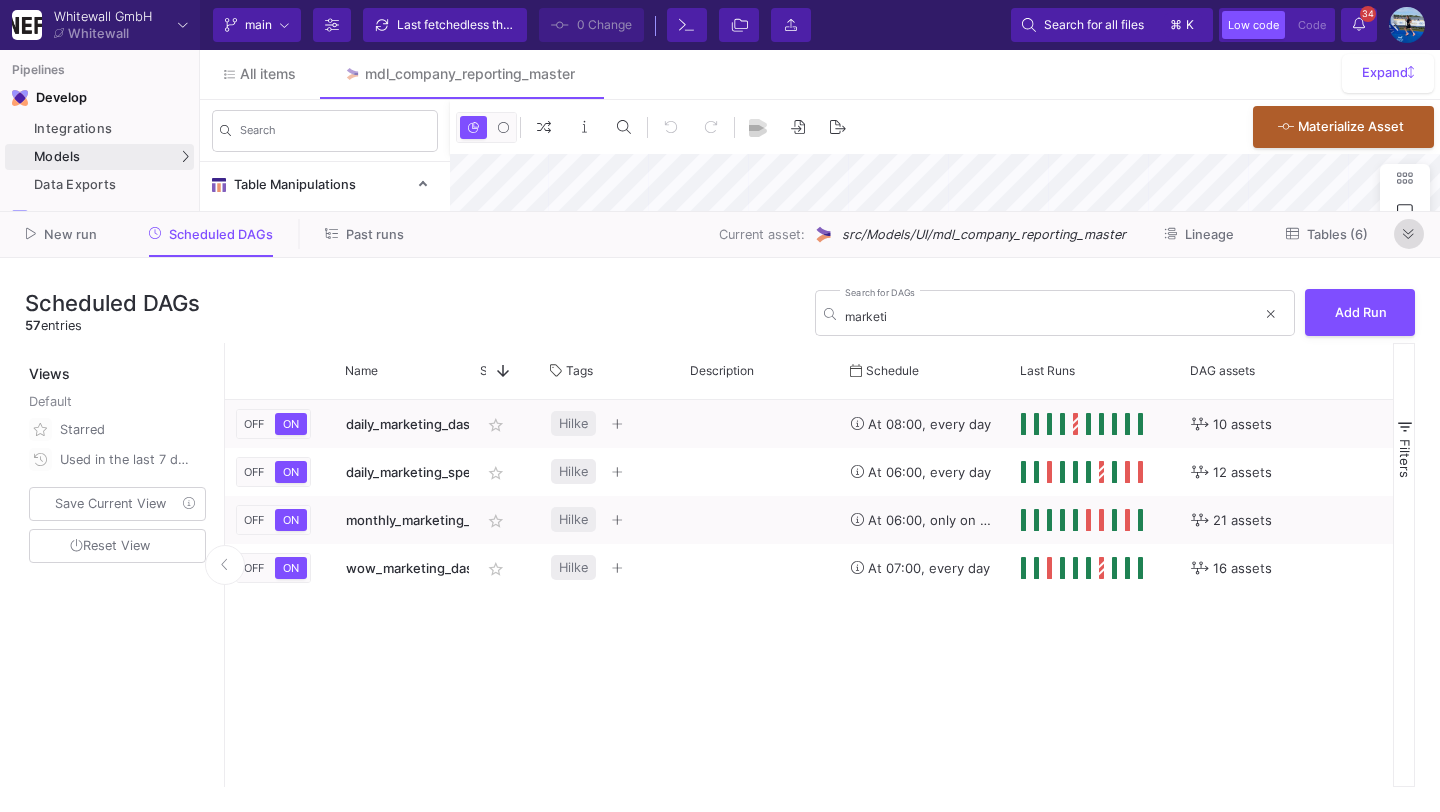 click 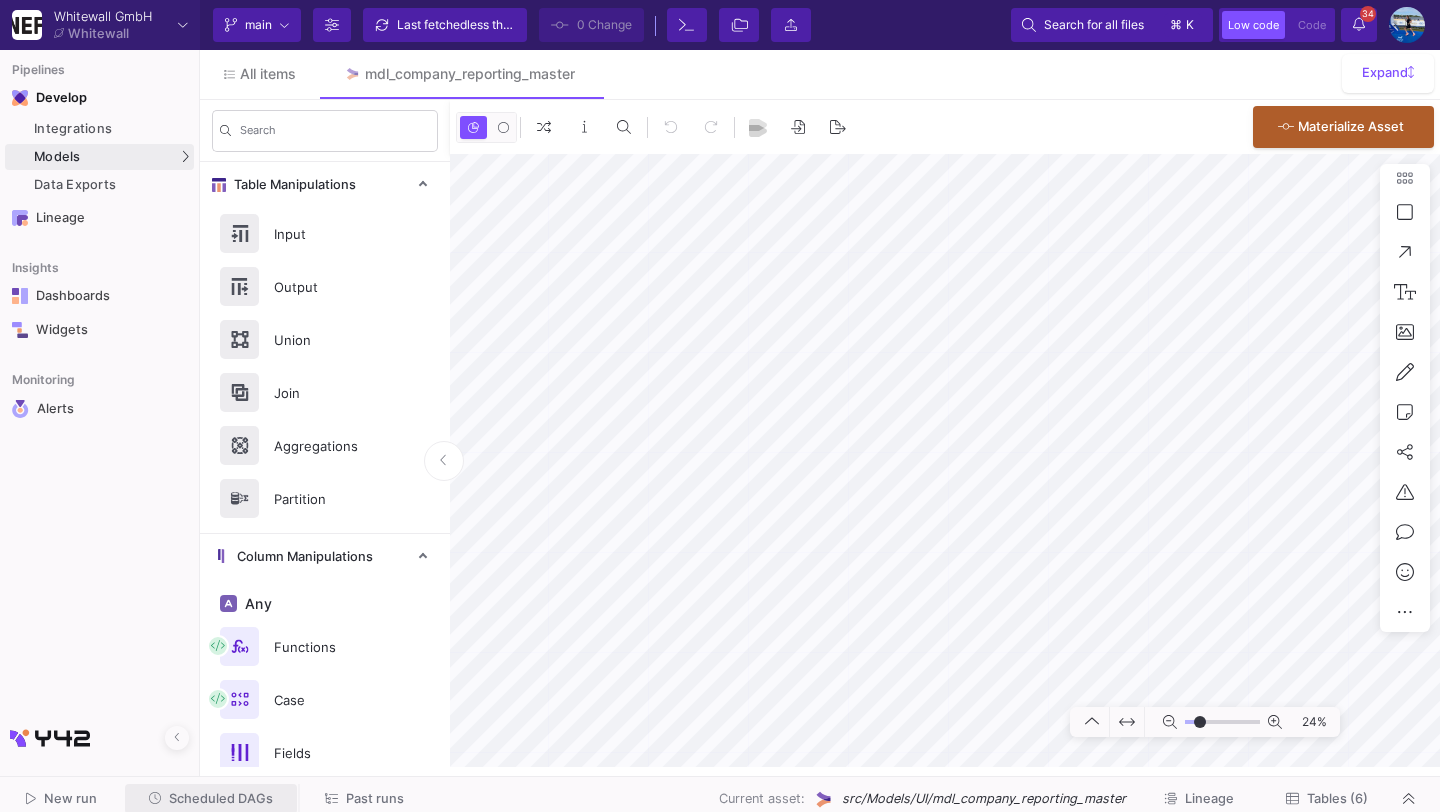 click on "Scheduled DAGs" 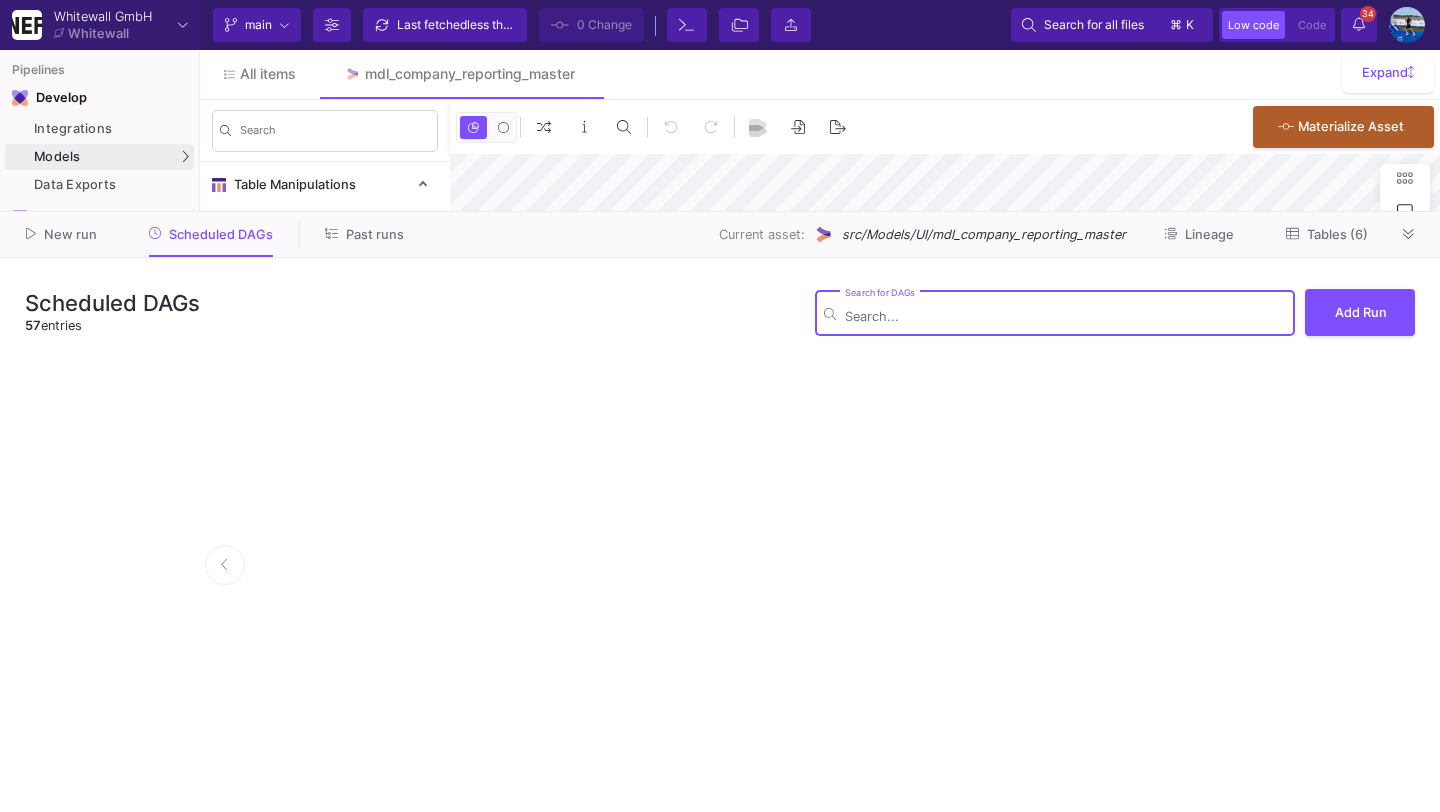 scroll, scrollTop: 0, scrollLeft: 0, axis: both 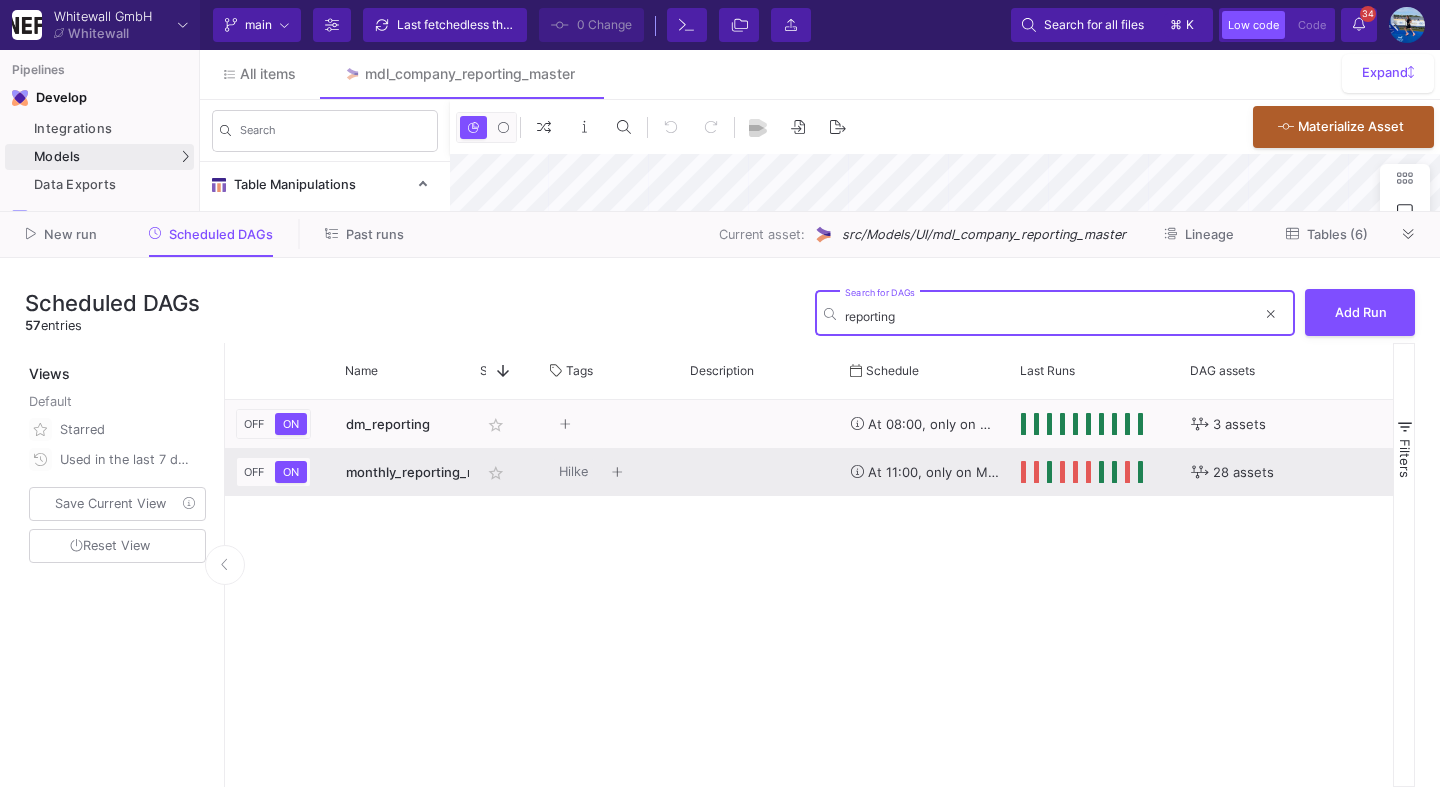 type on "reporting" 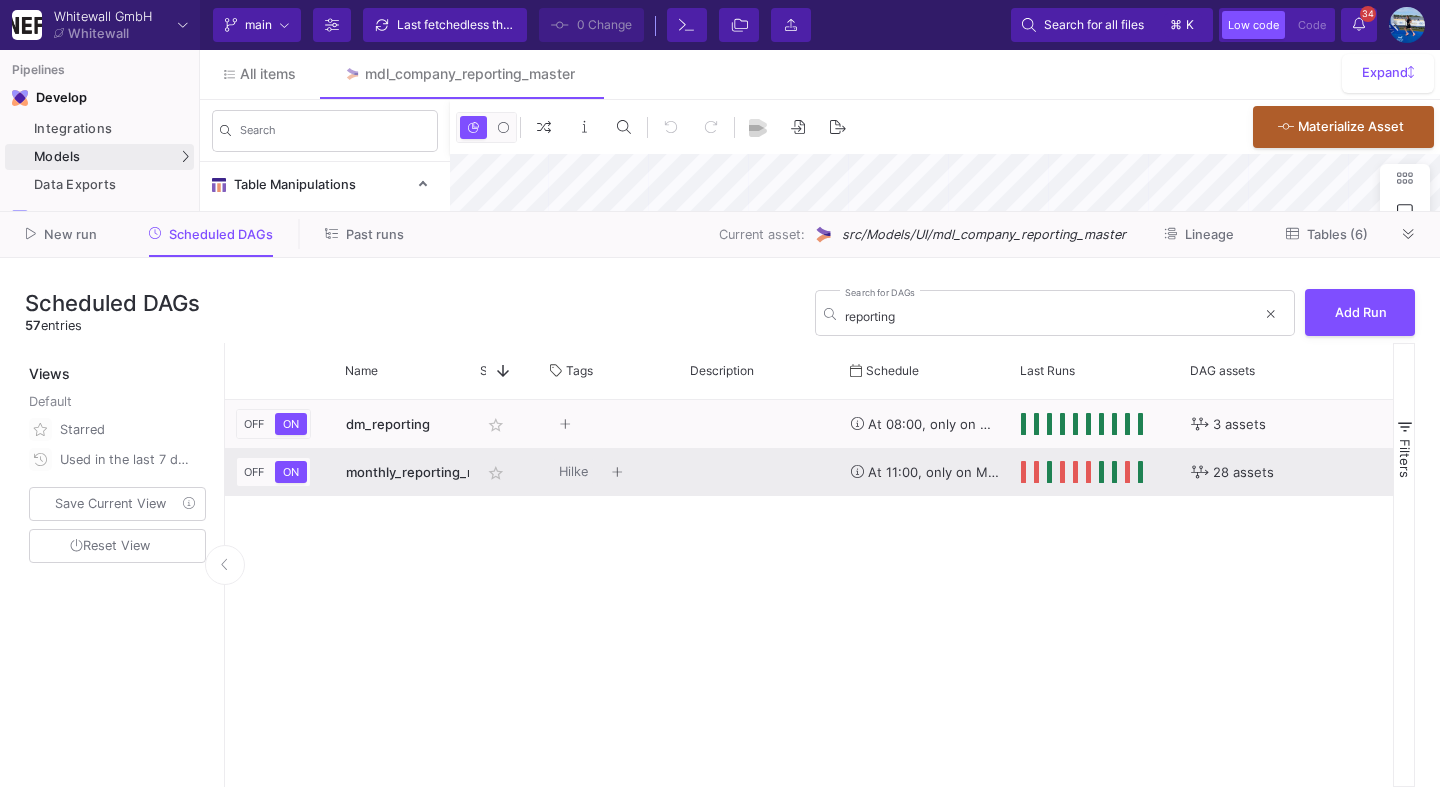 click on "monthly_reporting_reports" 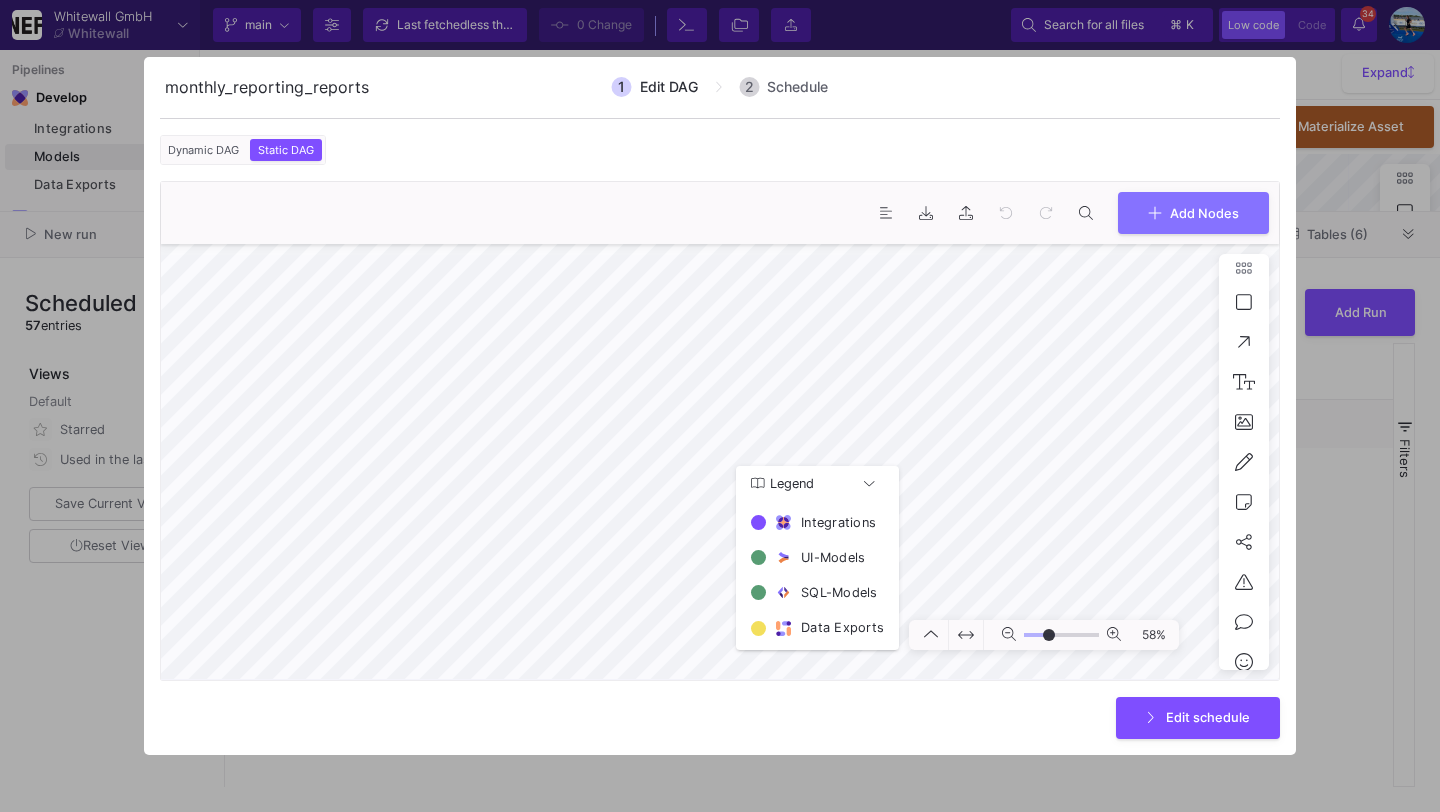 type on "-3" 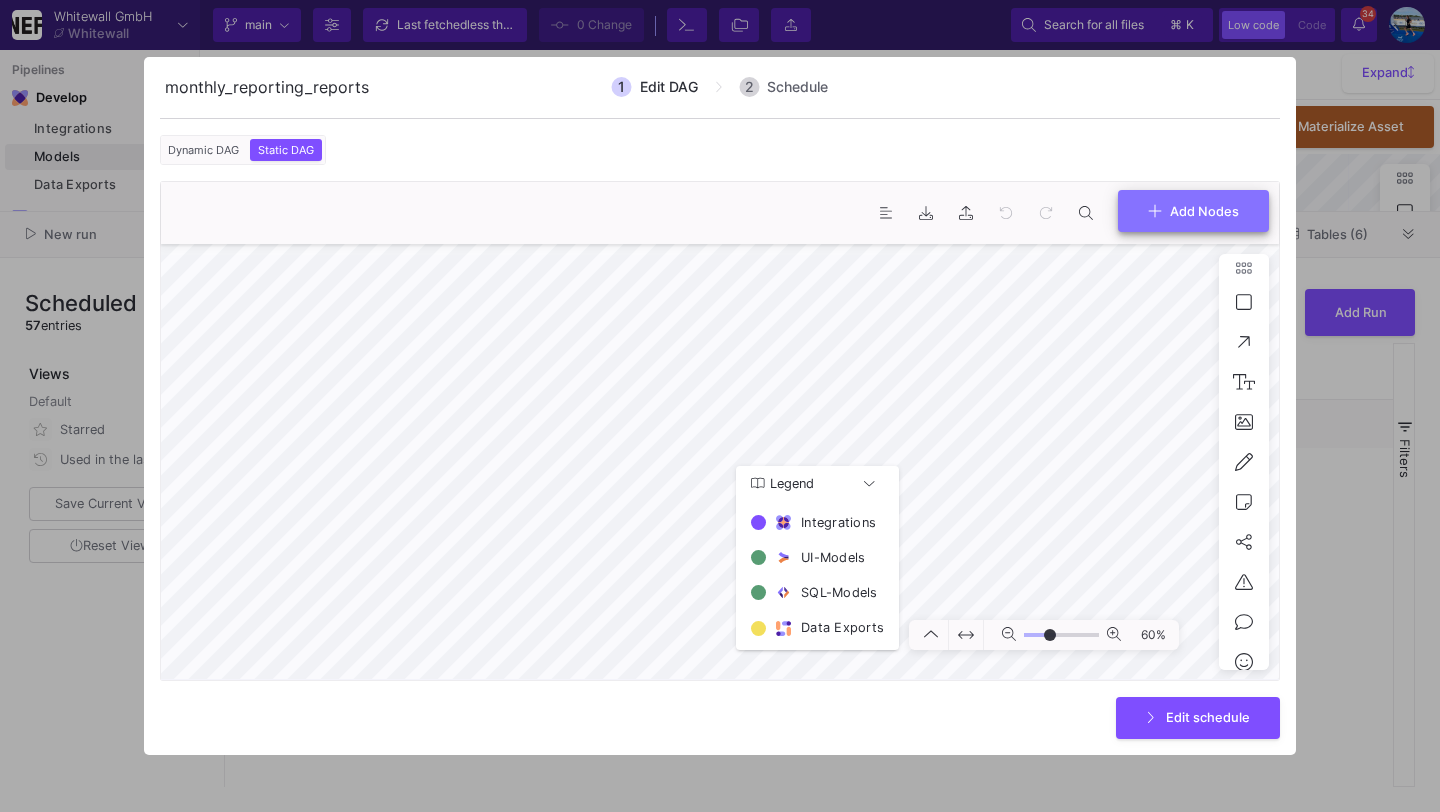 click on "Add Nodes" 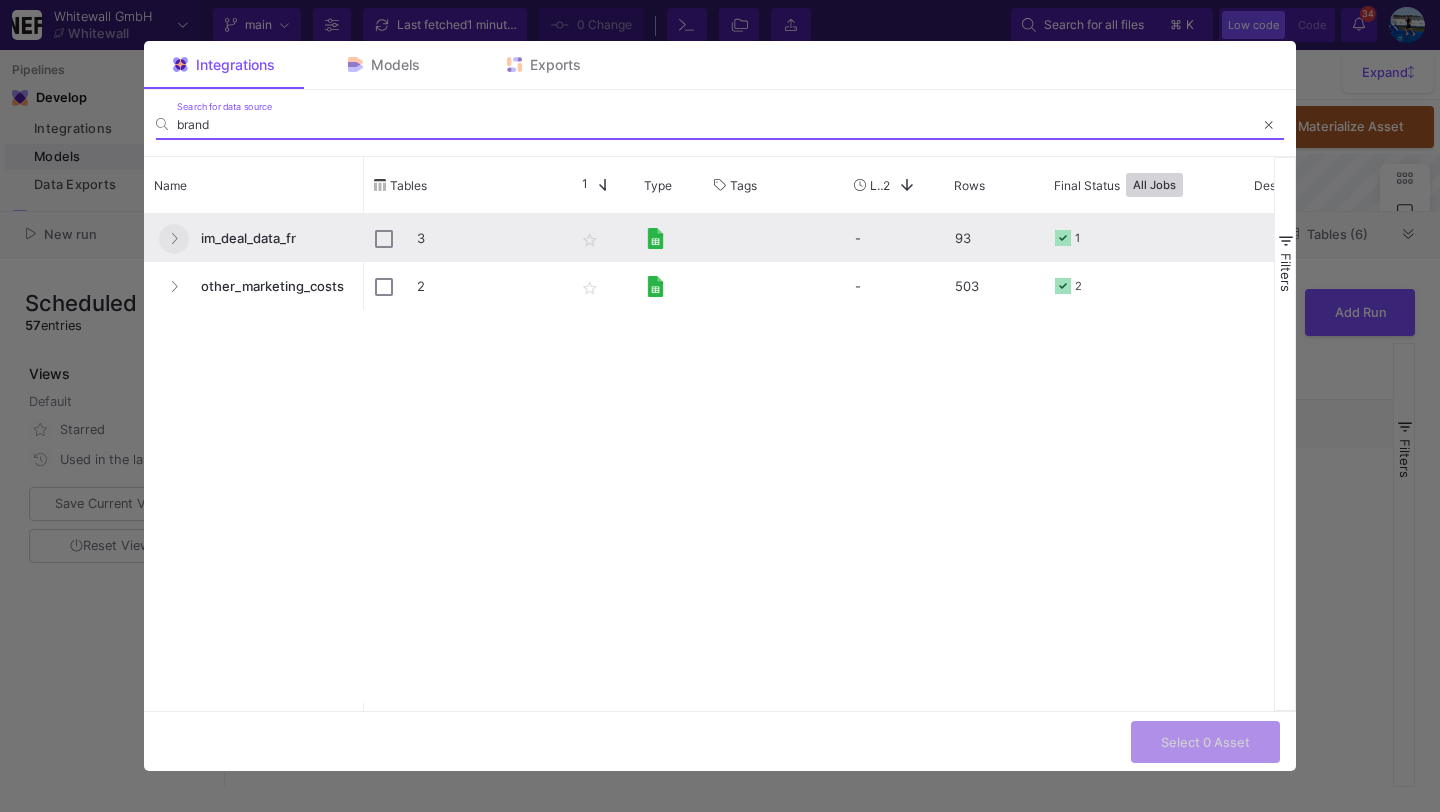 type on "brand" 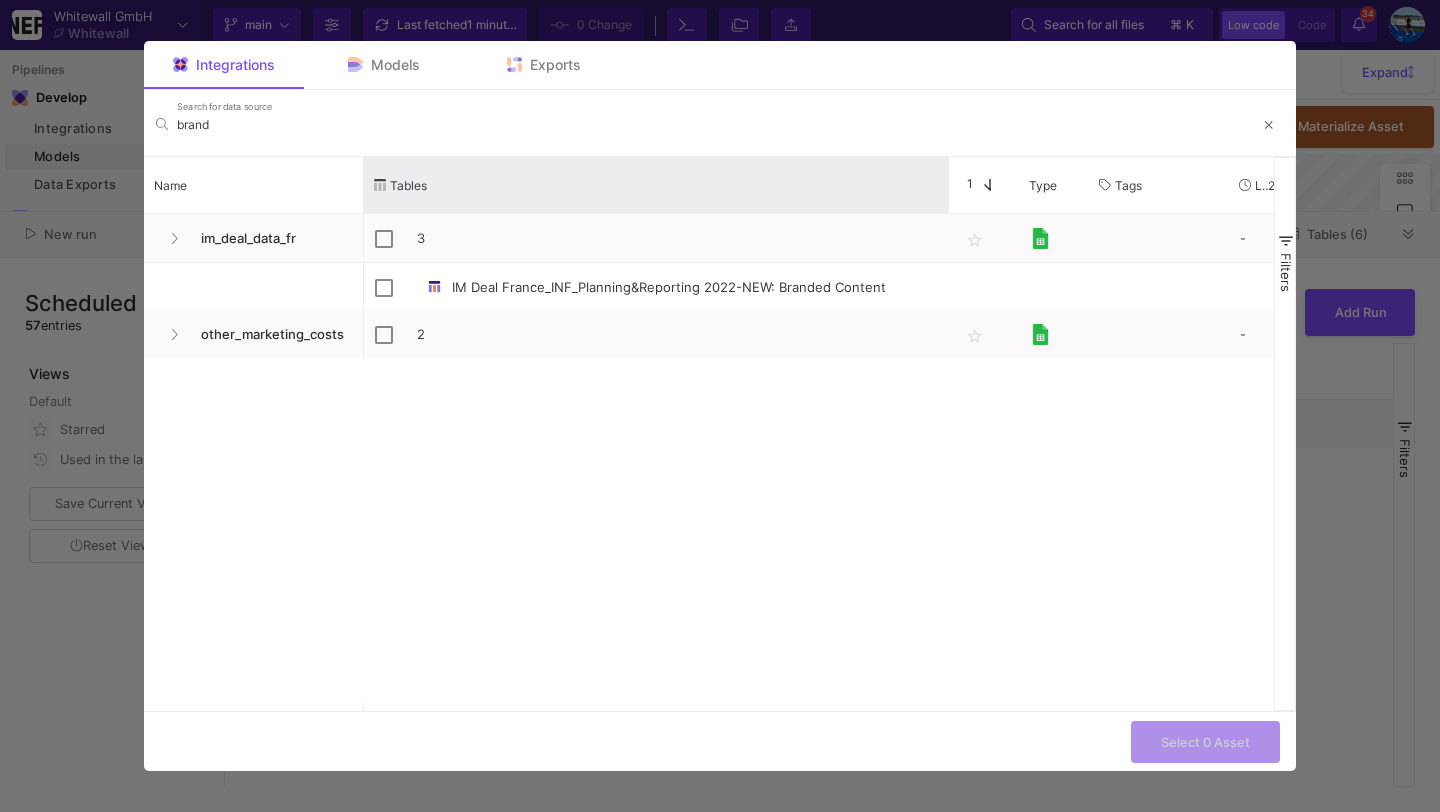 drag, startPoint x: 562, startPoint y: 184, endPoint x: 945, endPoint y: 212, distance: 384.02213 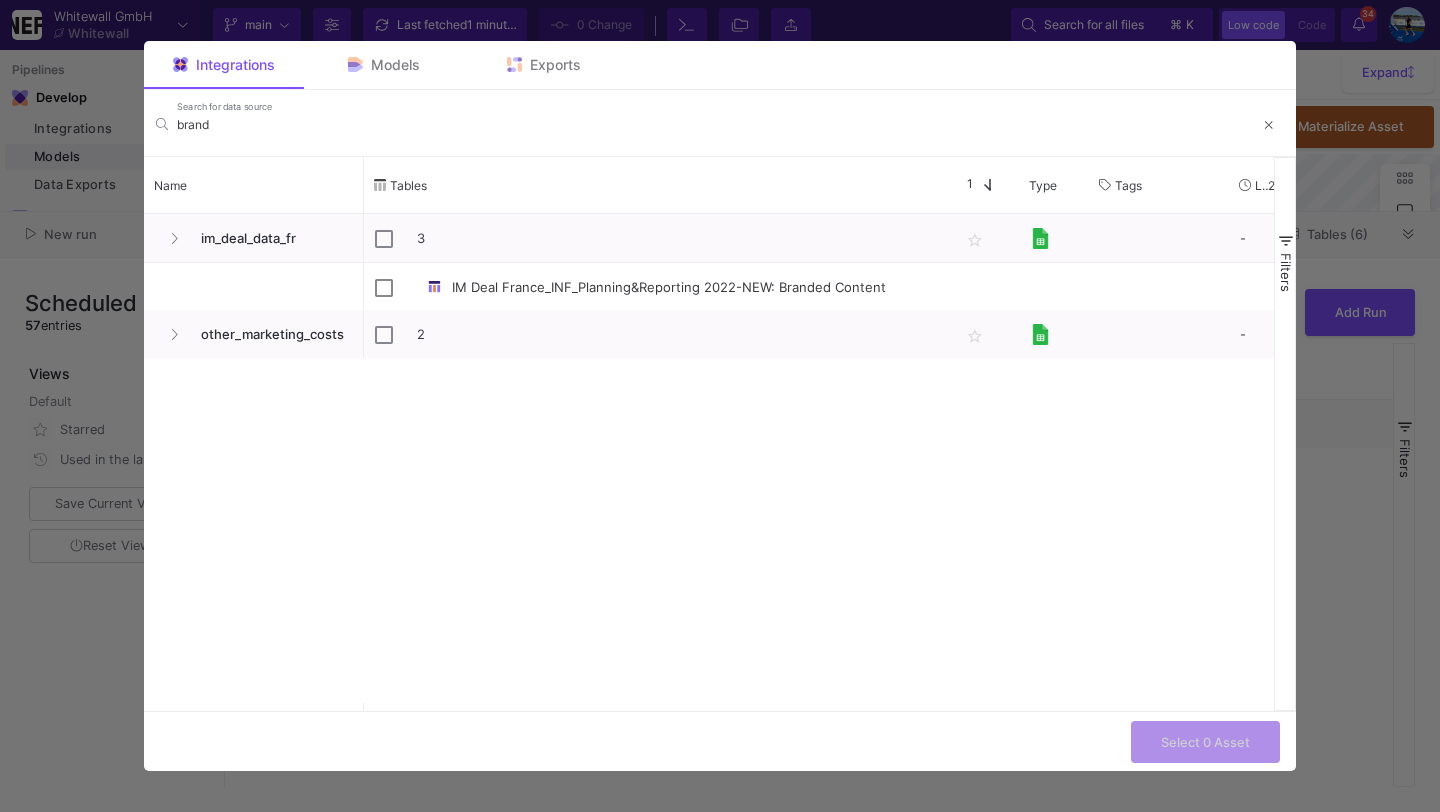 click at bounding box center (720, 406) 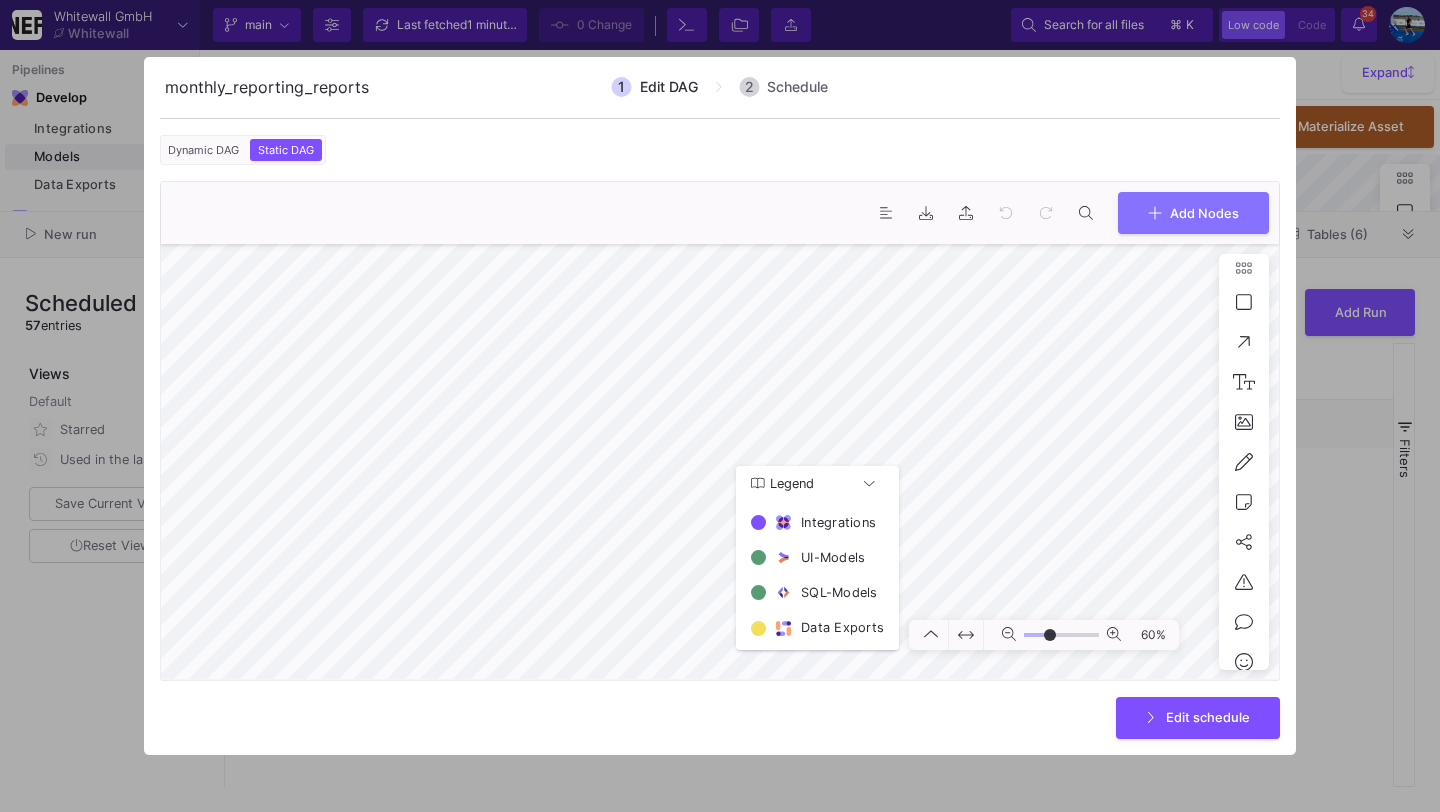 click at bounding box center [720, 406] 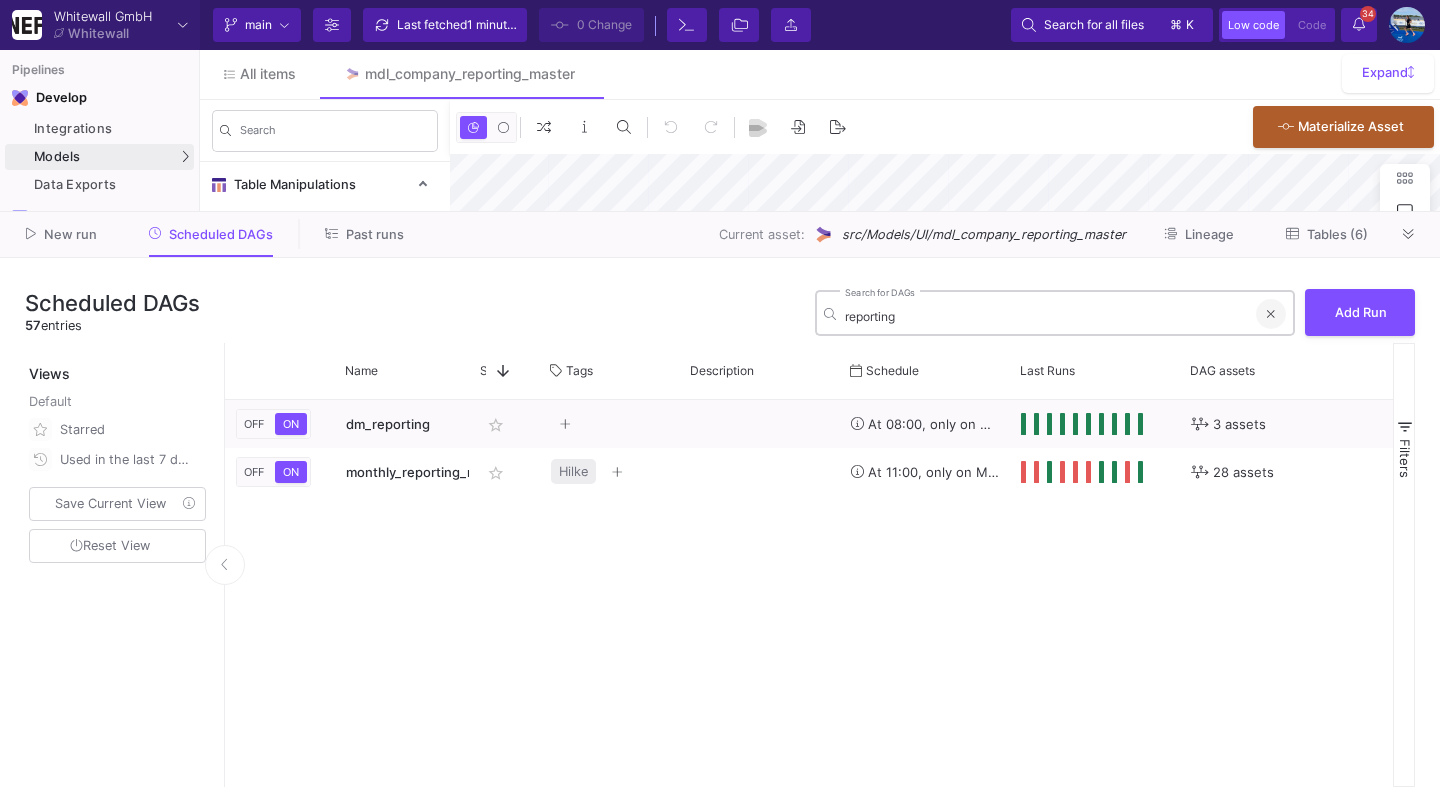 click 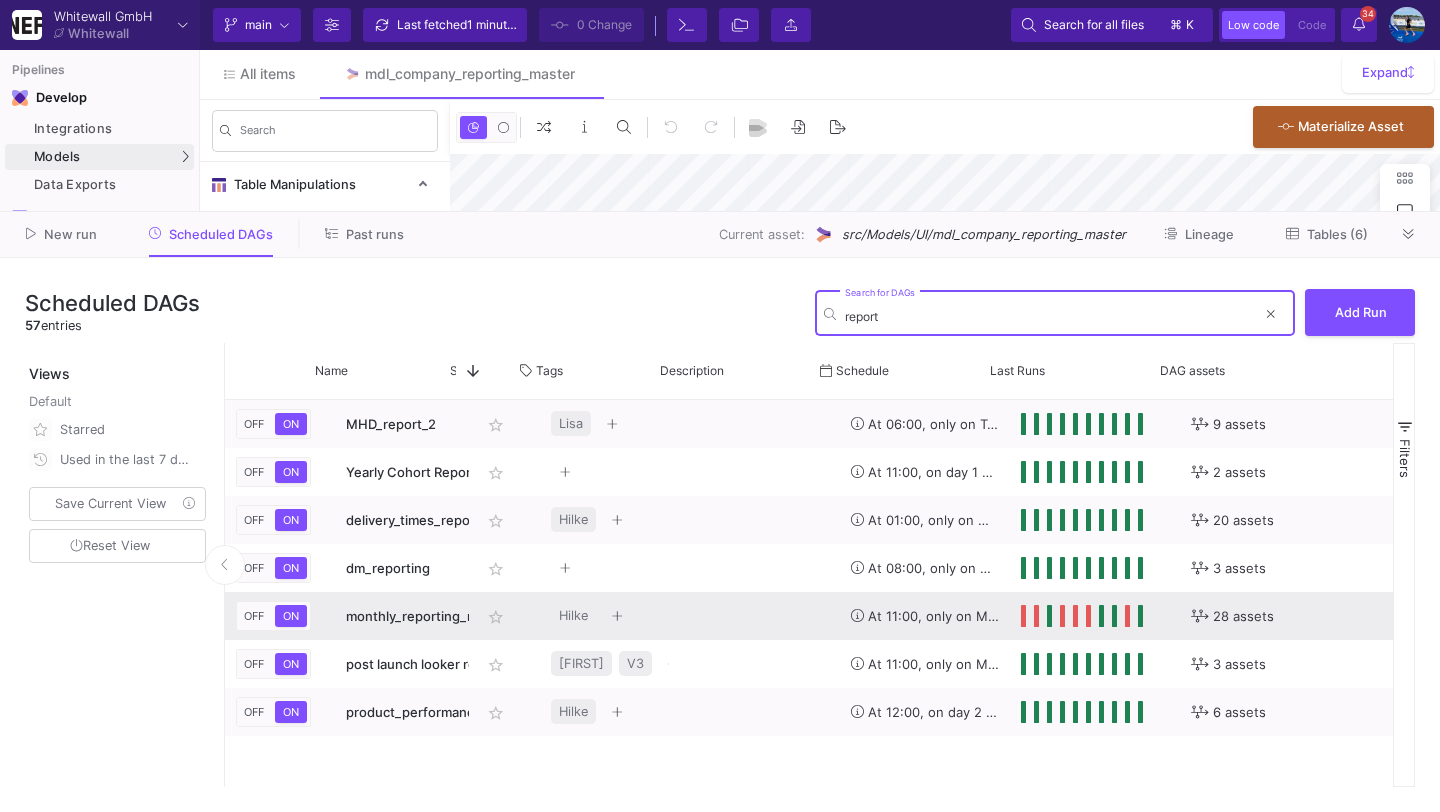 scroll, scrollTop: 0, scrollLeft: 387, axis: horizontal 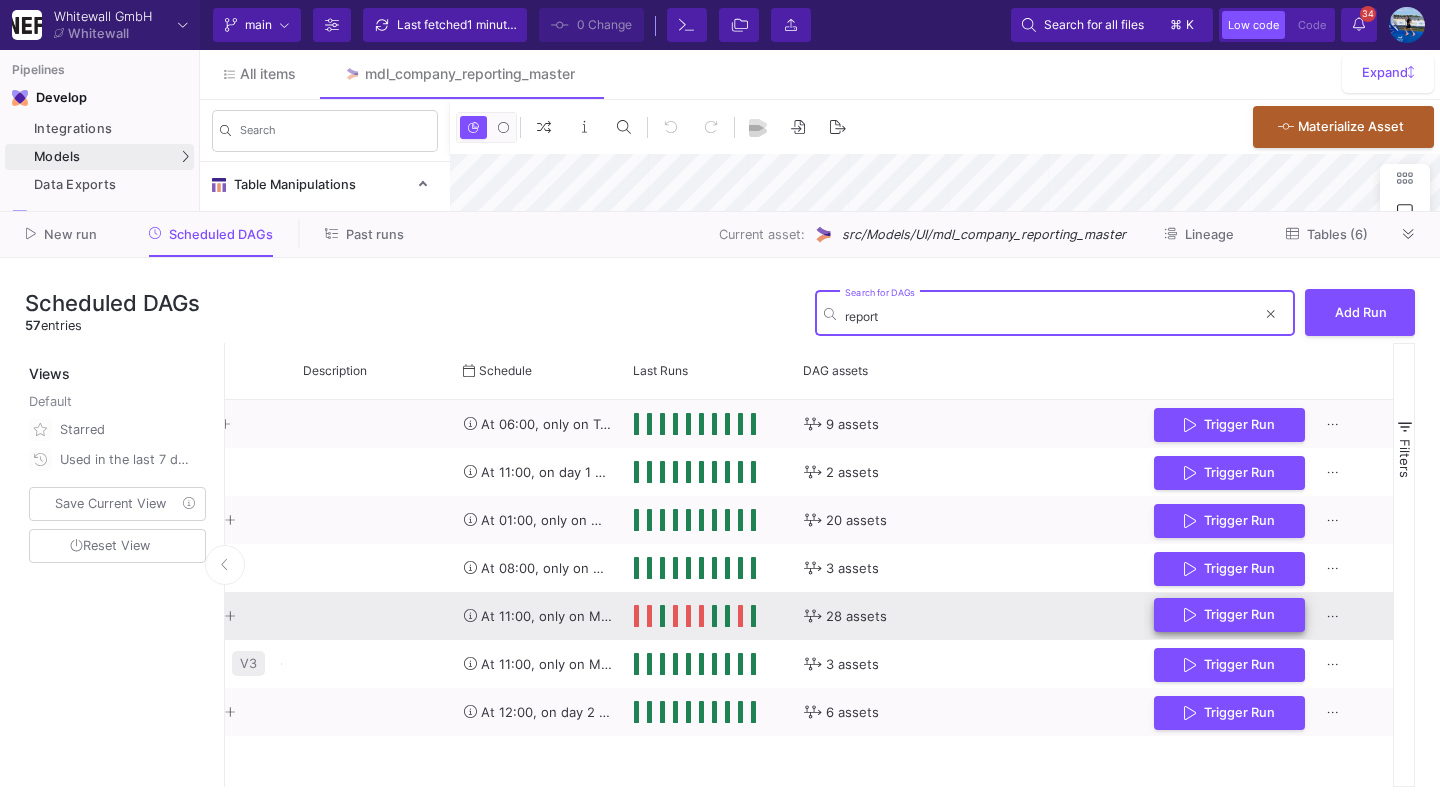 type on "report" 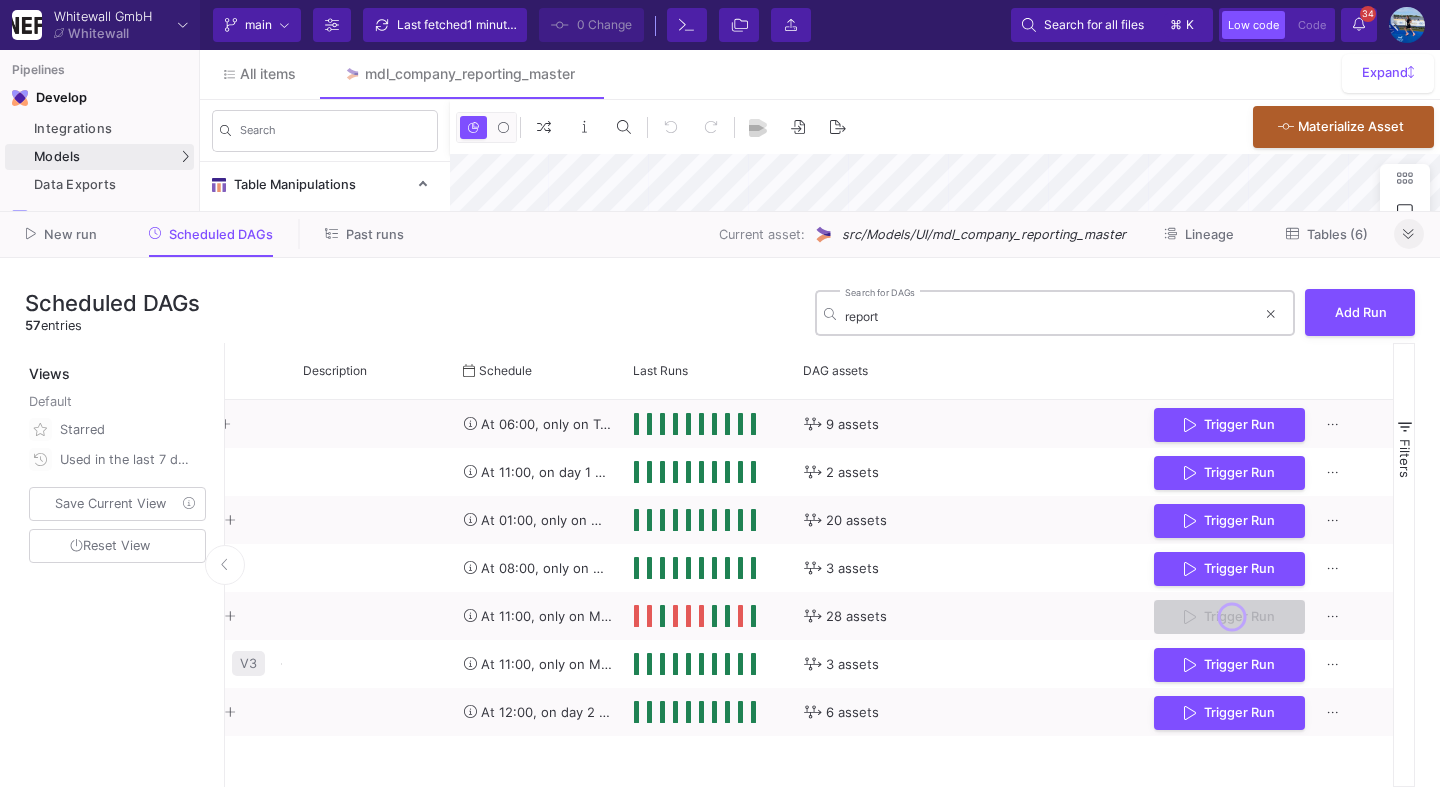 click 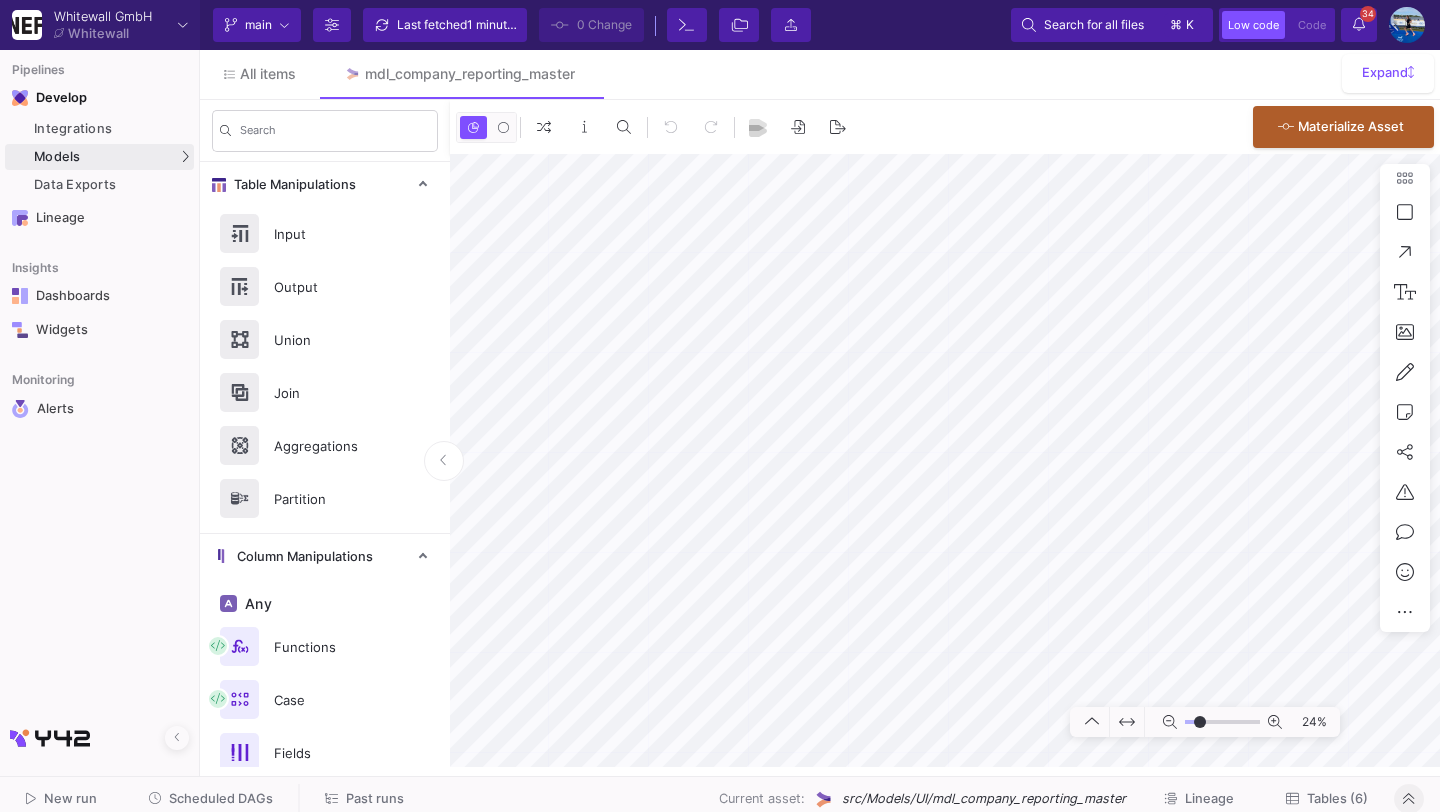 click 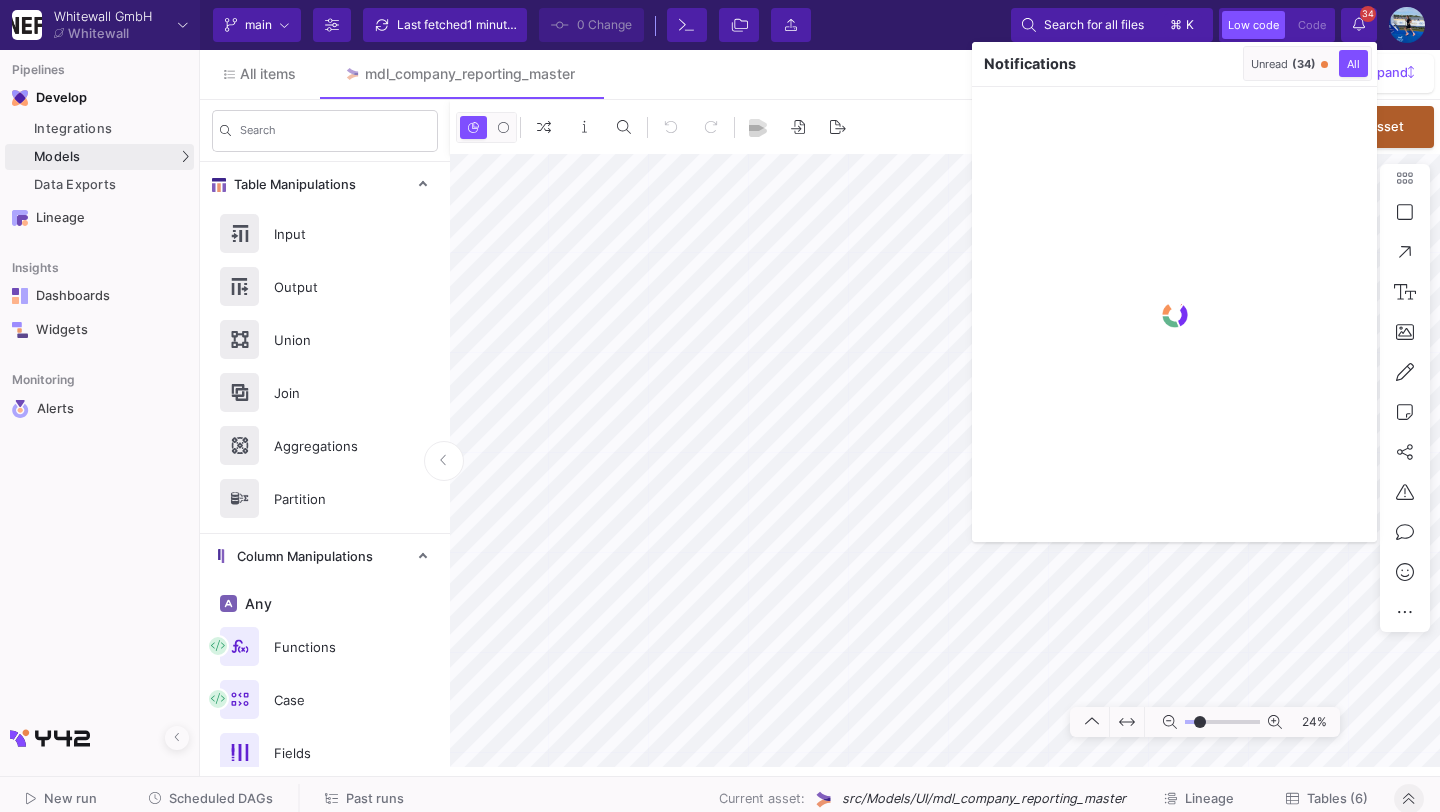 click on "Unread  (34)" at bounding box center [1289, 63] 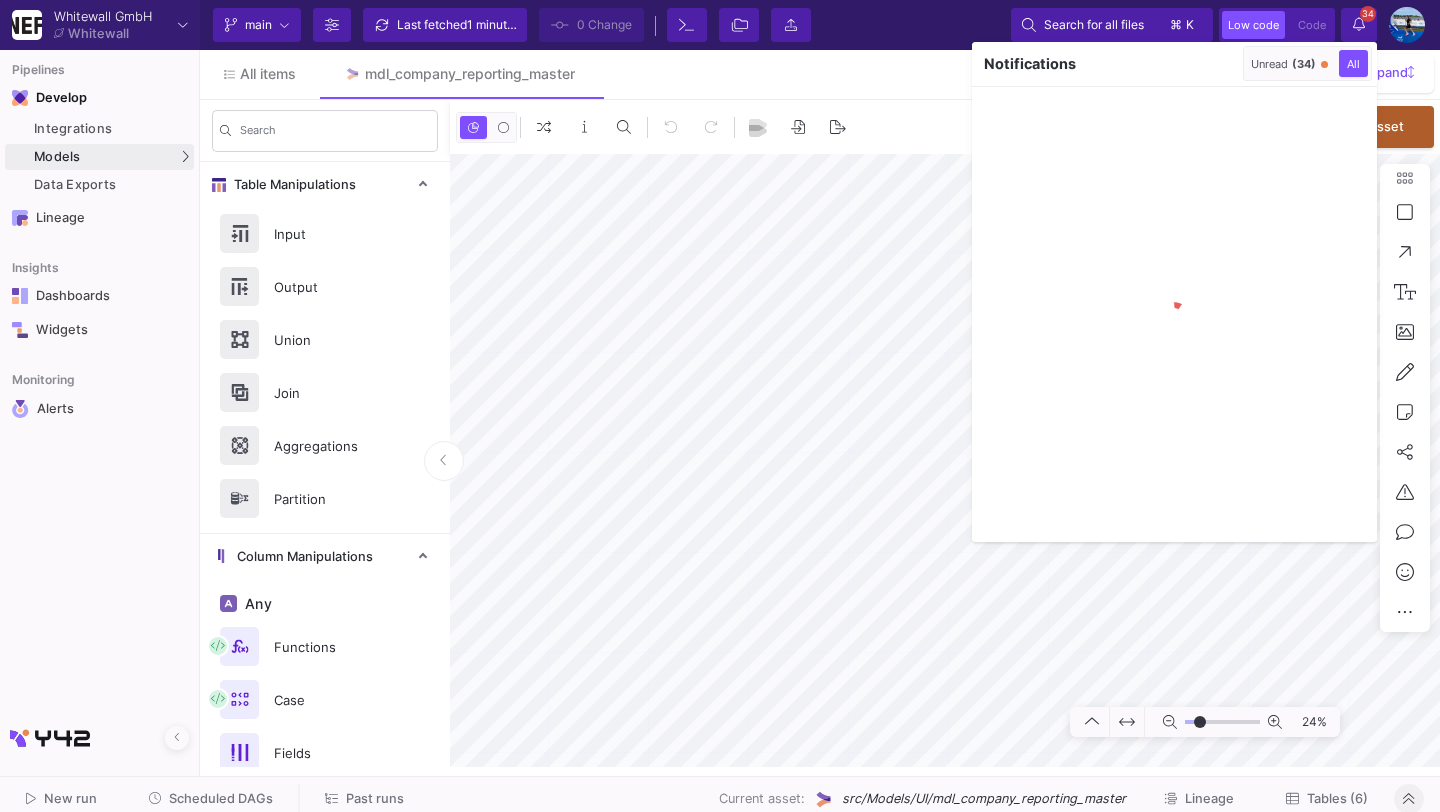 click on "Unread  (34)" at bounding box center [1289, 63] 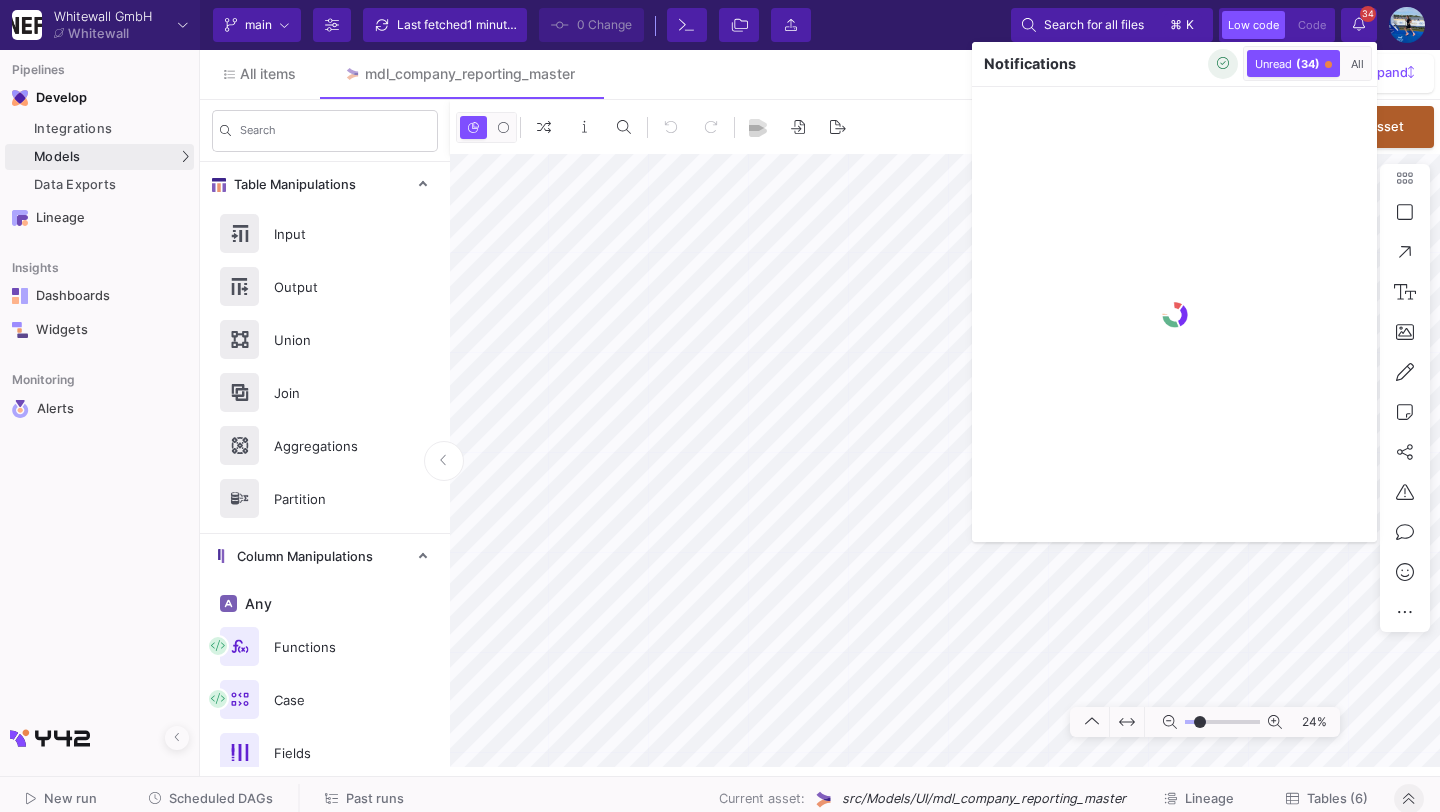 click 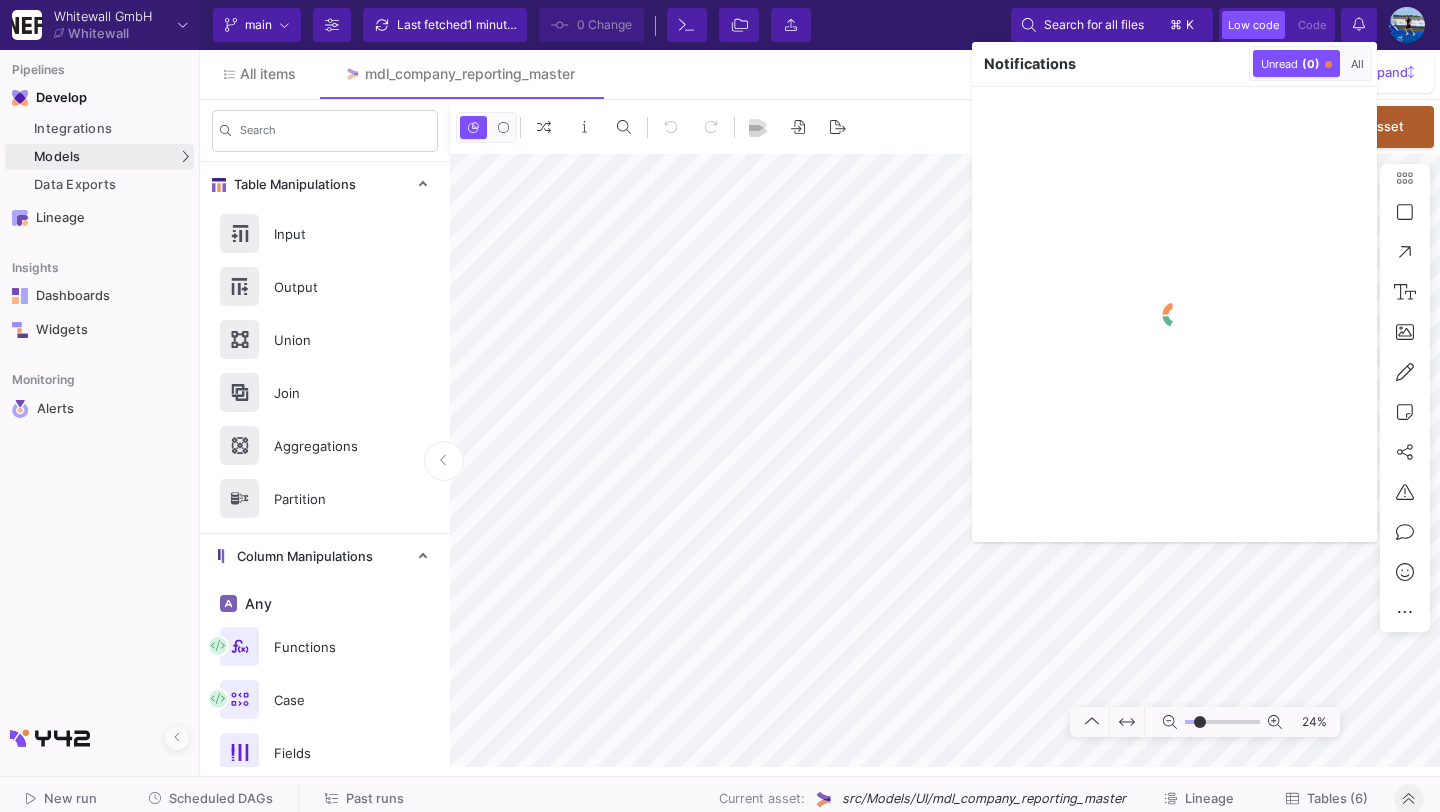 click at bounding box center [720, 406] 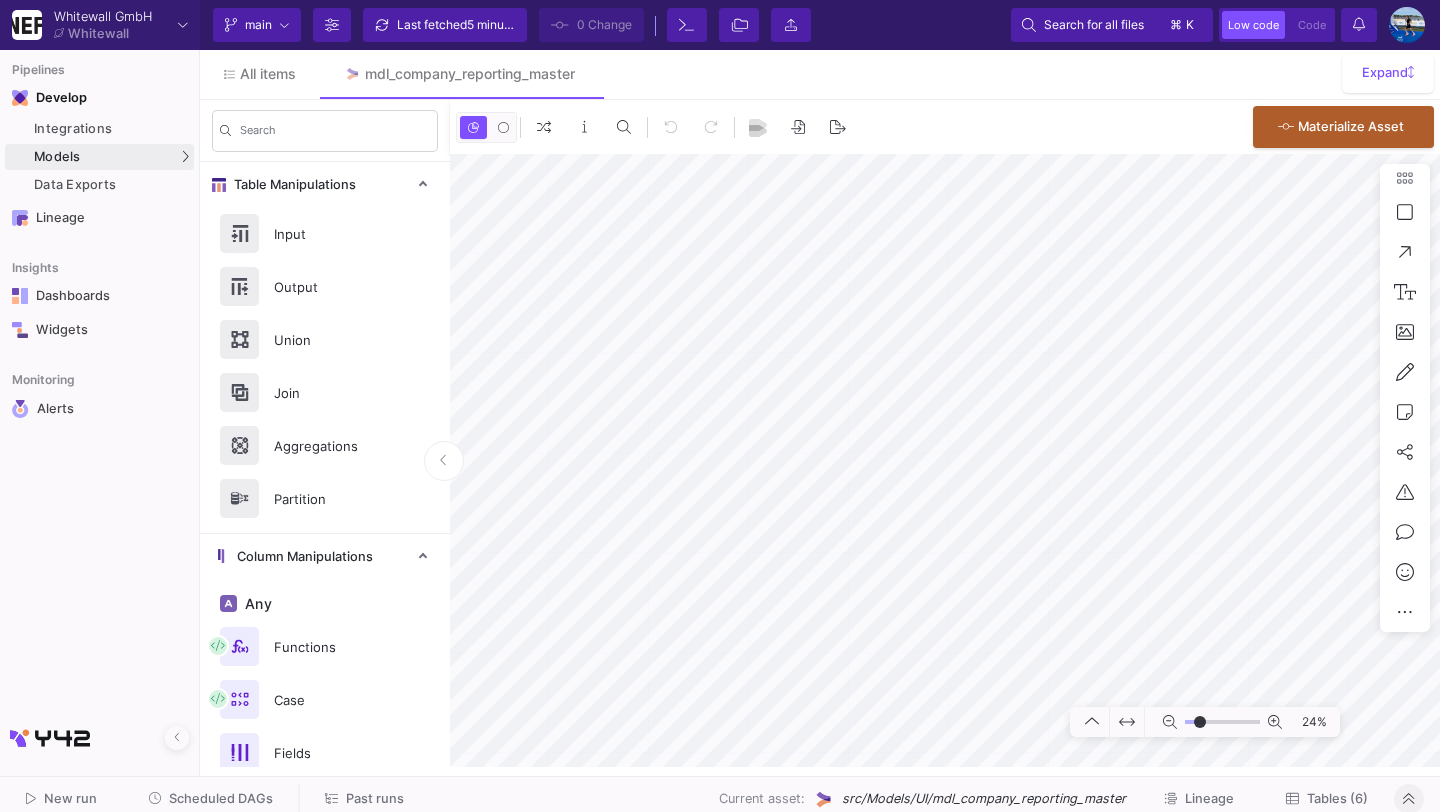 click on "Scheduled DAGs" 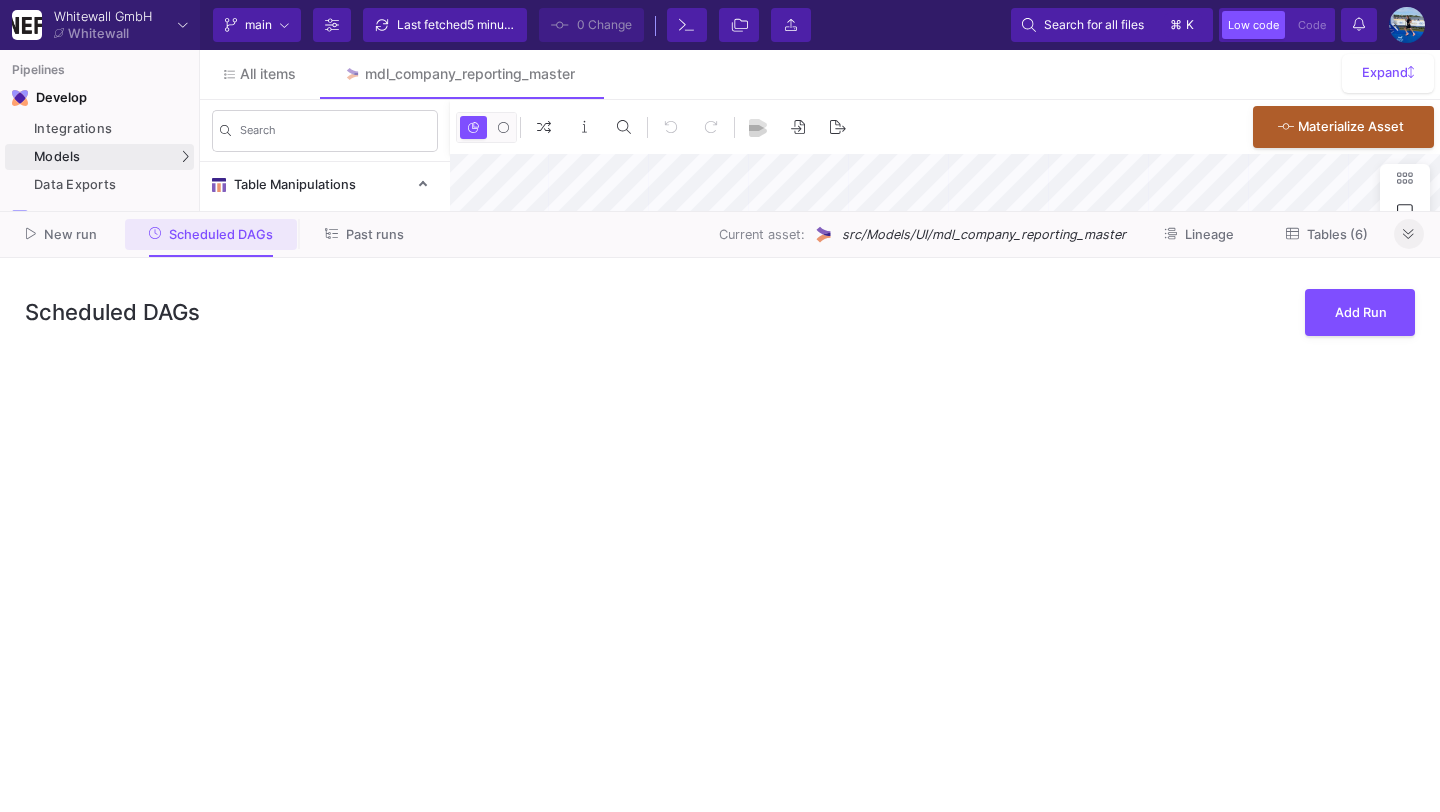 scroll, scrollTop: 0, scrollLeft: 0, axis: both 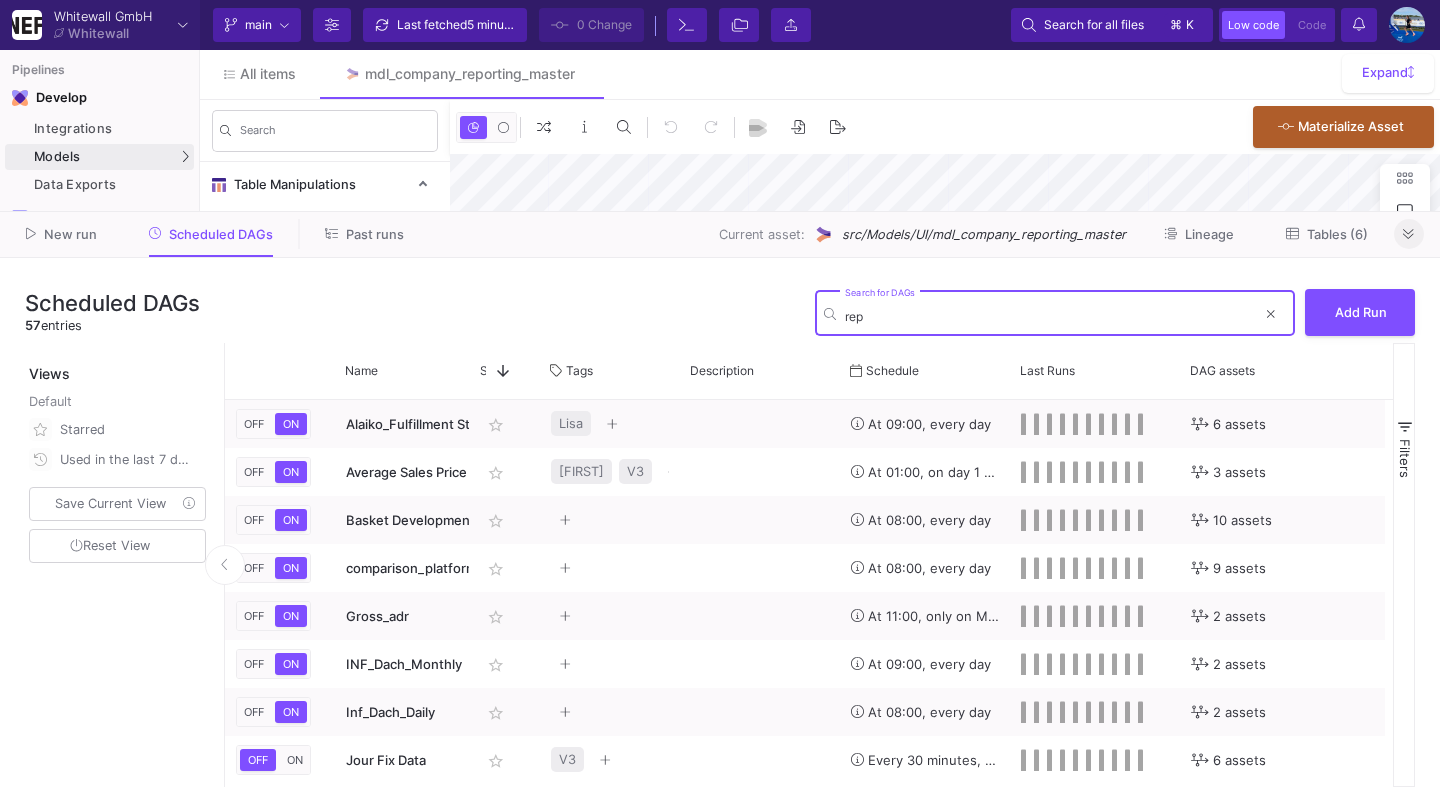 type on "repo" 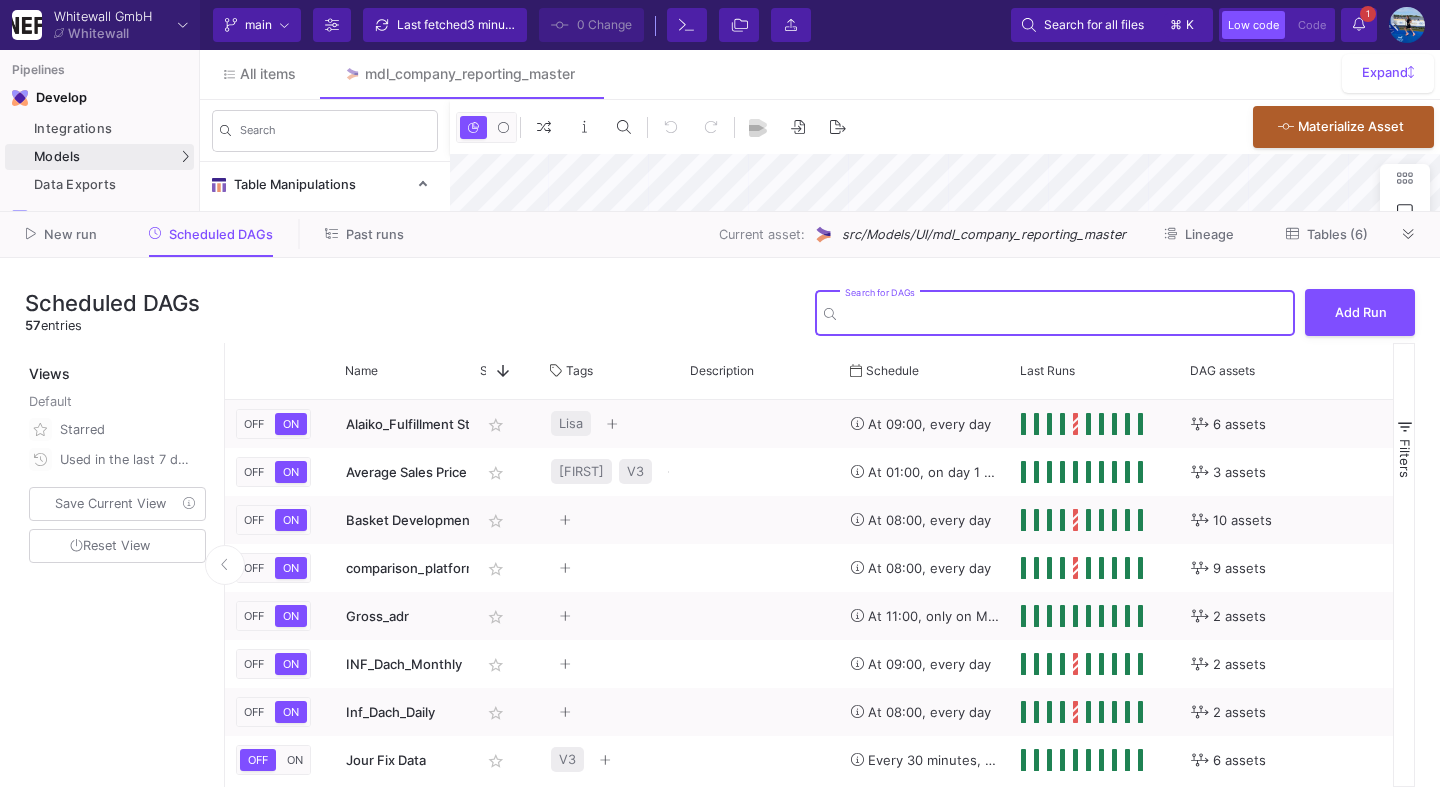 scroll, scrollTop: 0, scrollLeft: 0, axis: both 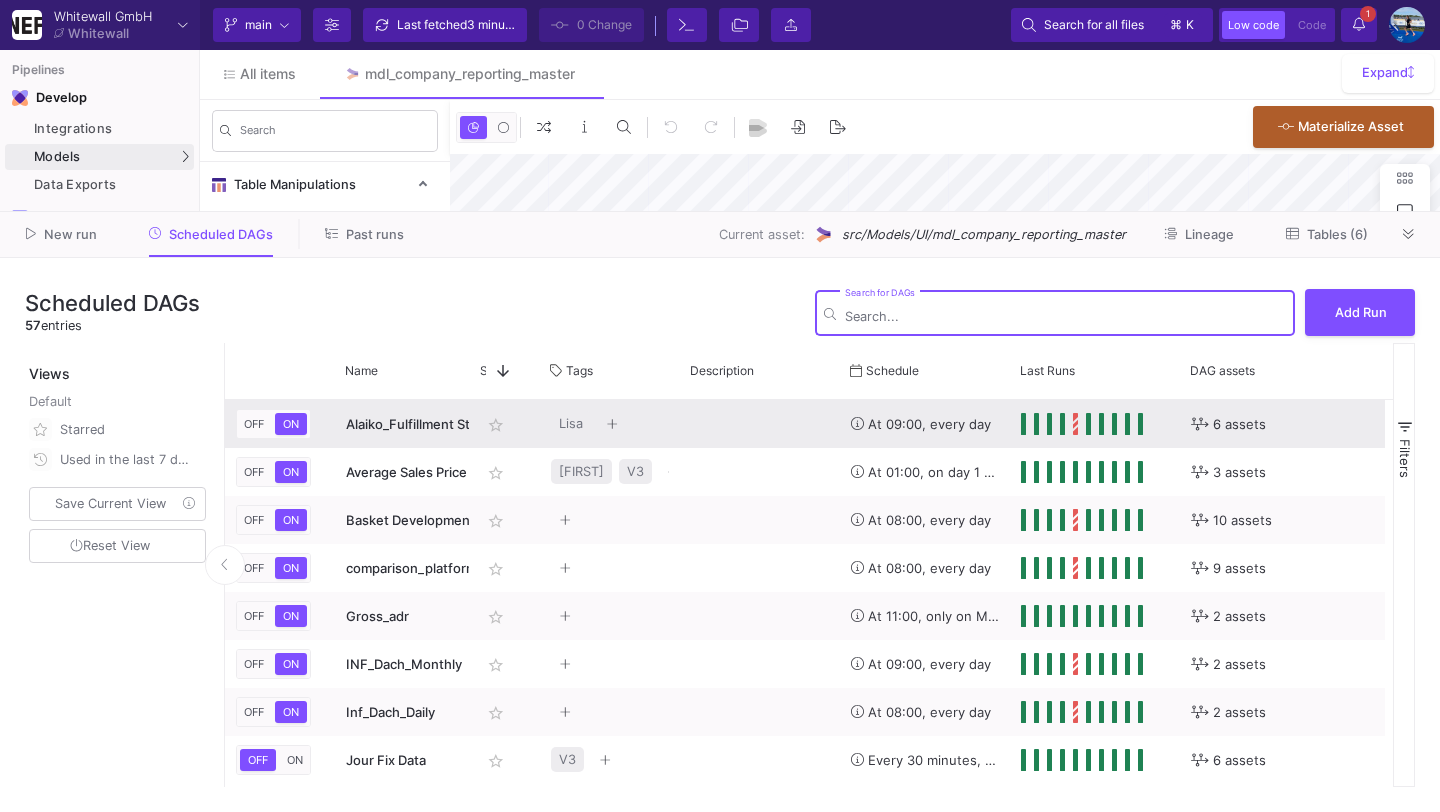 type on "-29" 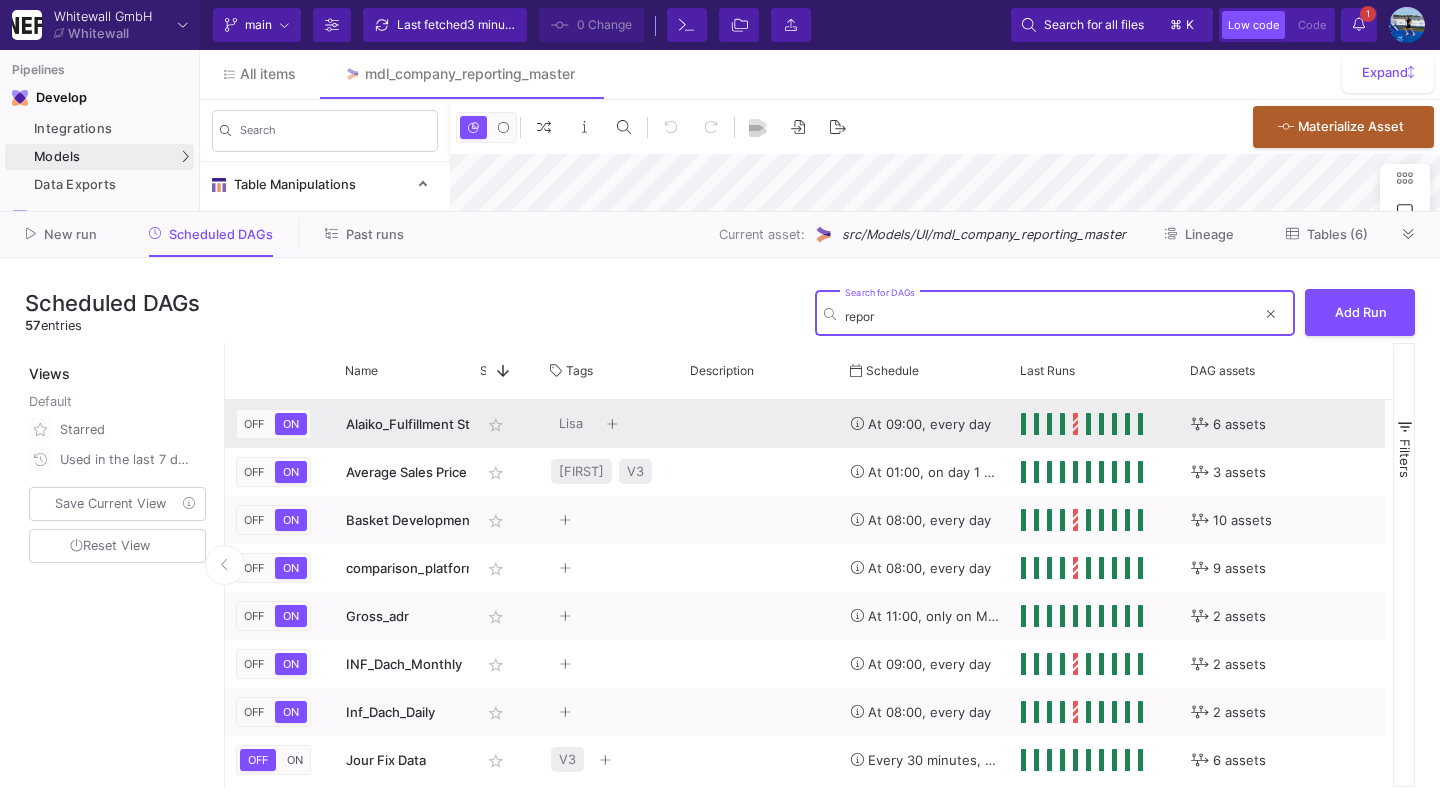 type on "report" 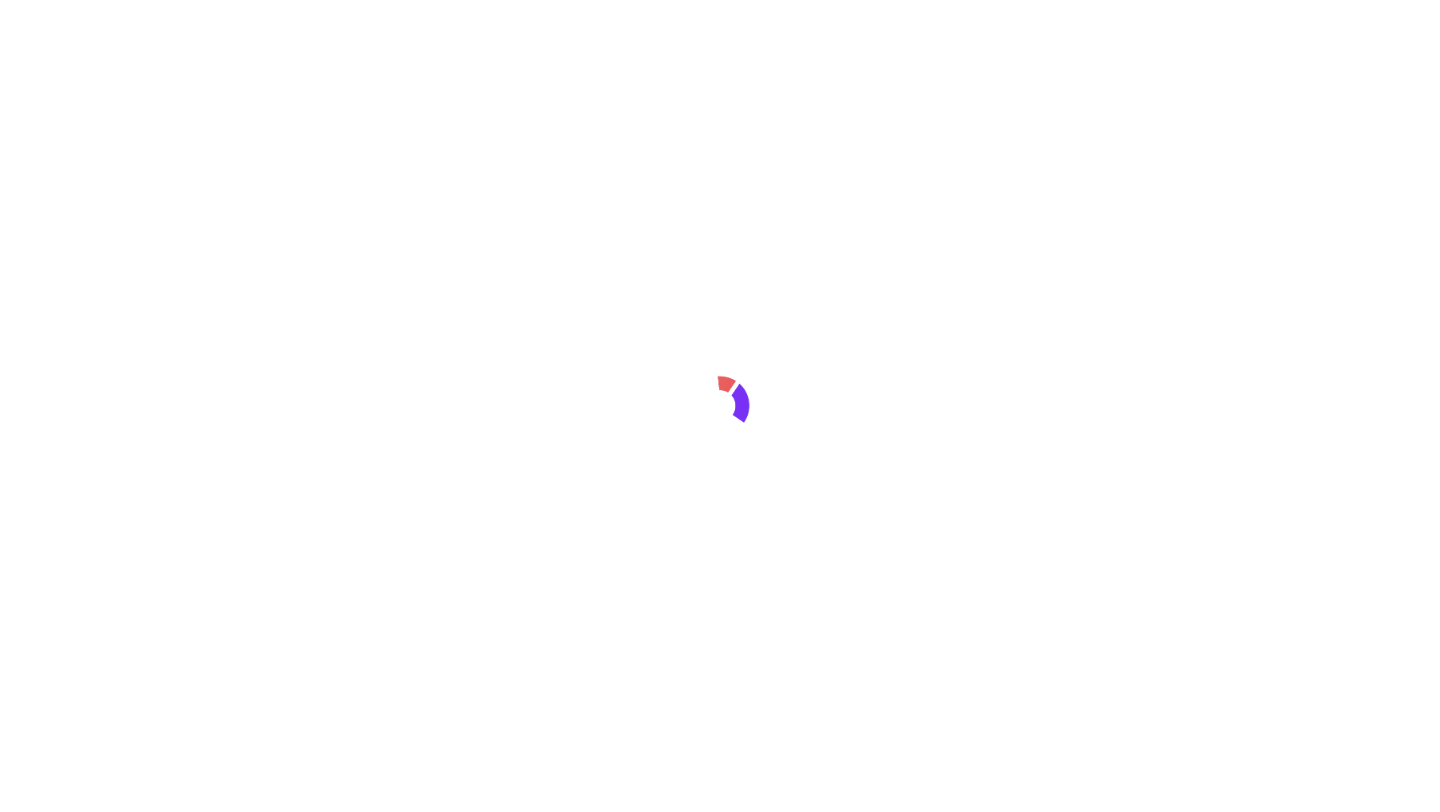 scroll, scrollTop: 0, scrollLeft: 0, axis: both 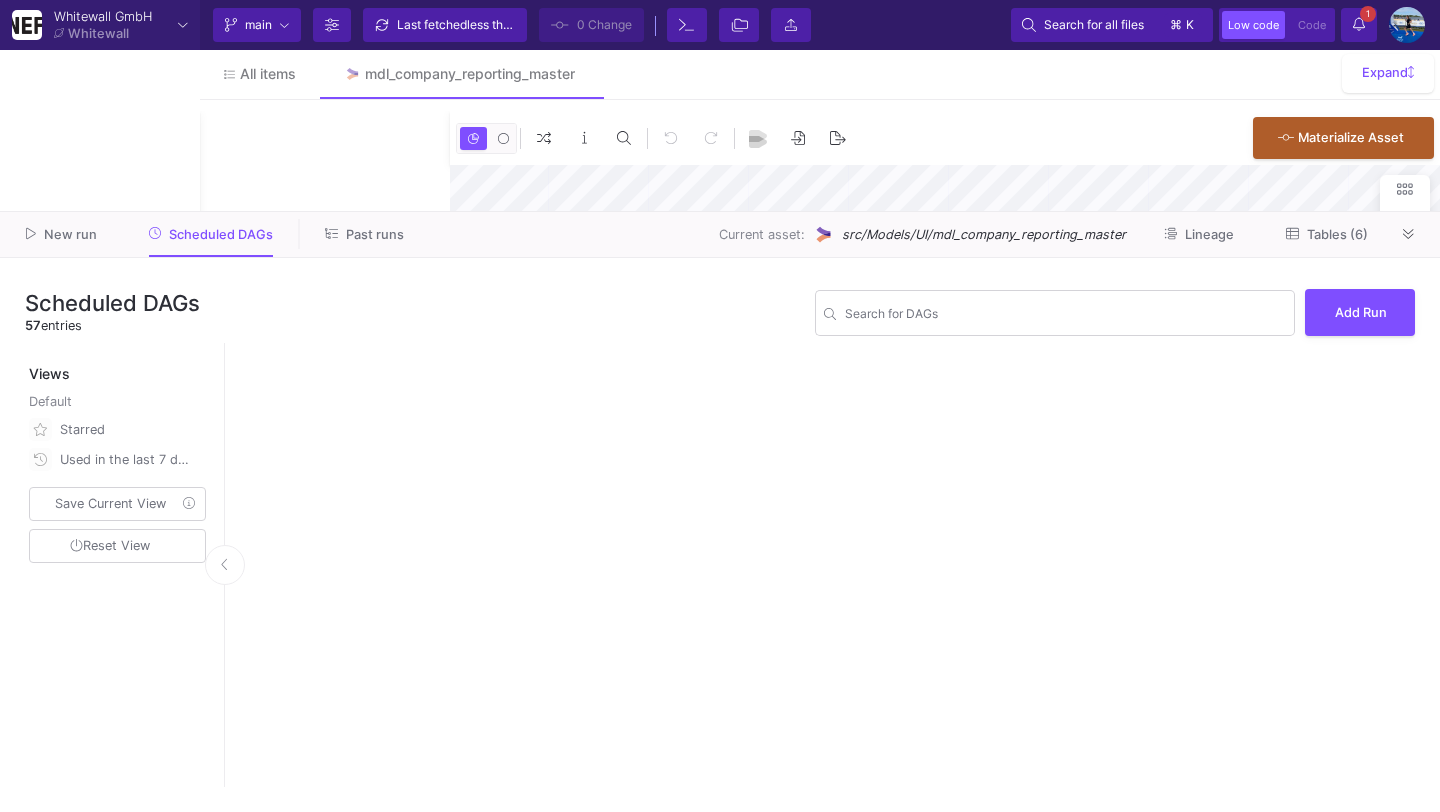 type on "0" 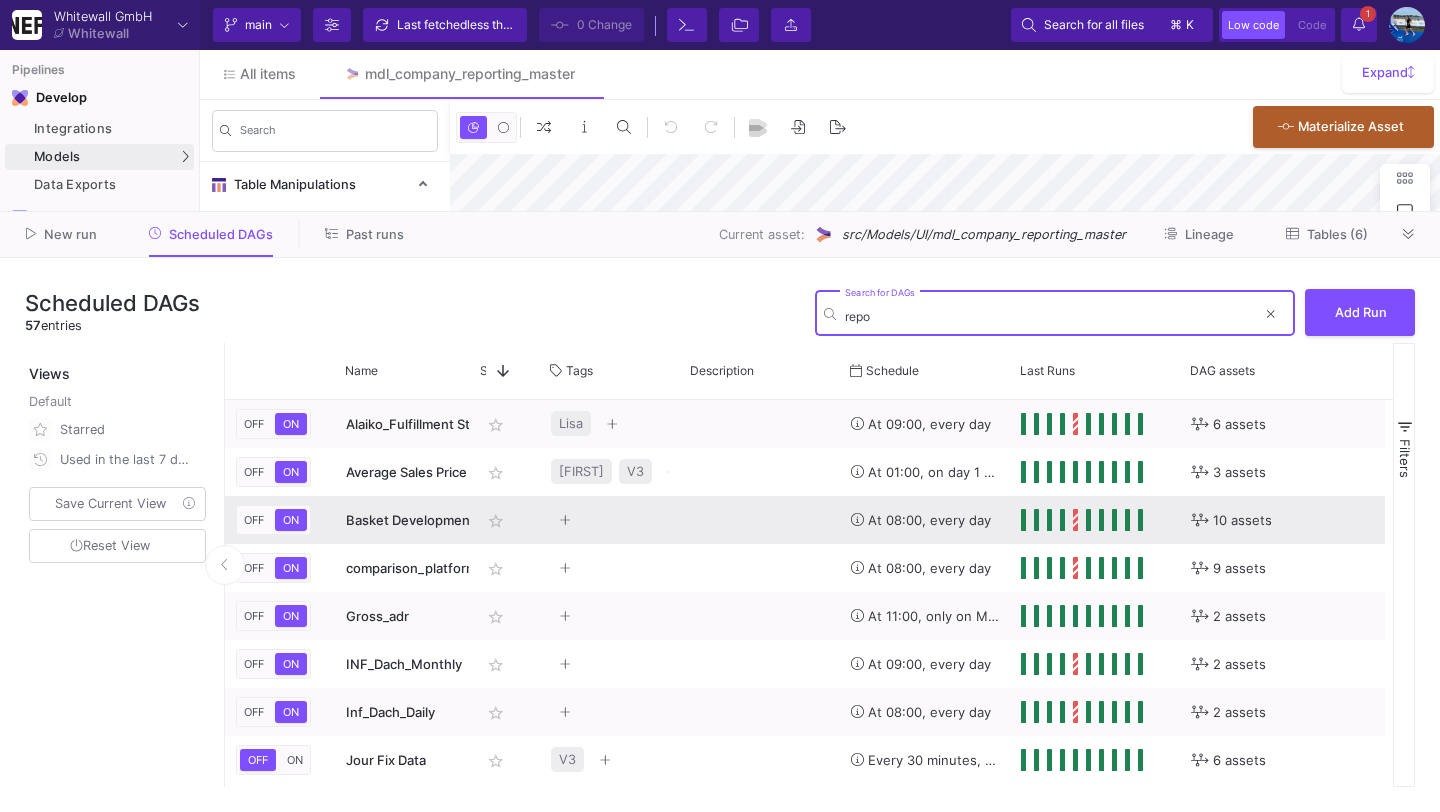 type on "repor" 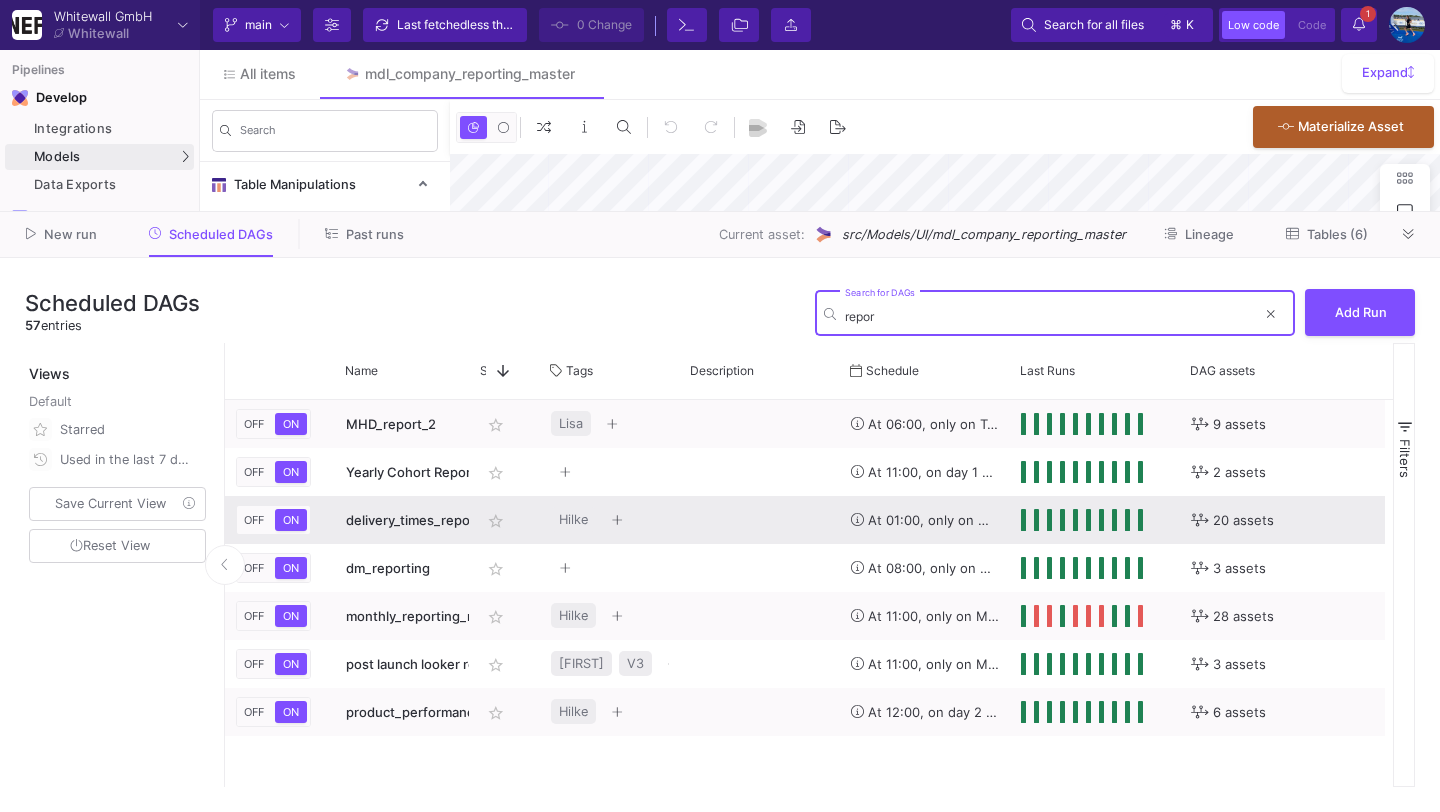 type on "-29" 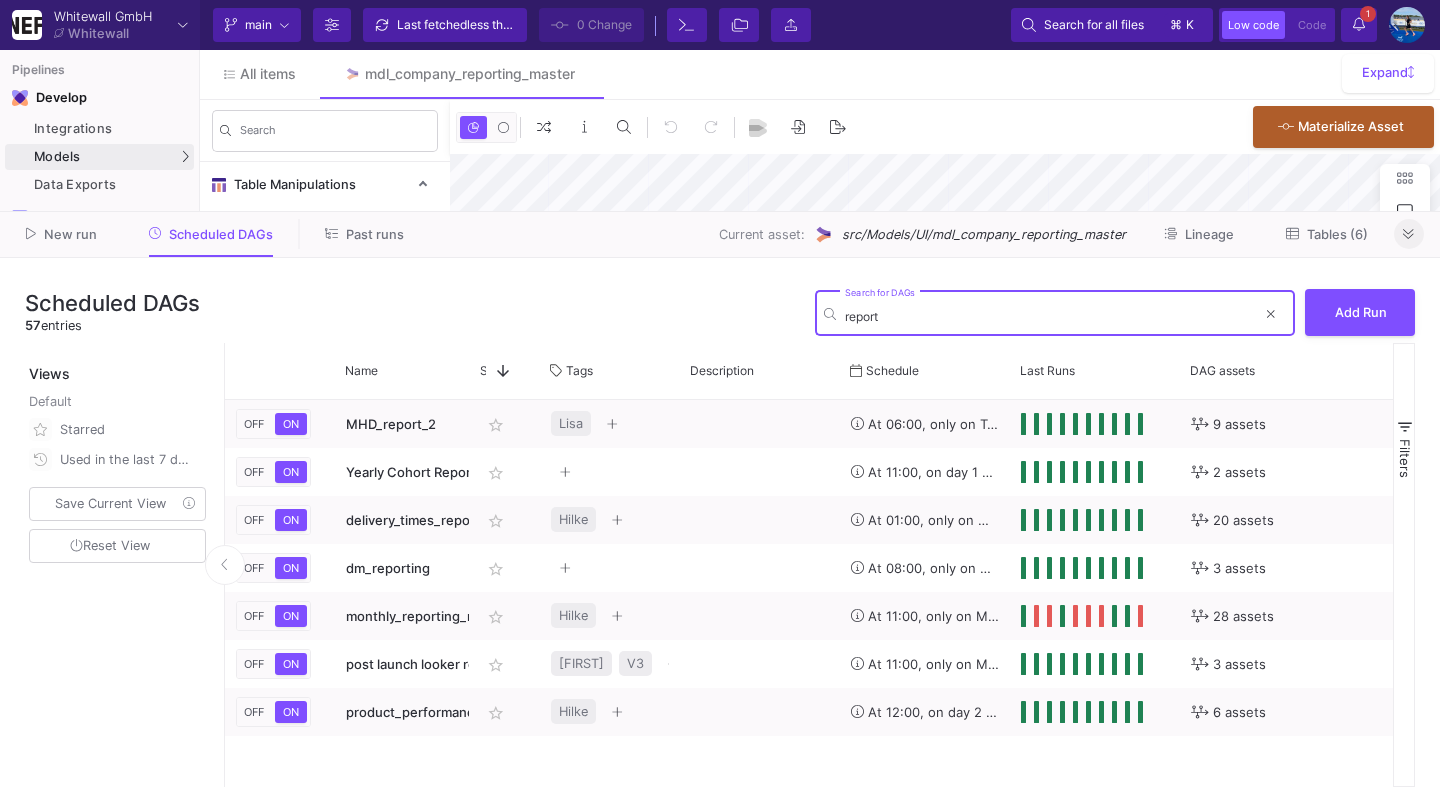 type on "report" 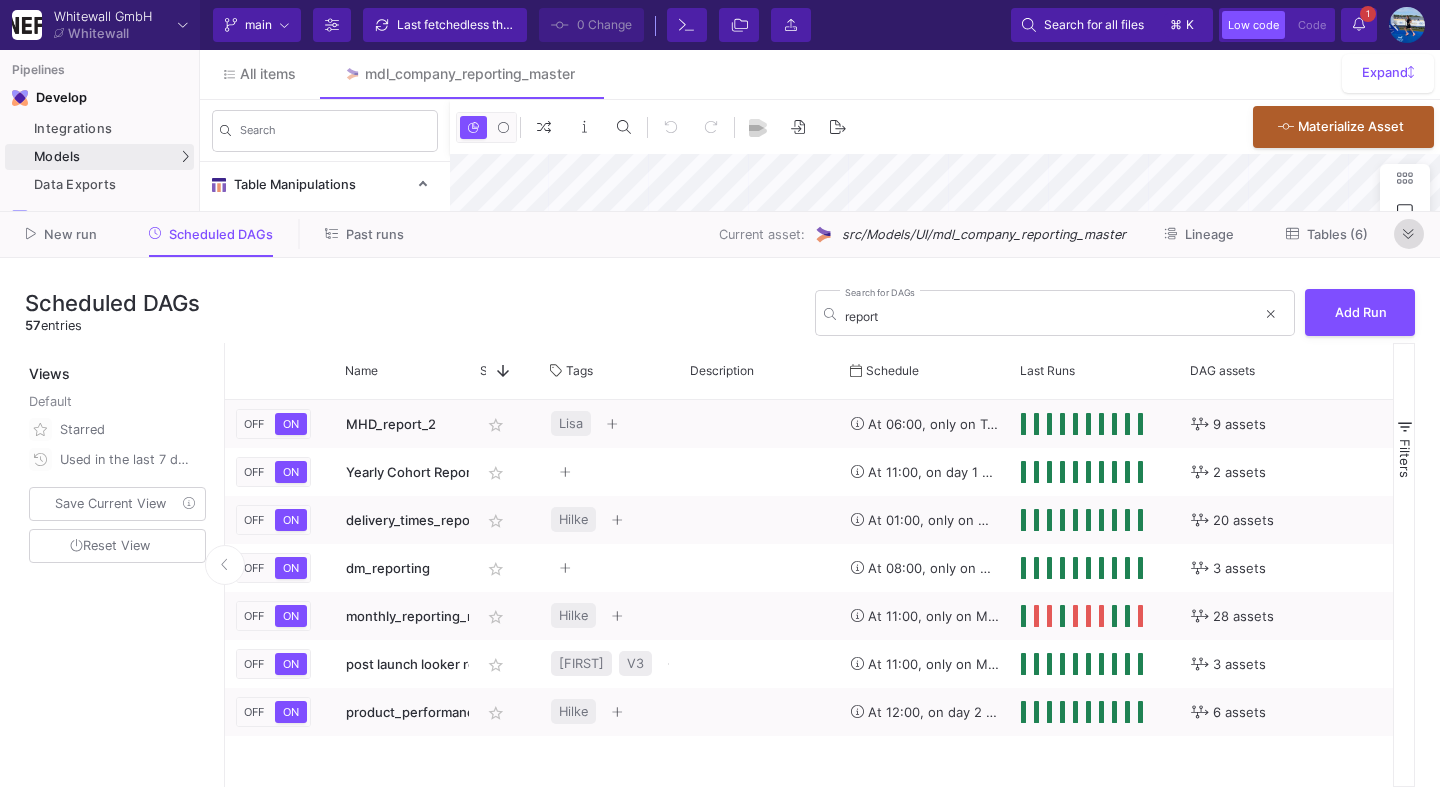 click 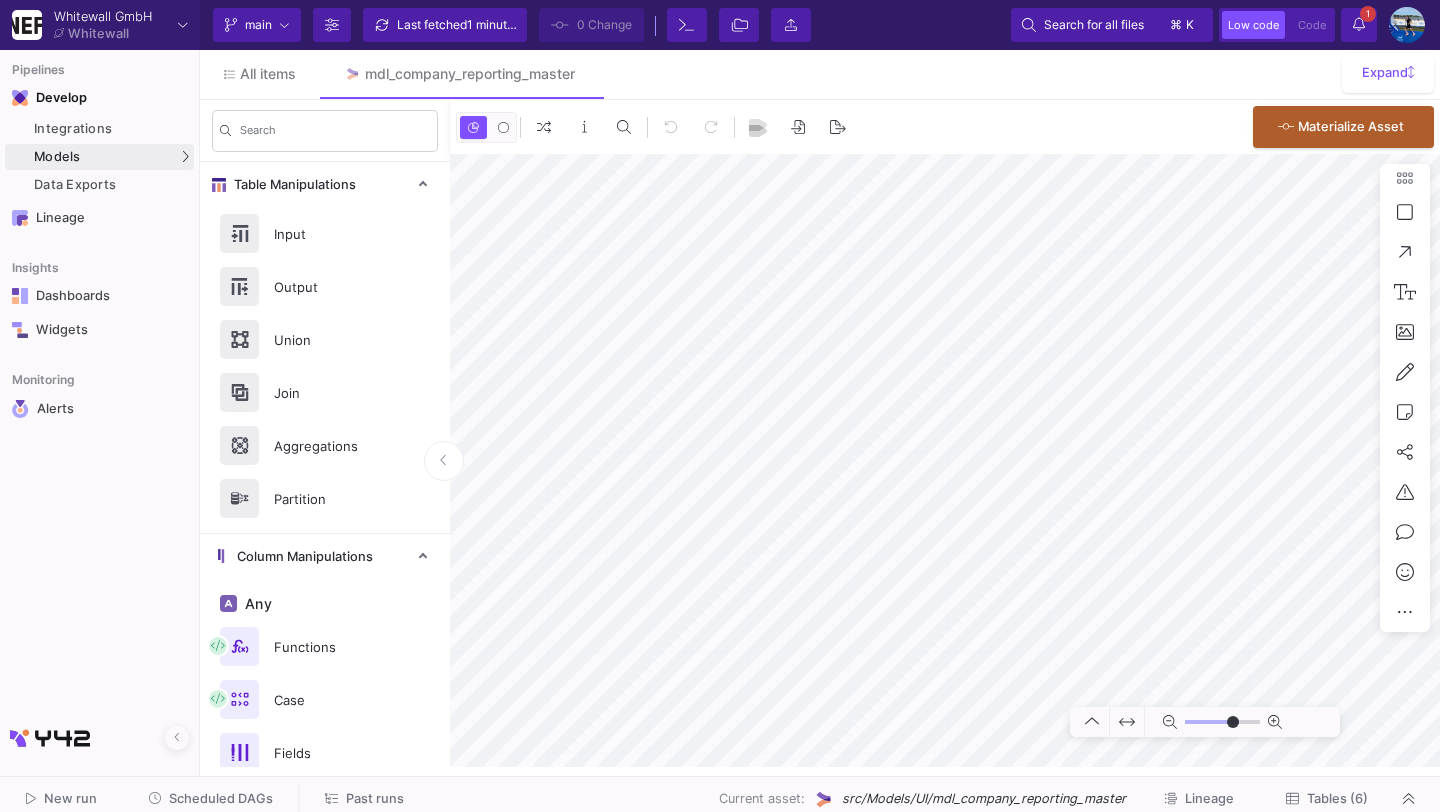 type on "-29" 